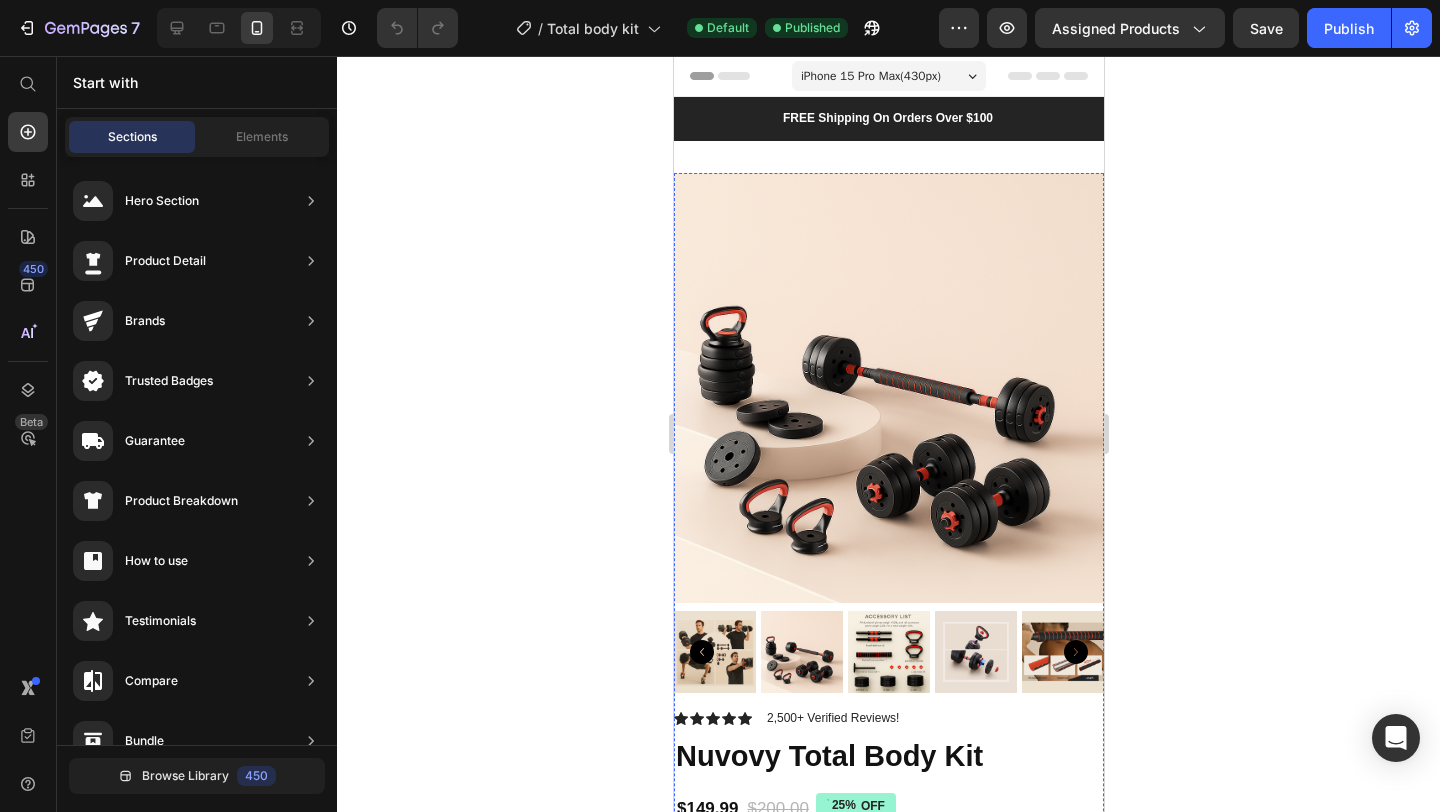 scroll, scrollTop: 534, scrollLeft: 0, axis: vertical 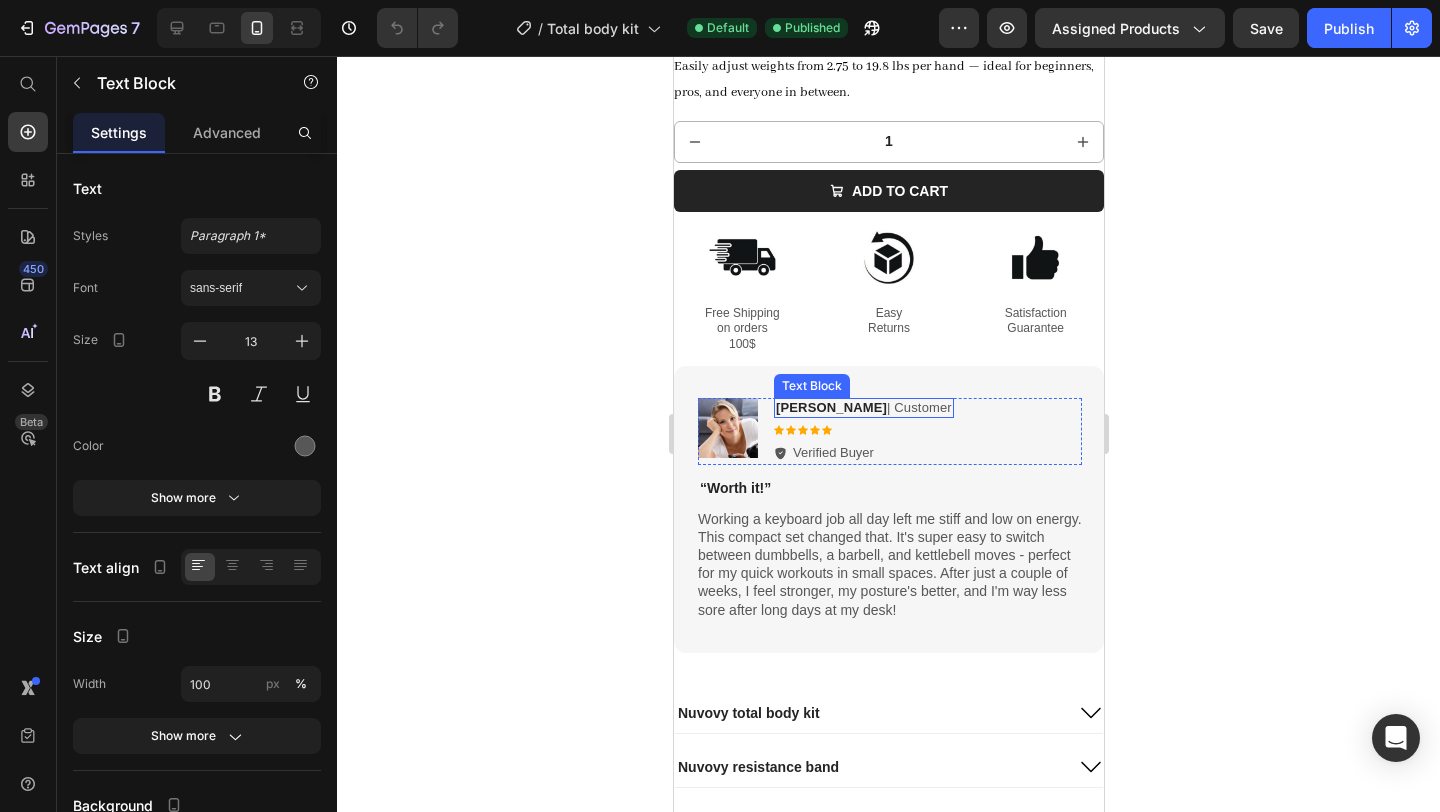 click on "[PERSON_NAME]" at bounding box center (830, 407) 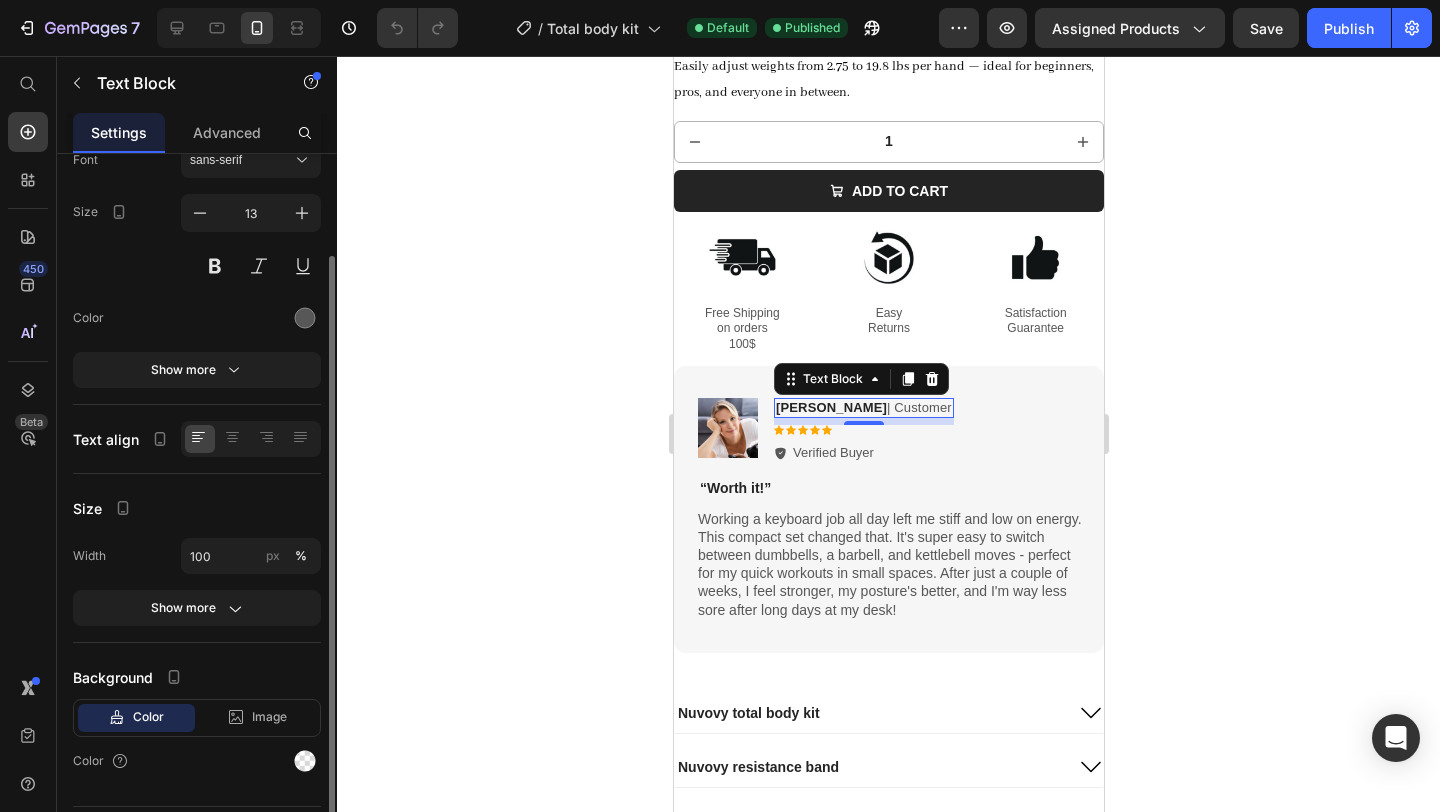 scroll, scrollTop: 180, scrollLeft: 0, axis: vertical 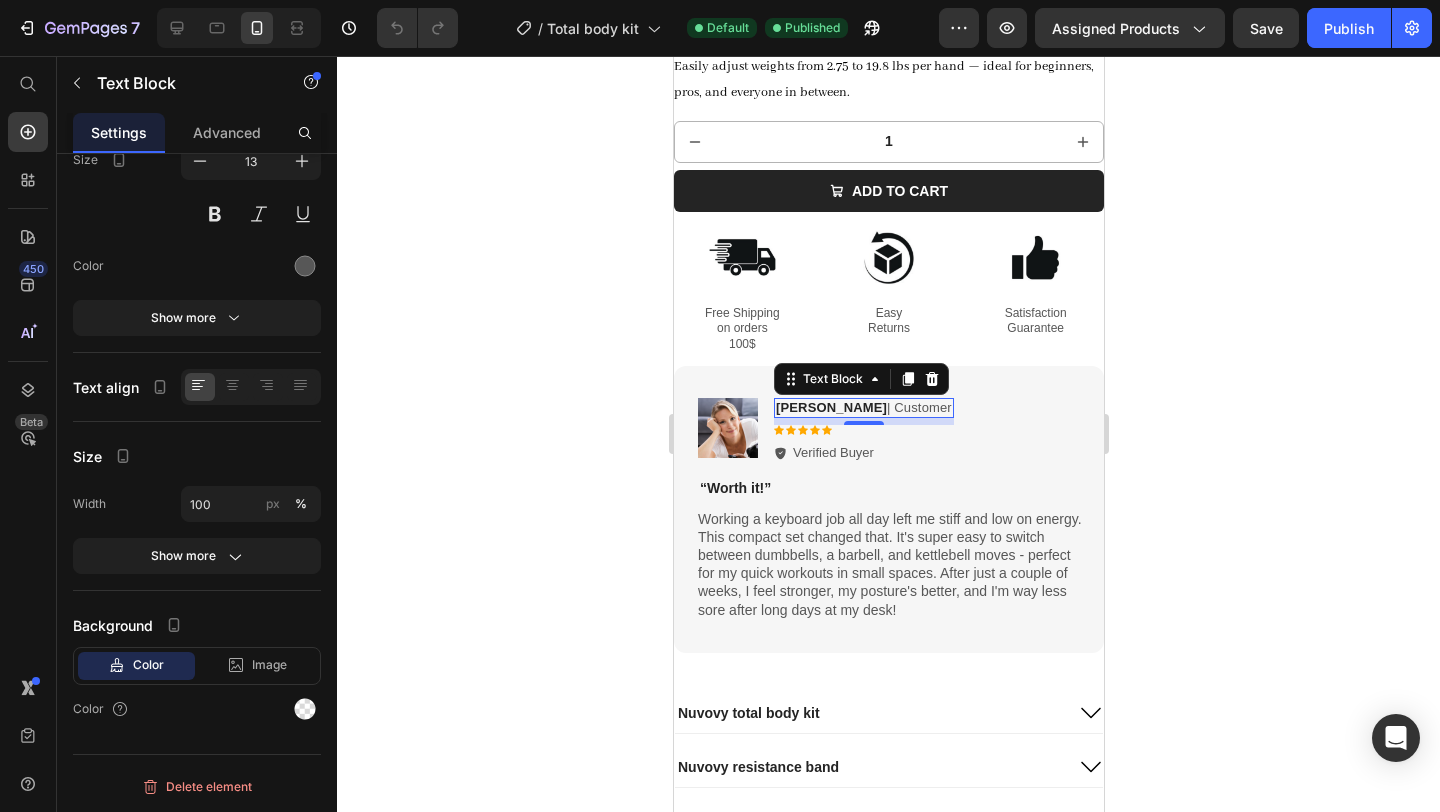 click on "[PERSON_NAME]" at bounding box center [830, 407] 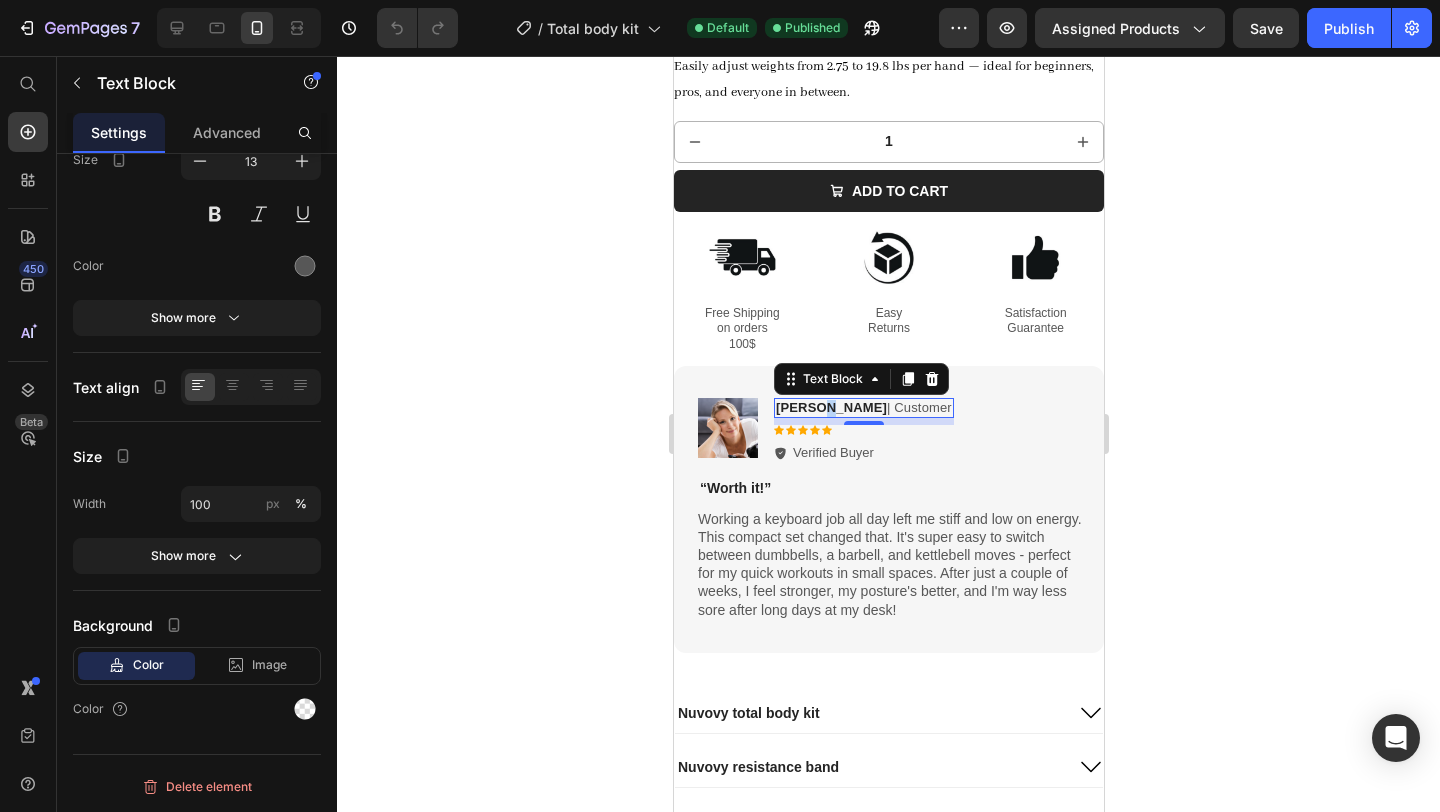 click on "[PERSON_NAME]" at bounding box center [830, 407] 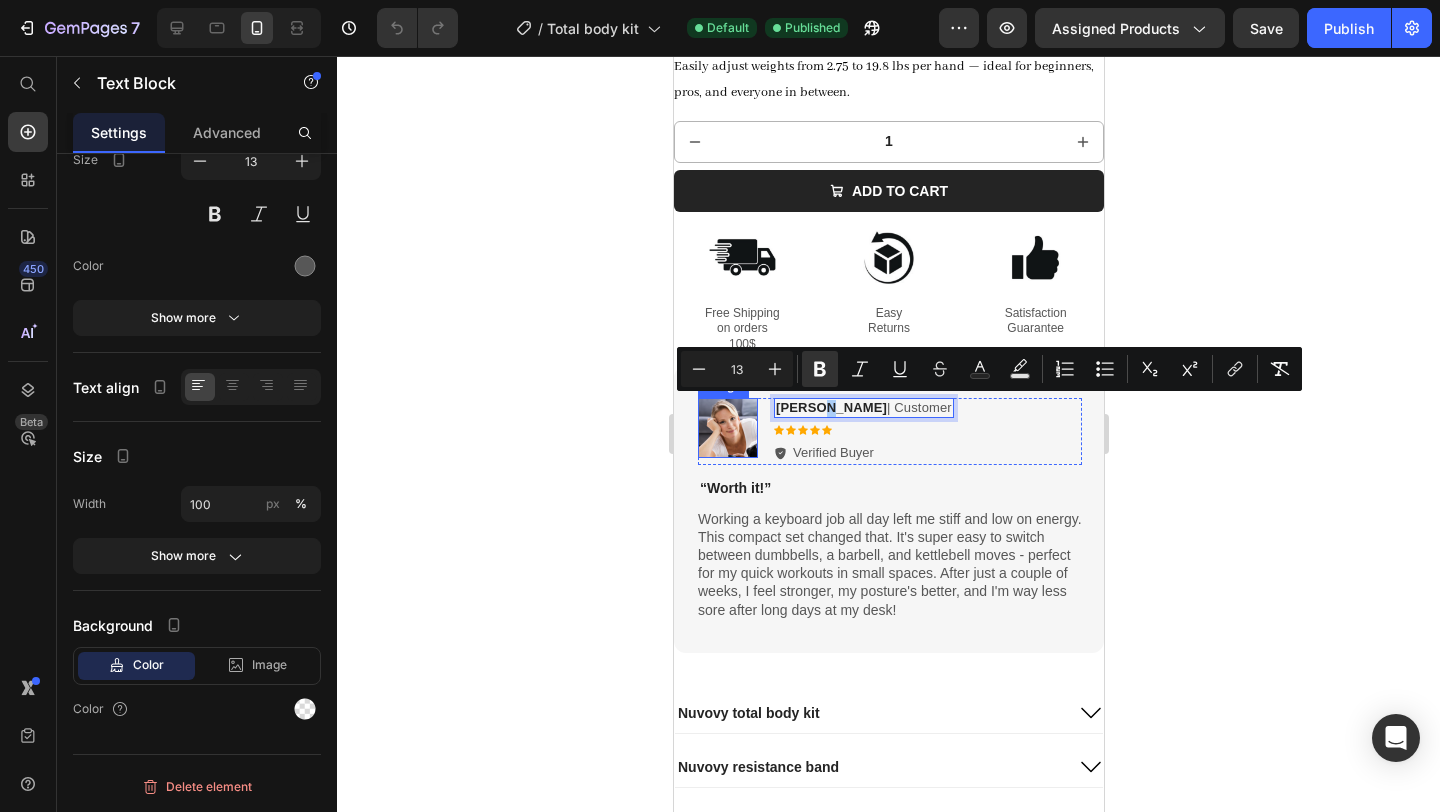 click at bounding box center [727, 428] 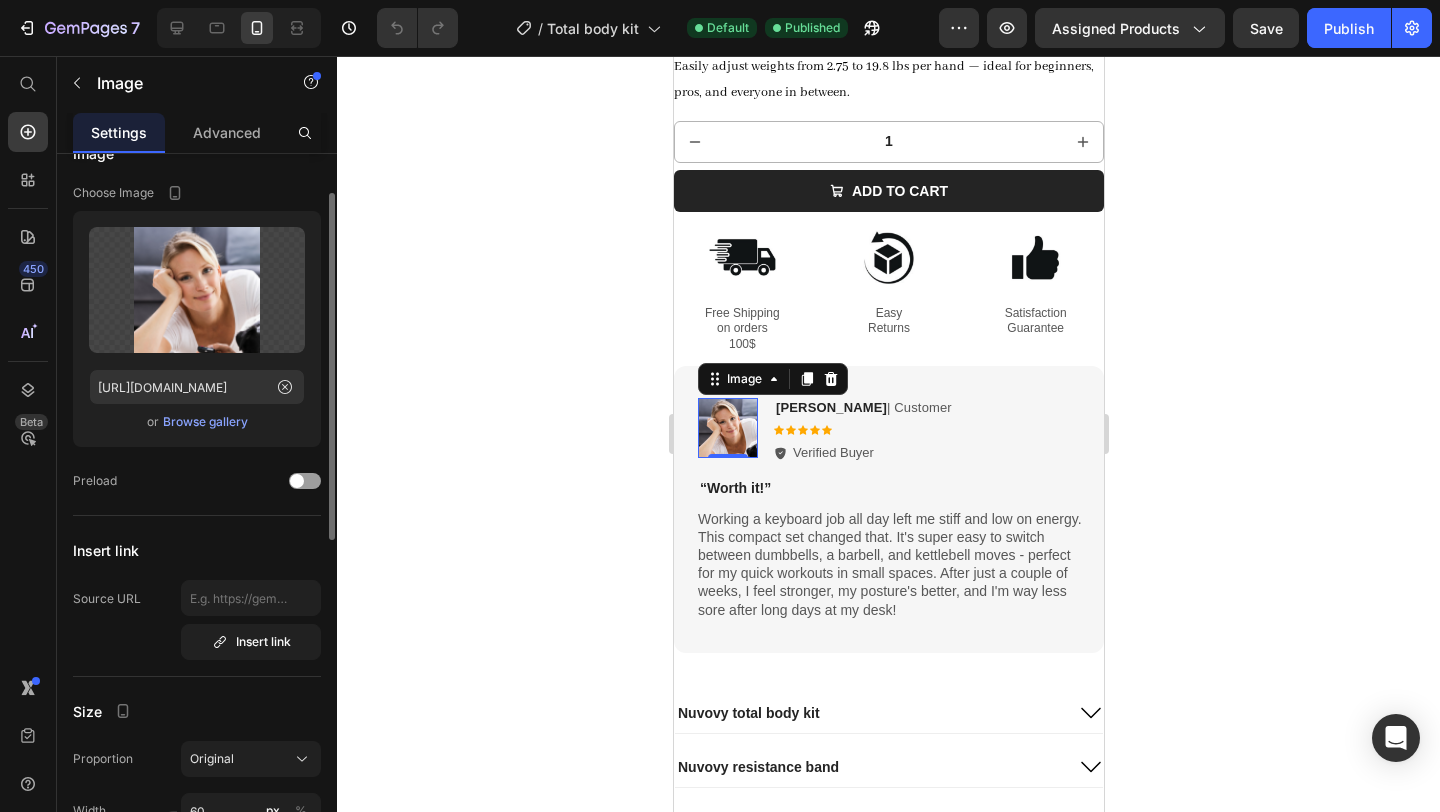 scroll, scrollTop: 51, scrollLeft: 0, axis: vertical 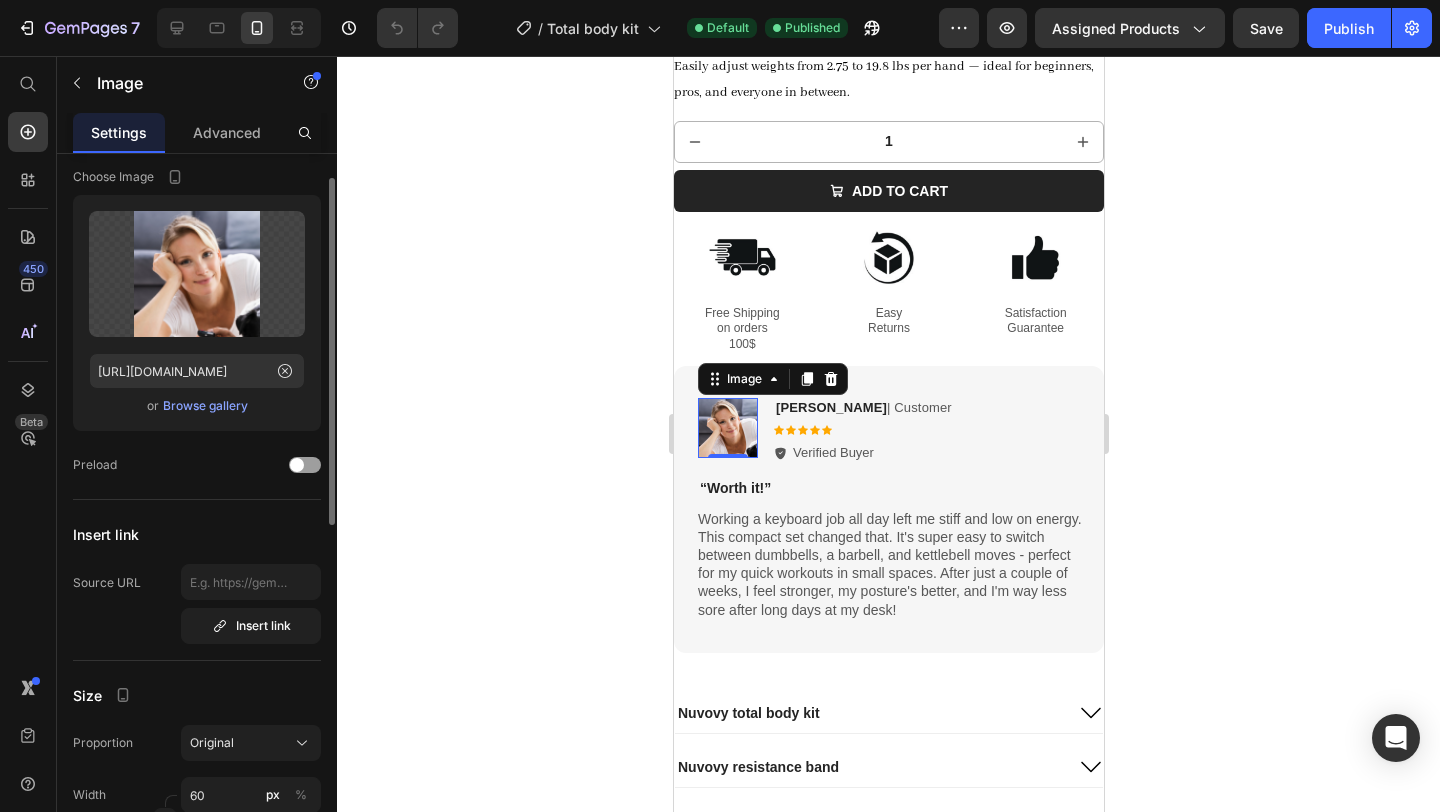 click on "Browse gallery" at bounding box center (205, 406) 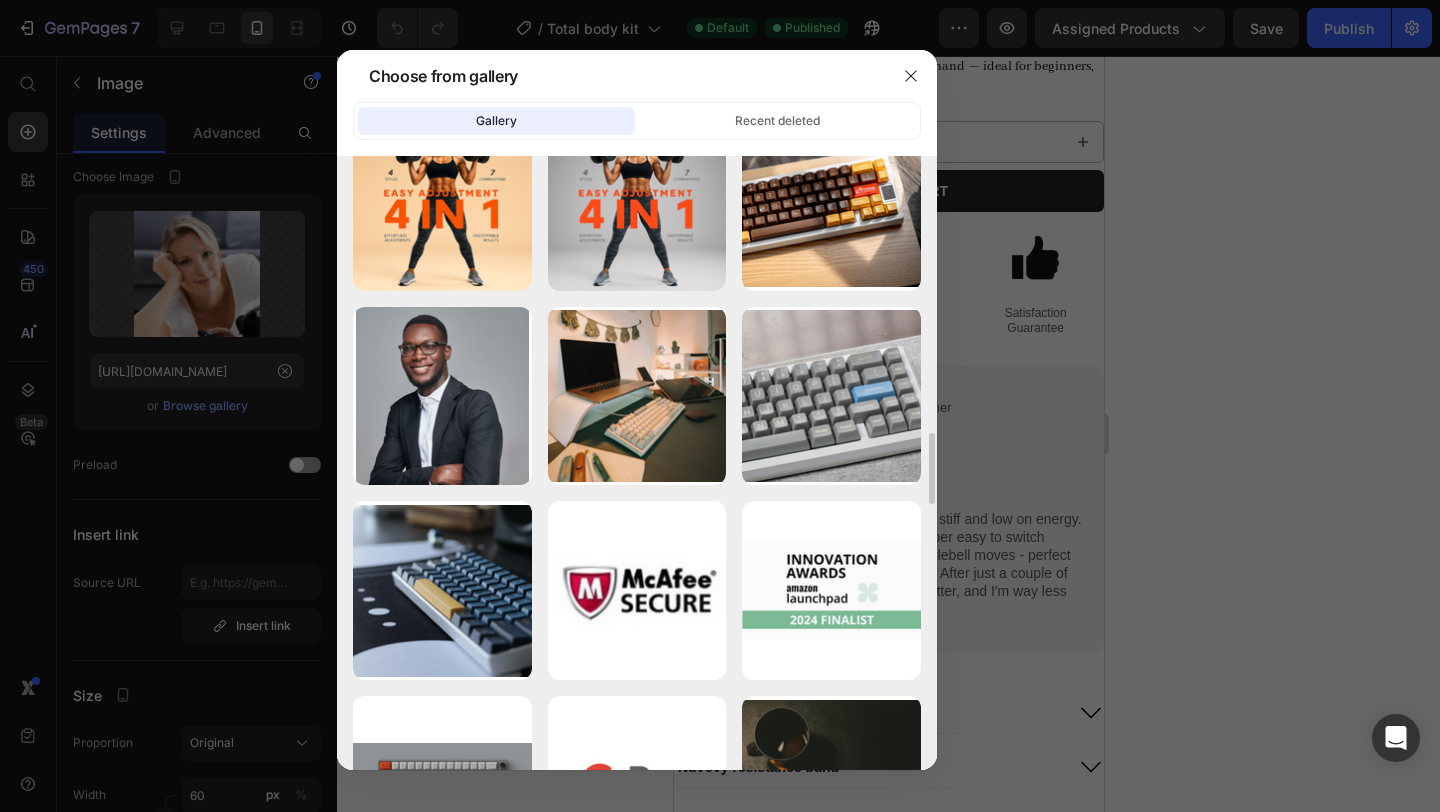 scroll, scrollTop: 2394, scrollLeft: 0, axis: vertical 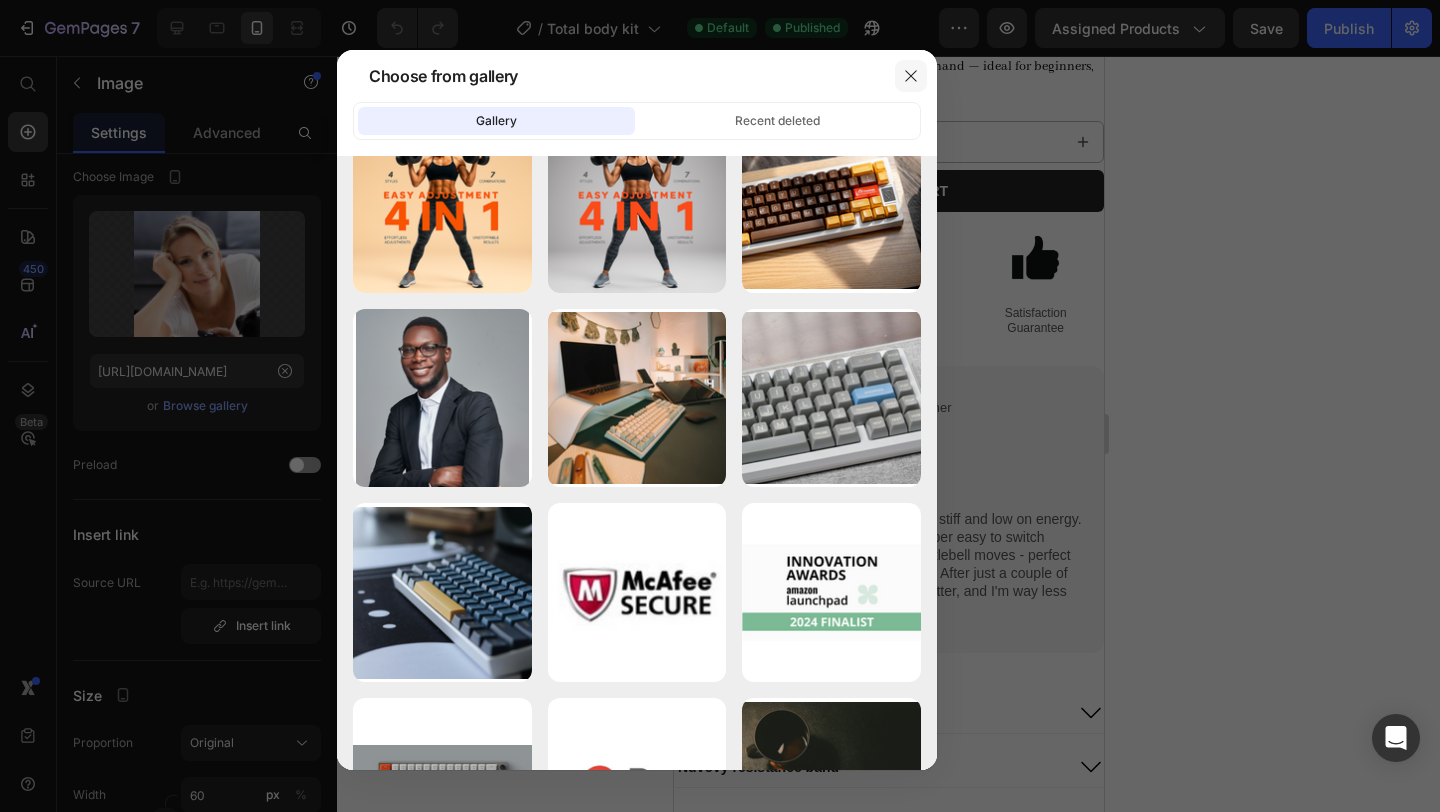 click 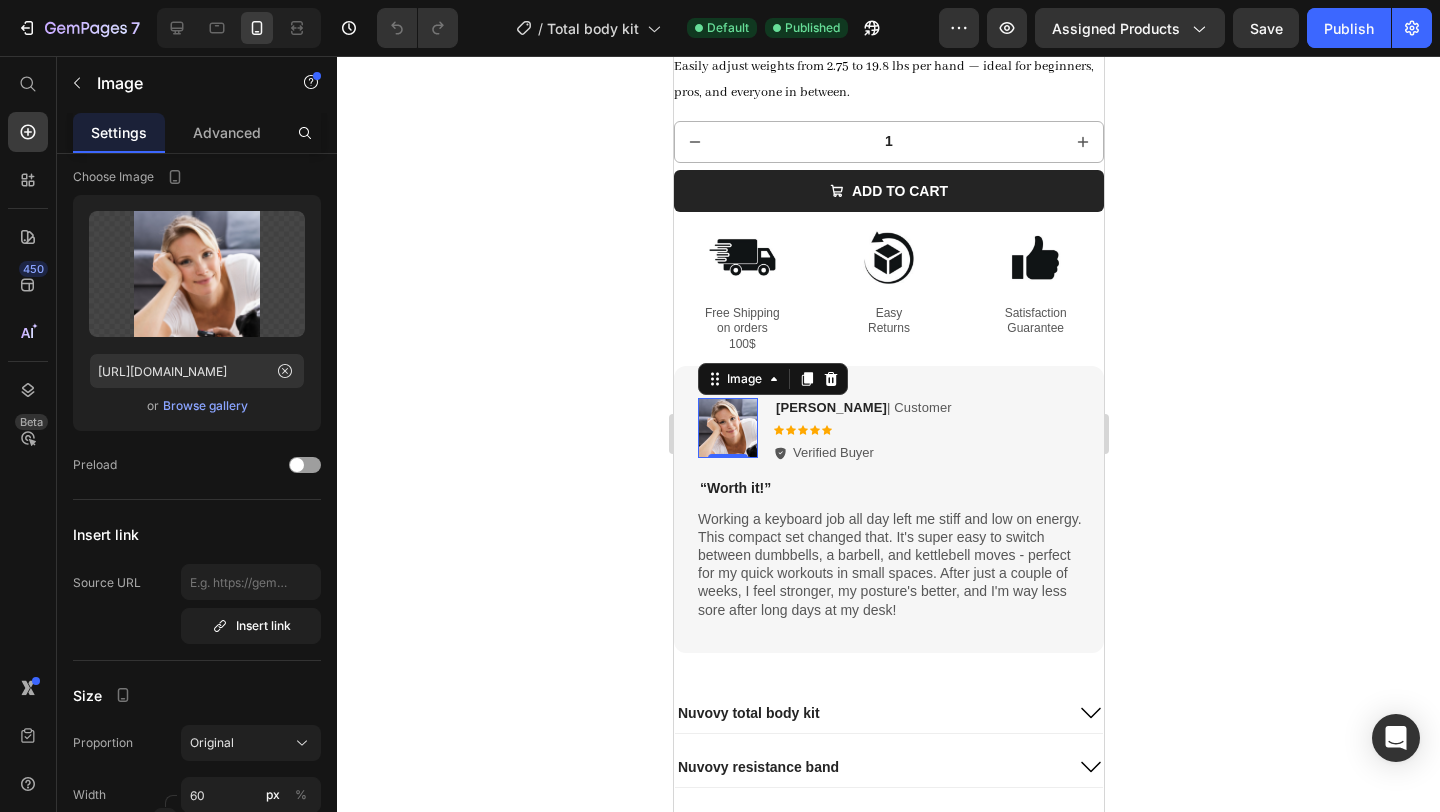 click on "[PERSON_NAME]" at bounding box center (830, 407) 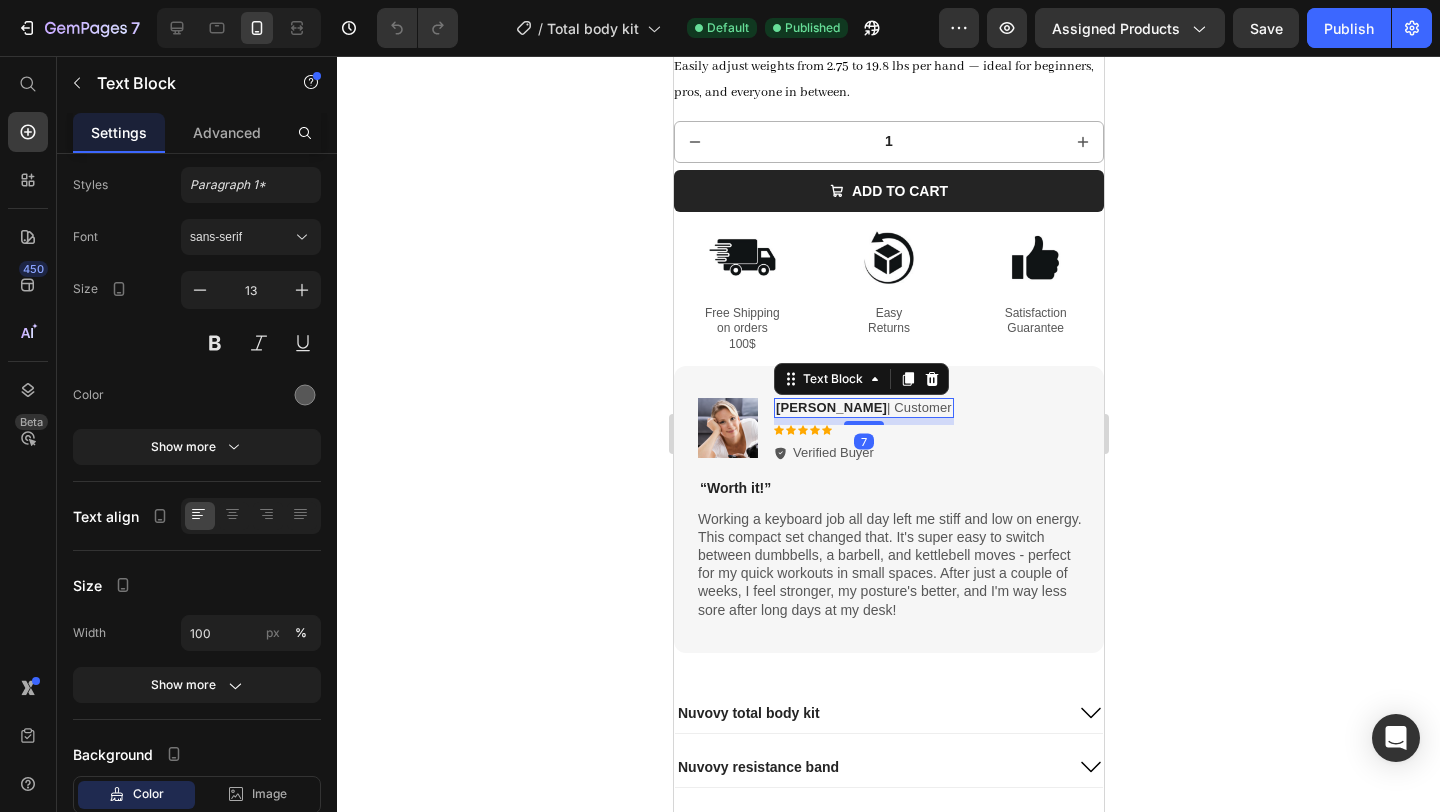 scroll, scrollTop: 0, scrollLeft: 0, axis: both 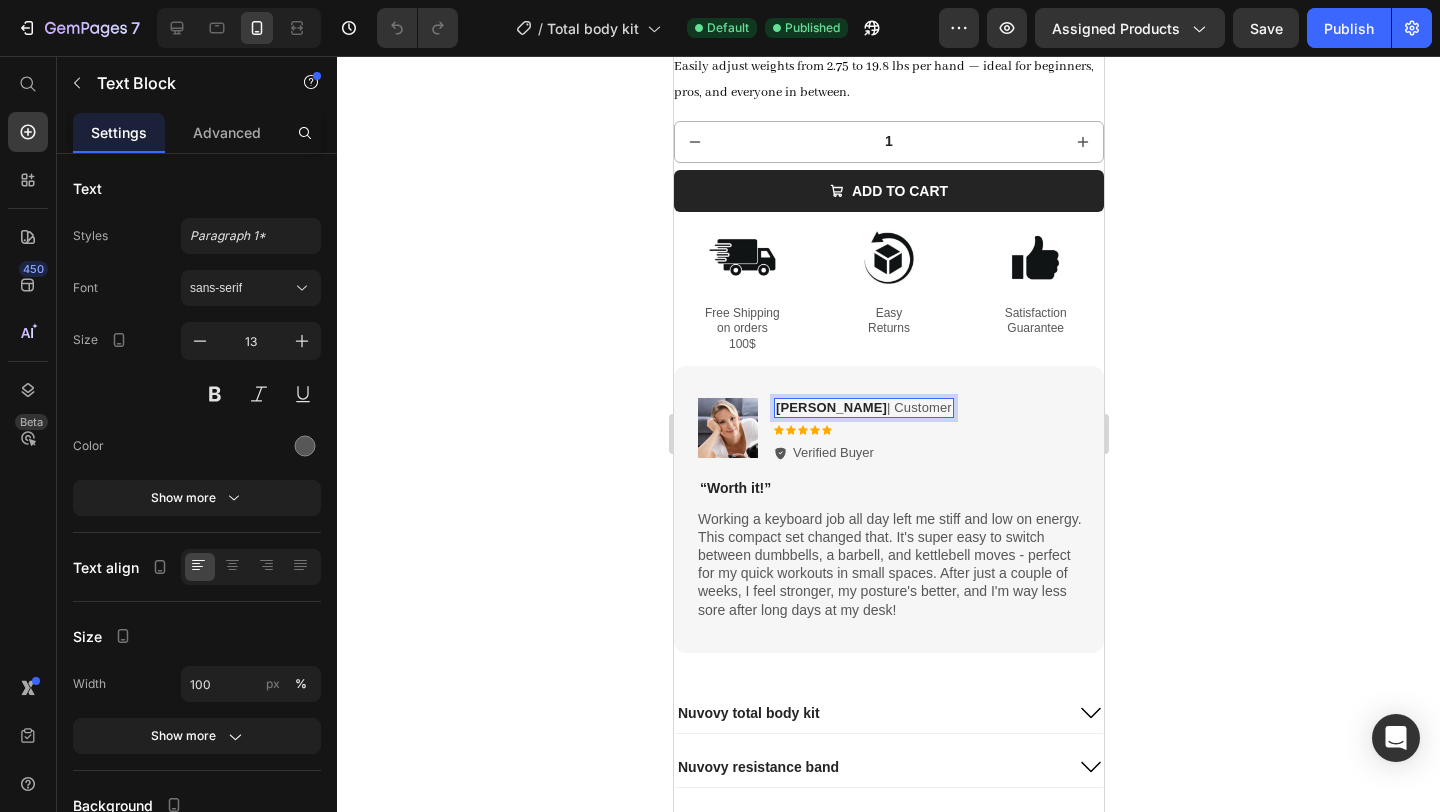 click on "[PERSON_NAME]" at bounding box center (830, 407) 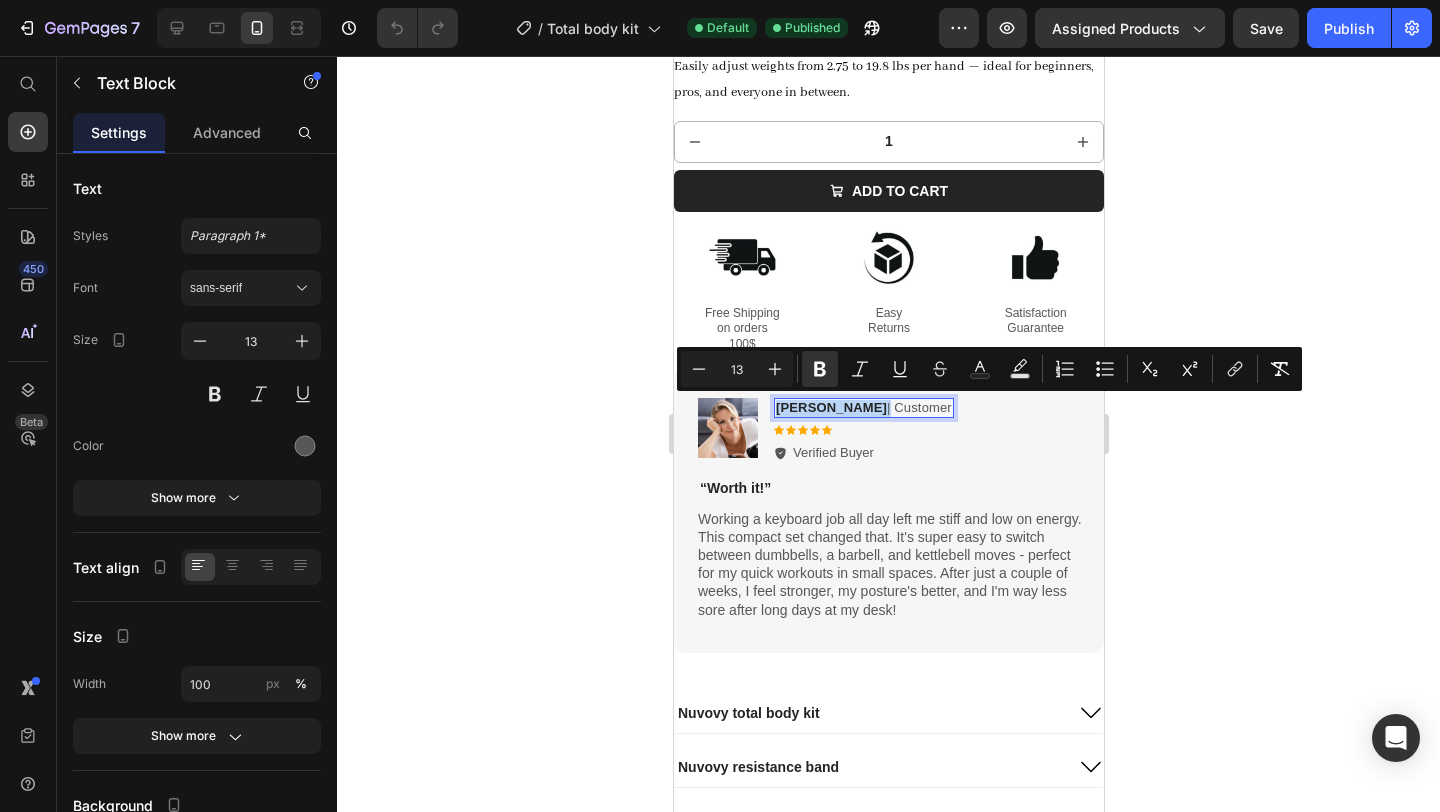 drag, startPoint x: 823, startPoint y: 408, endPoint x: 774, endPoint y: 409, distance: 49.010204 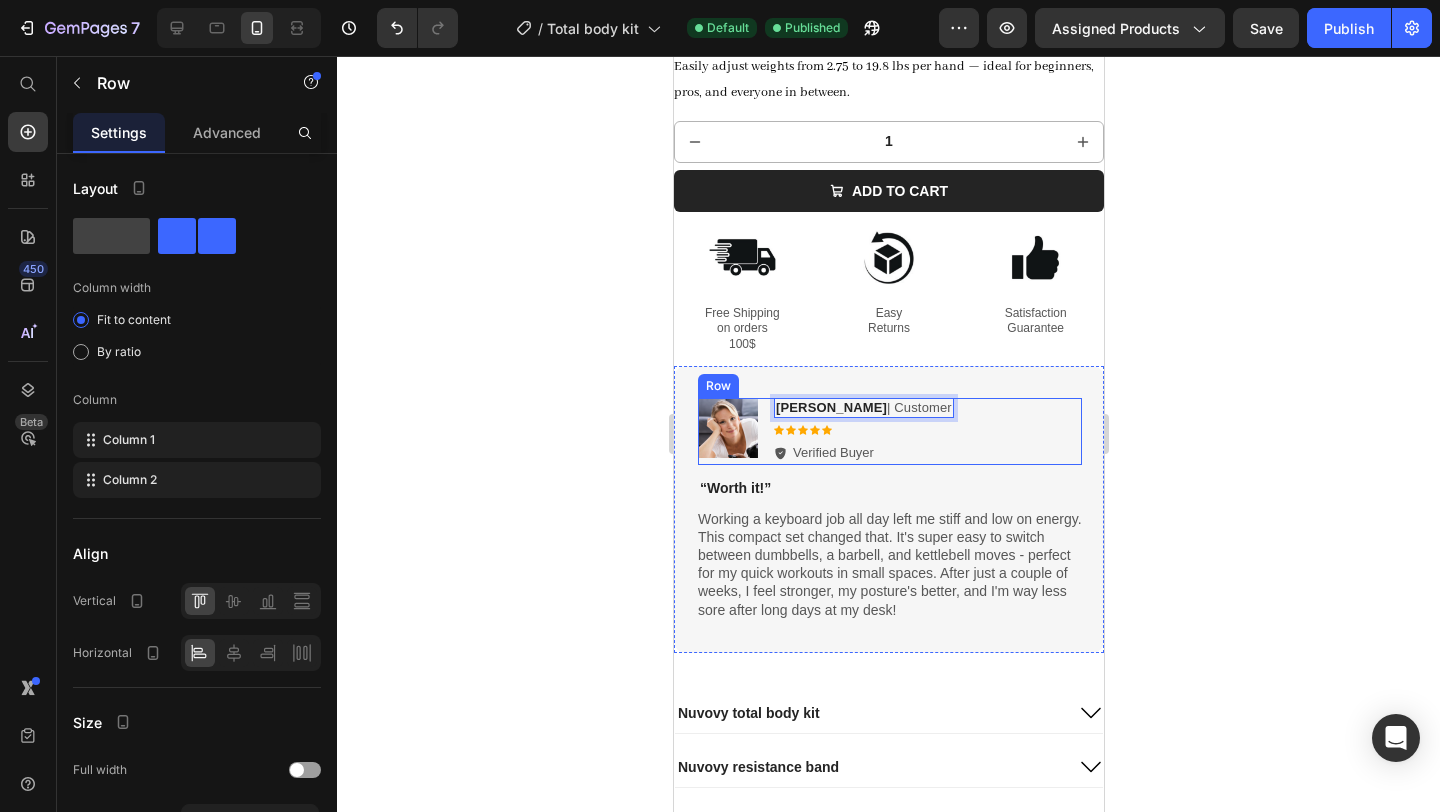 click on "Image [PERSON_NAME] | Customer   Text Block   7 Icon Icon Icon Icon Icon Icon List
Verified Buyer Item List Row" at bounding box center [889, 432] 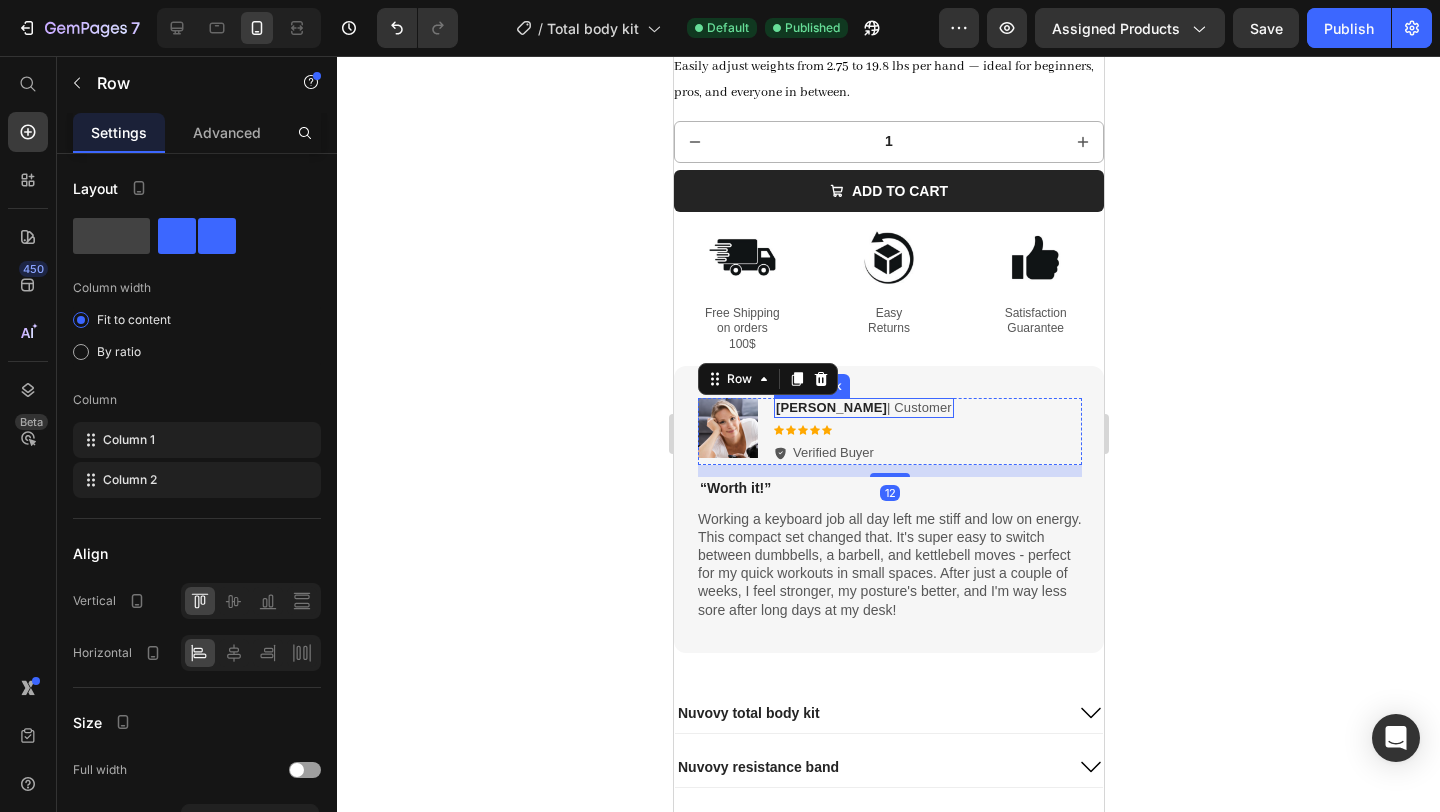 click on "[PERSON_NAME]" at bounding box center [830, 407] 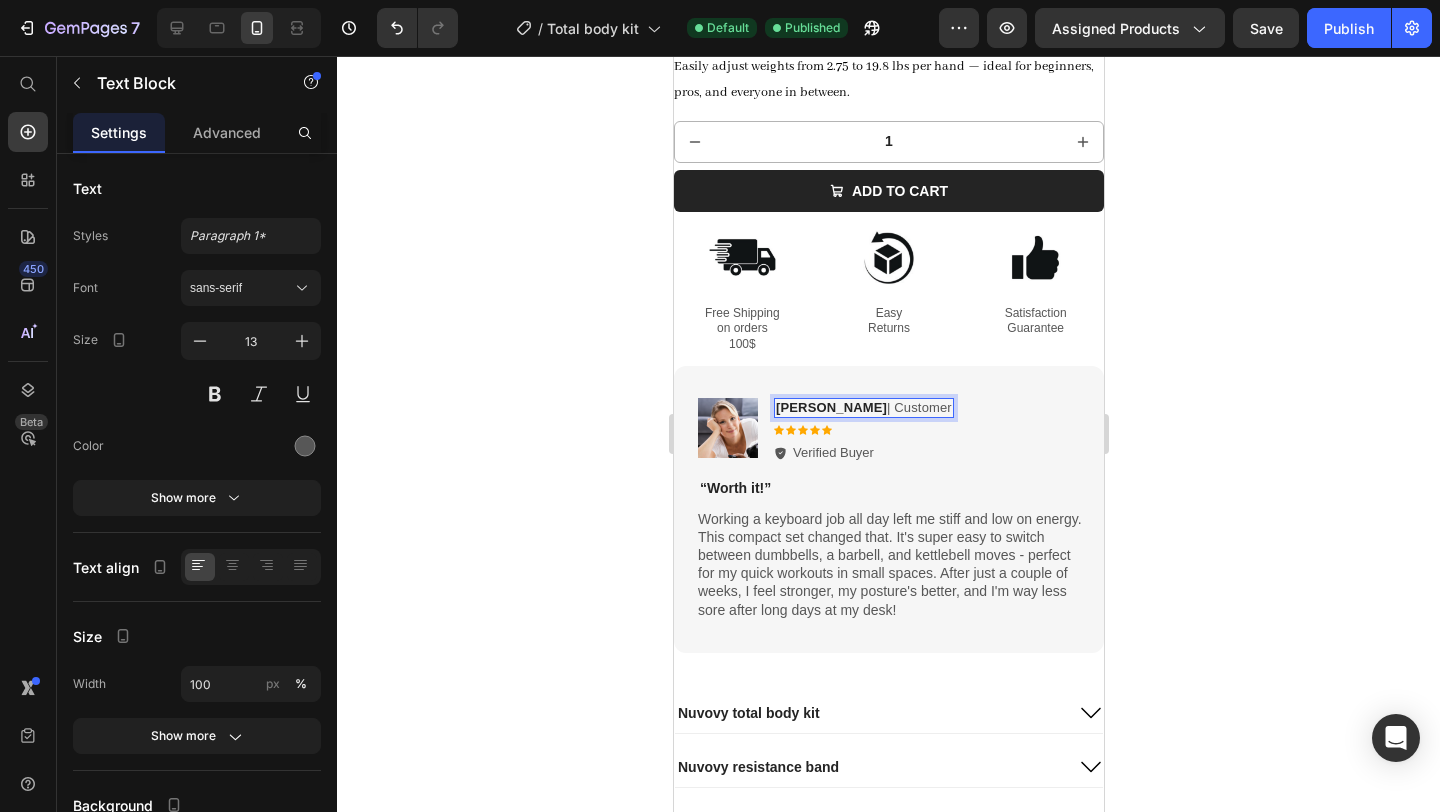 click on "[PERSON_NAME]" at bounding box center [830, 407] 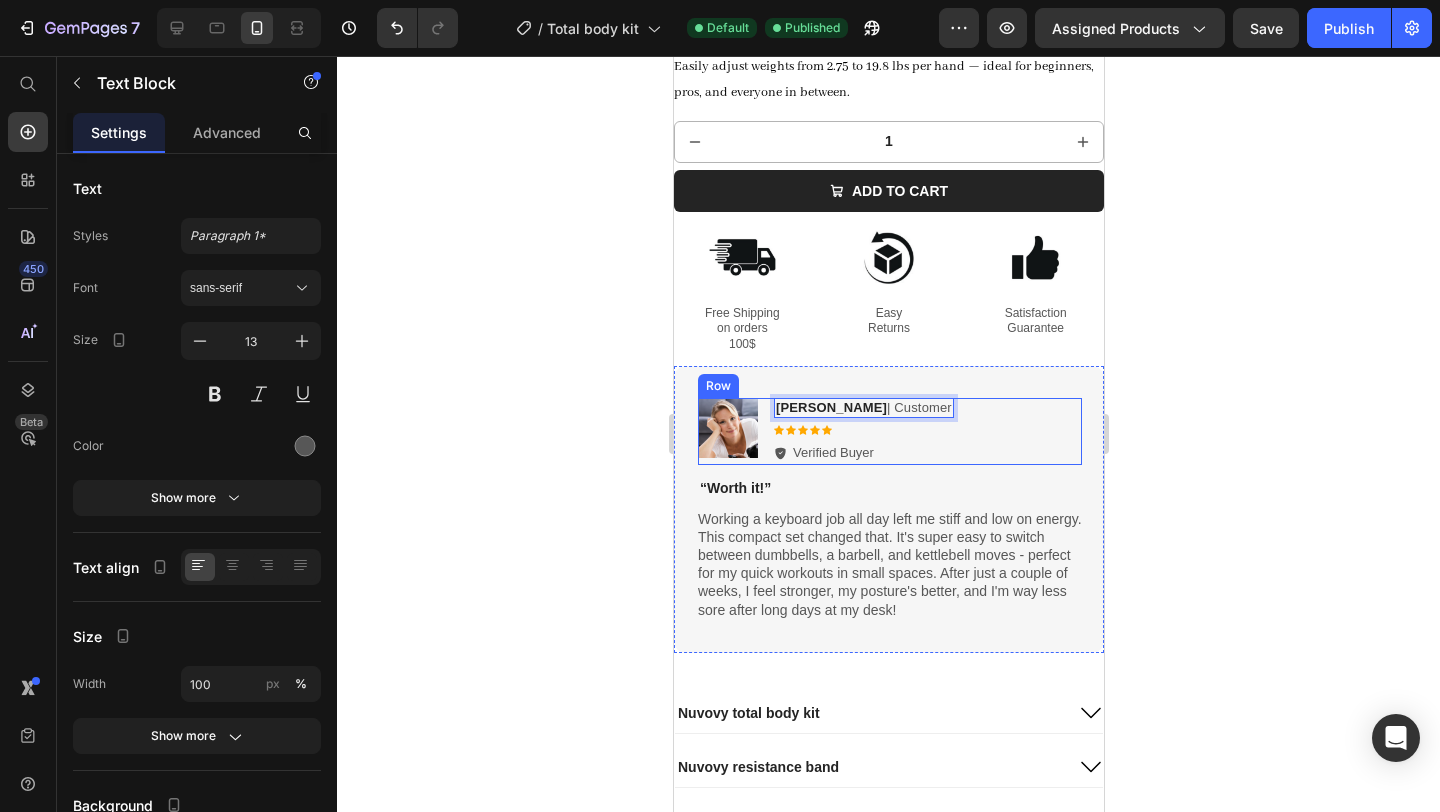 click on "Image [PERSON_NAME]  | Customer   Text Block   7 Icon Icon Icon Icon Icon Icon List
Verified Buyer Item List Row" at bounding box center [889, 432] 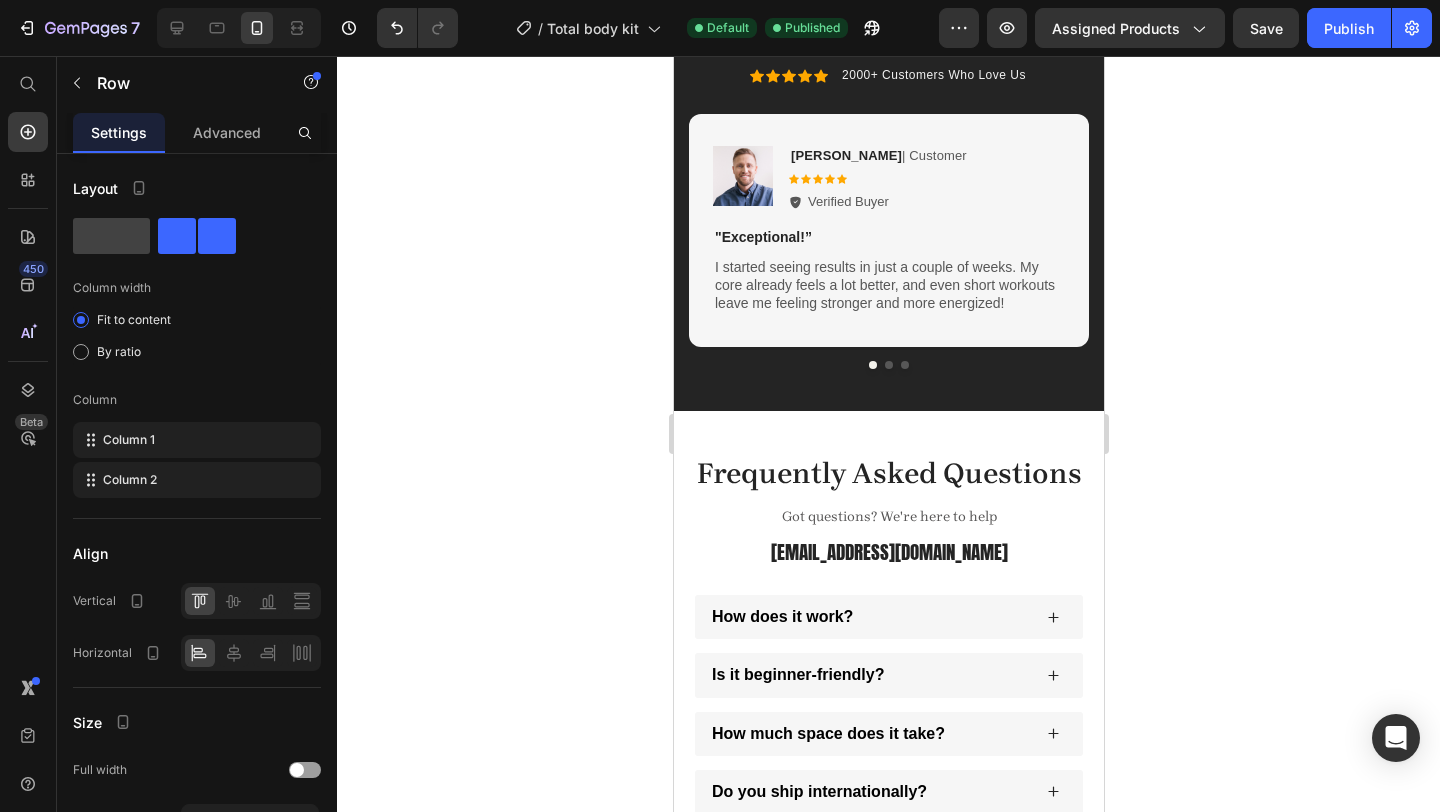 scroll, scrollTop: 3279, scrollLeft: 0, axis: vertical 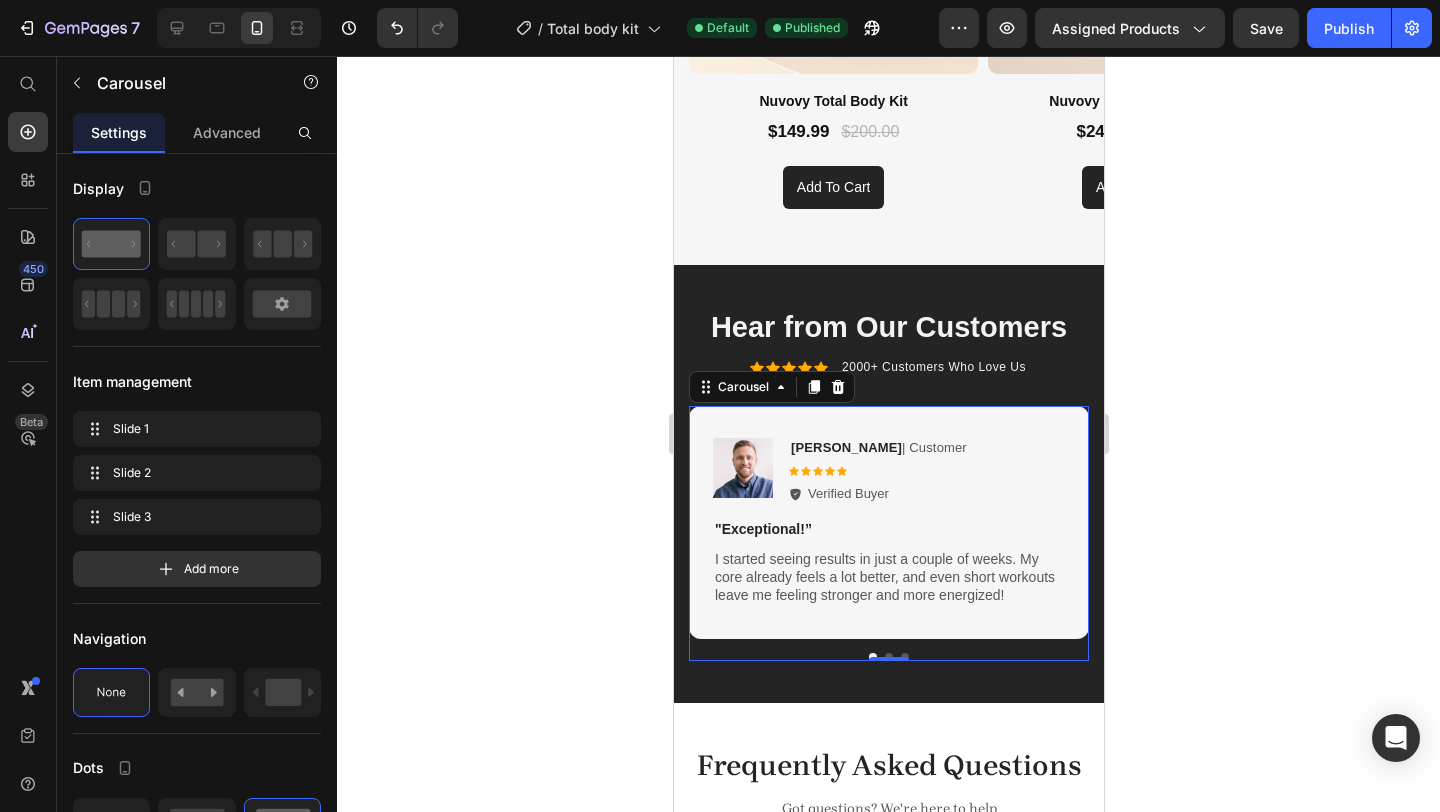 click on "Image [PERSON_NAME]  | Customer   Text Block Icon Icon Icon Icon Icon Icon List
Verified Buyer Item List Row "Exceptional!” Text Block I started seeing results in just a couple of weeks. My core already feels a lot better, and even short workouts leave me feeling stronger and more energized! Text Block Row Image Reylo B  | Customer   Text Block Icon Icon Icon Icon Icon Icon List
Verified Buyer Item List Row “Excellent!” Text Block I use it for 10-15 minutes a day and already feel more toned and motivated! It's become part of my daily routine. Text Block Row Image [PERSON_NAME] K  | Customer   Text Block Icon Icon Icon Icon Icon Icon List
Verified Buyer Item List Row “Impressive!” Text Block Easy to use and fits perfectly in my small space. Finally found a home workout that actually works! I love it! Text Block Row Carousel   0" at bounding box center [888, 533] 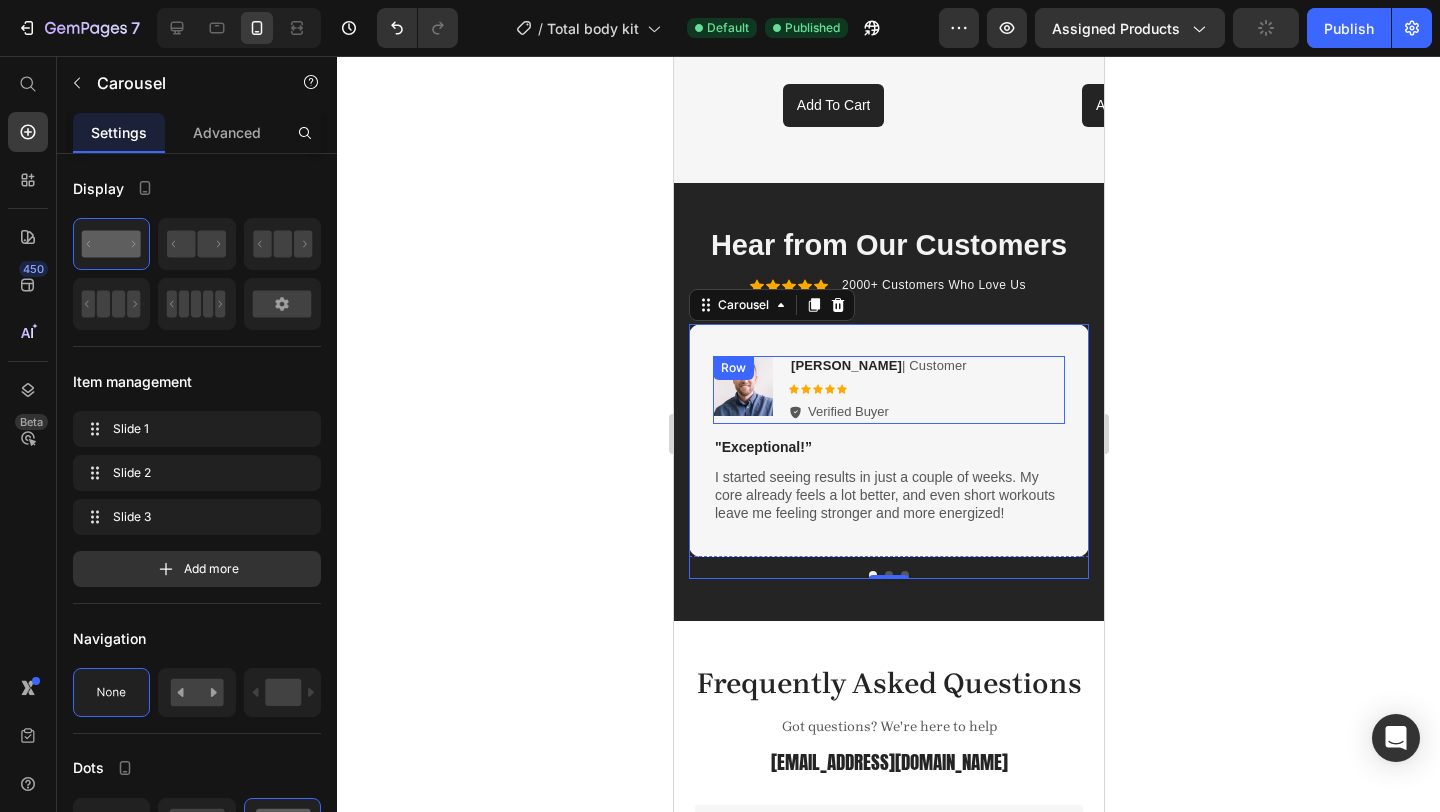 scroll, scrollTop: 3381, scrollLeft: 0, axis: vertical 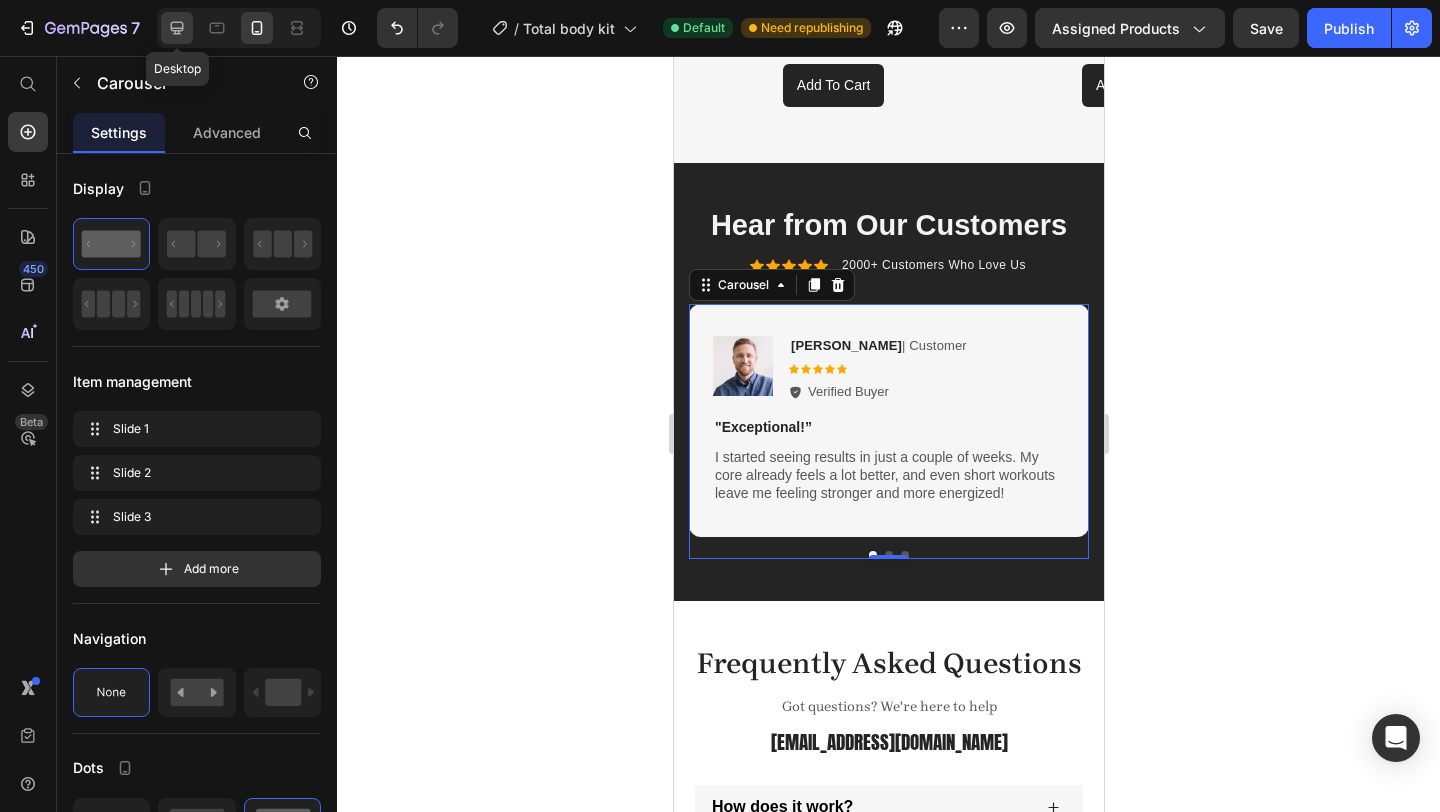 click 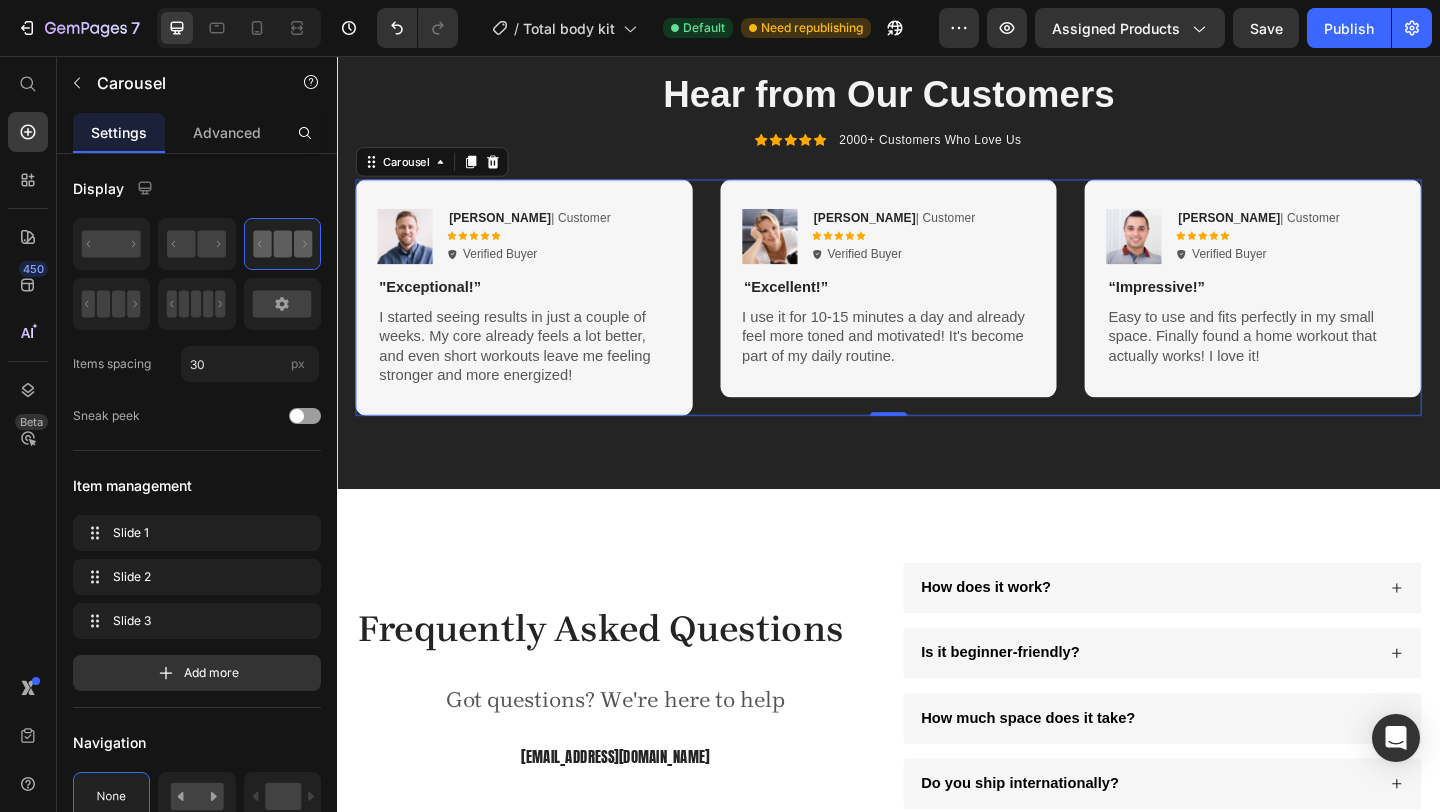 scroll, scrollTop: 3737, scrollLeft: 0, axis: vertical 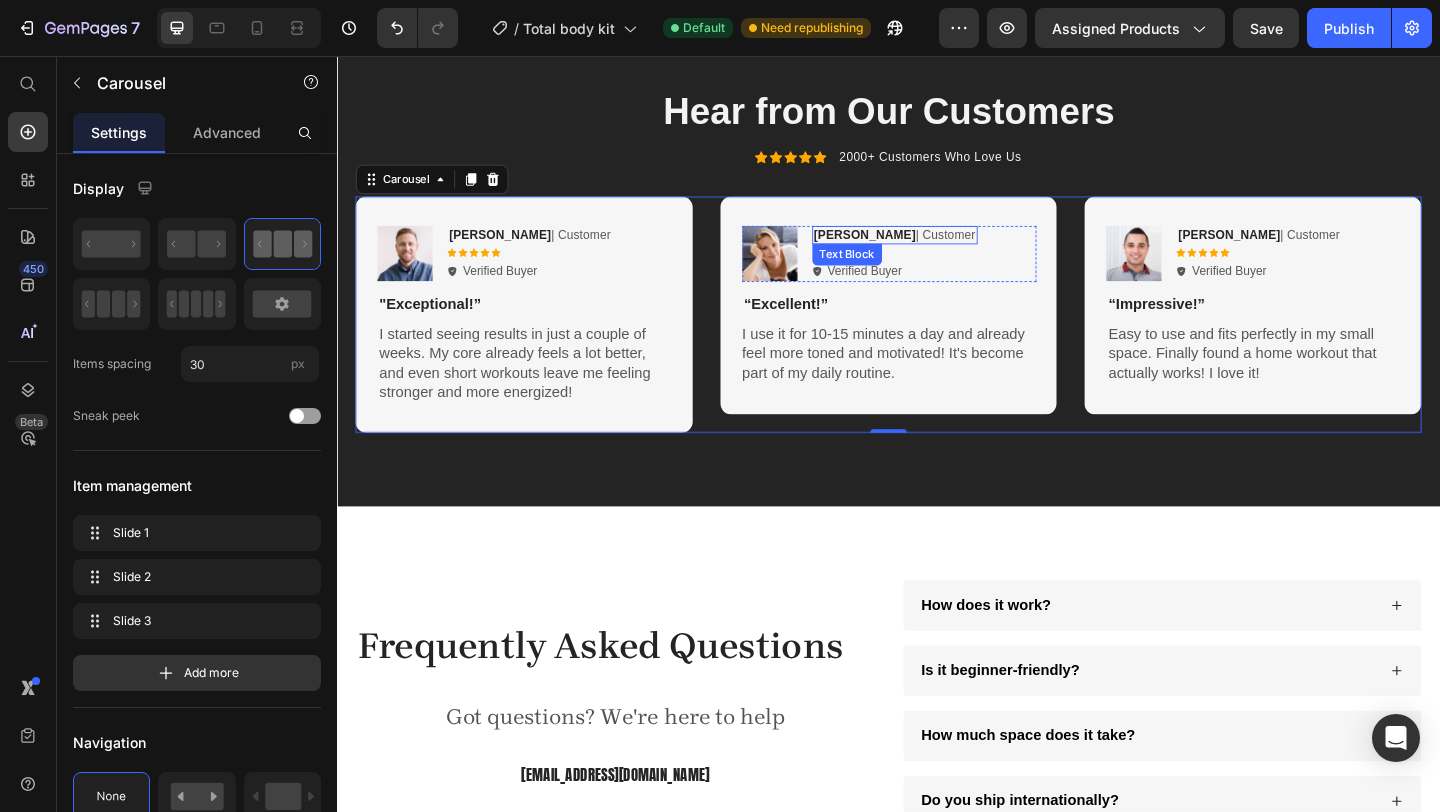 click on "[PERSON_NAME]" at bounding box center [911, 250] 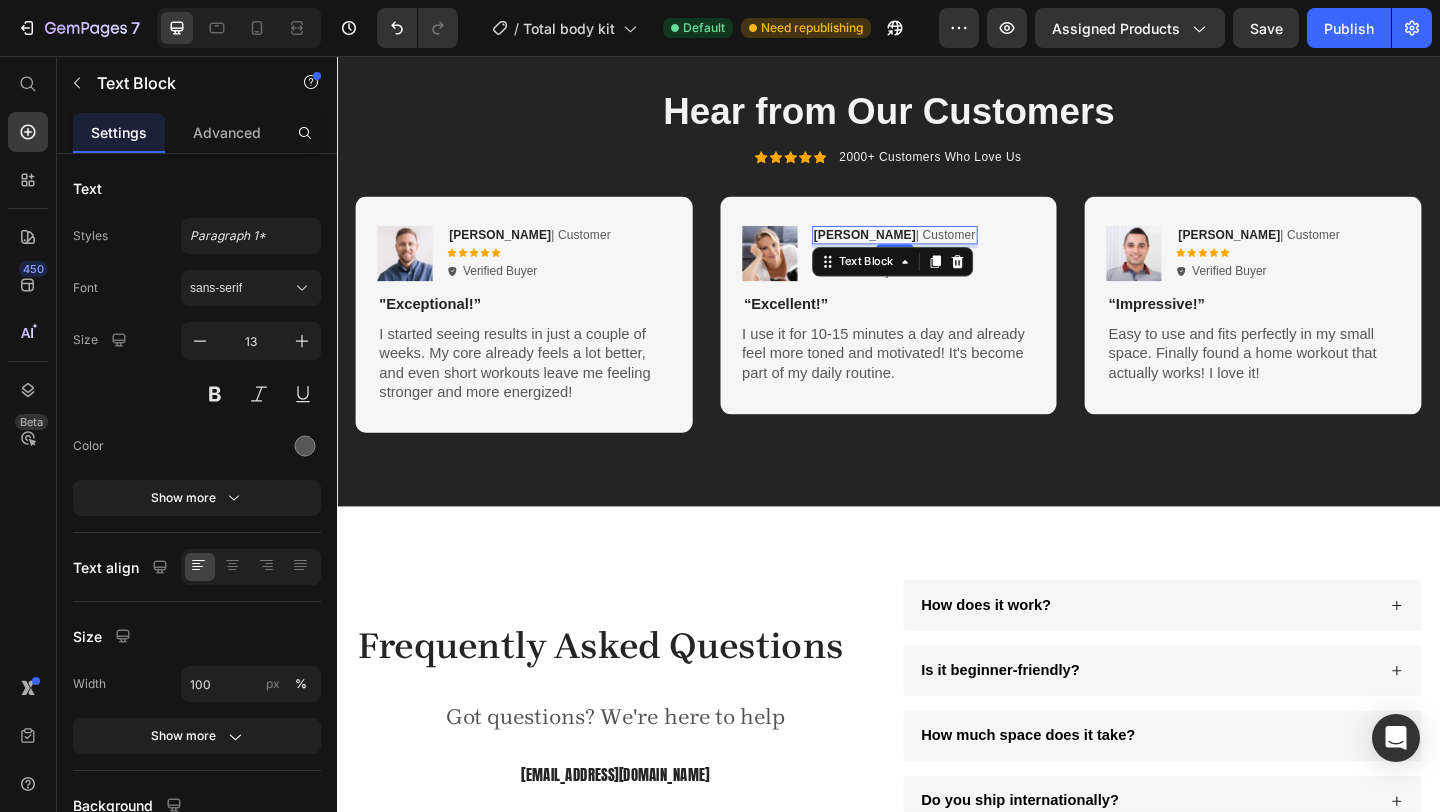 click on "[PERSON_NAME]" at bounding box center (911, 250) 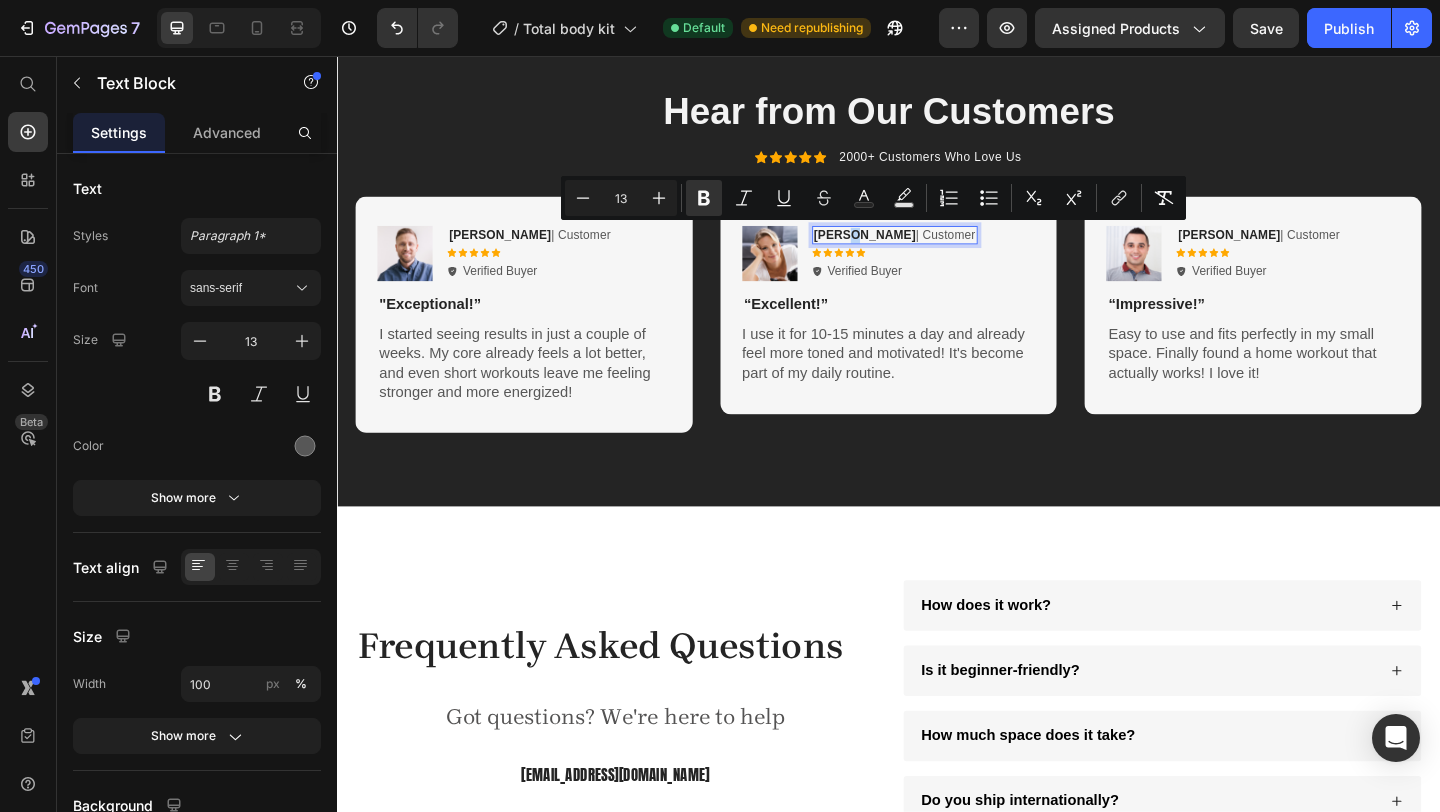 click on "[PERSON_NAME]" at bounding box center [911, 250] 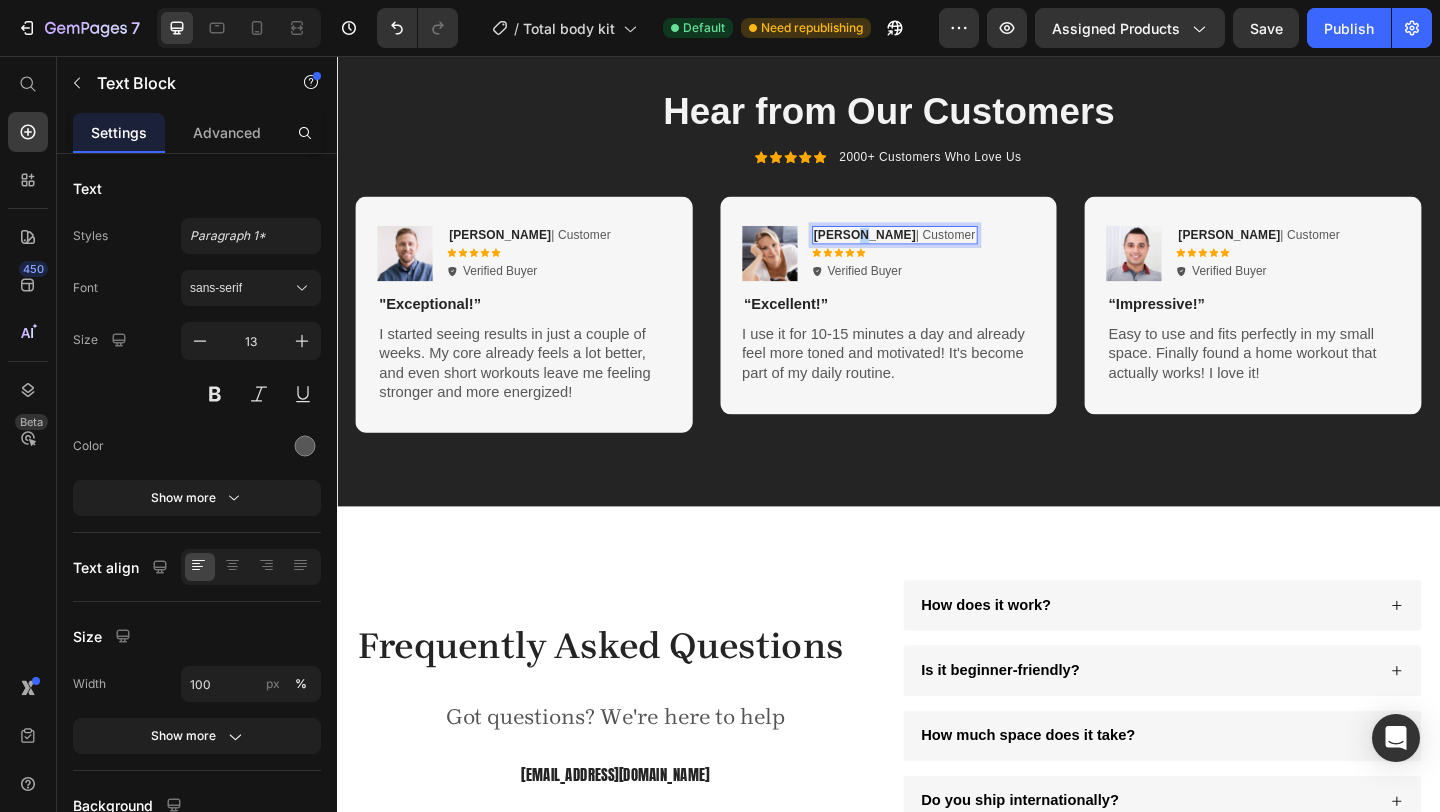 click on "[PERSON_NAME]" at bounding box center [911, 250] 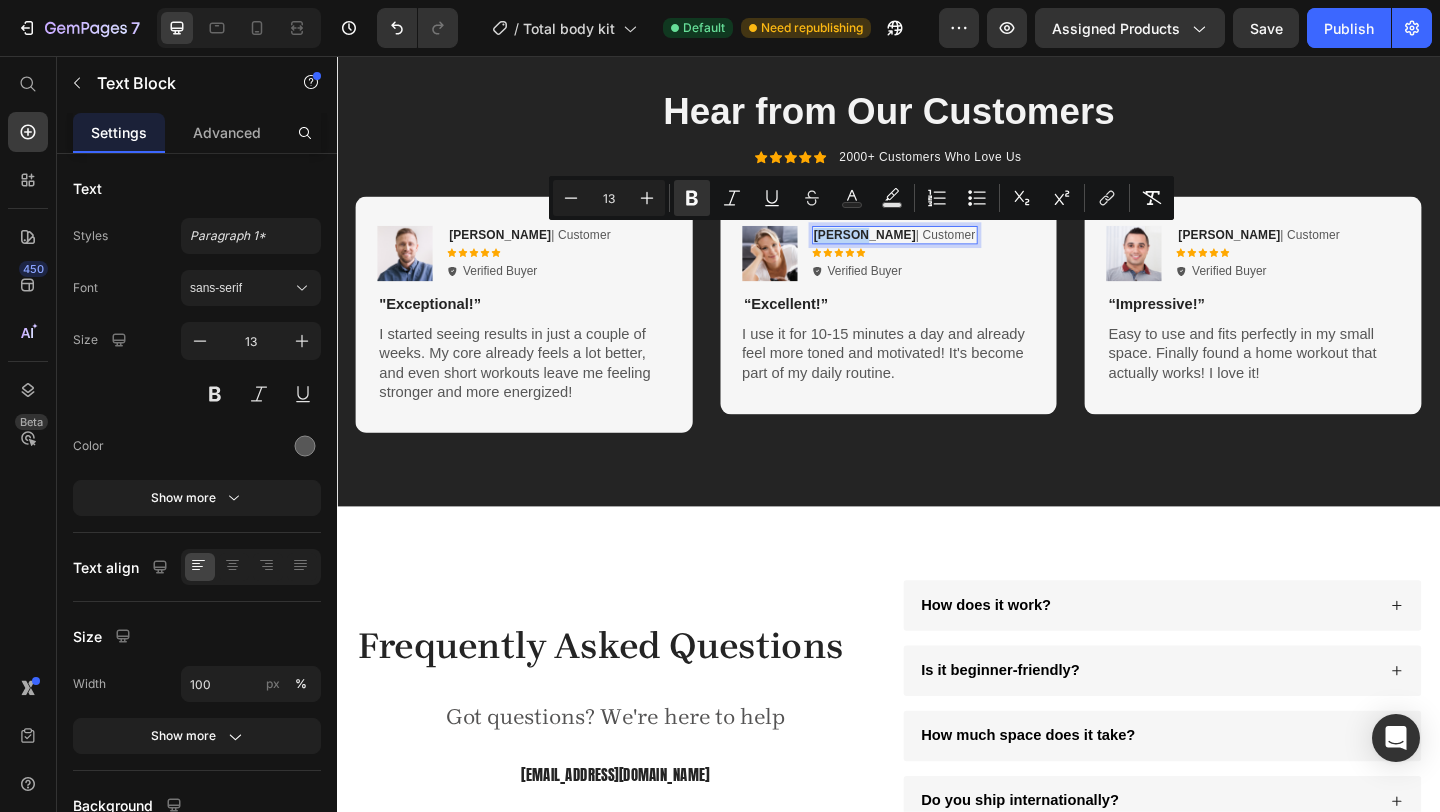 drag, startPoint x: 900, startPoint y: 250, endPoint x: 862, endPoint y: 250, distance: 38 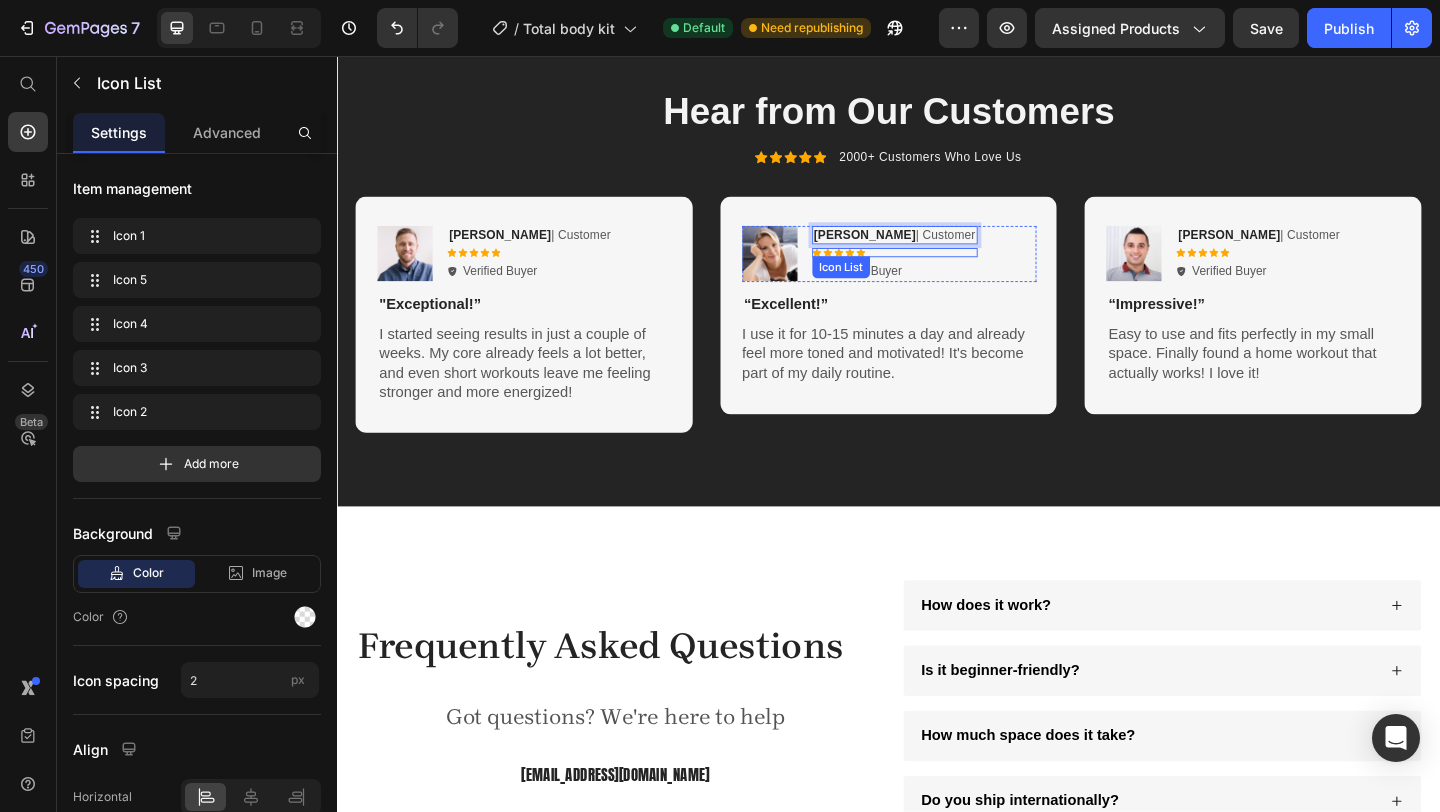 click on "Icon Icon Icon Icon Icon" at bounding box center [944, 270] 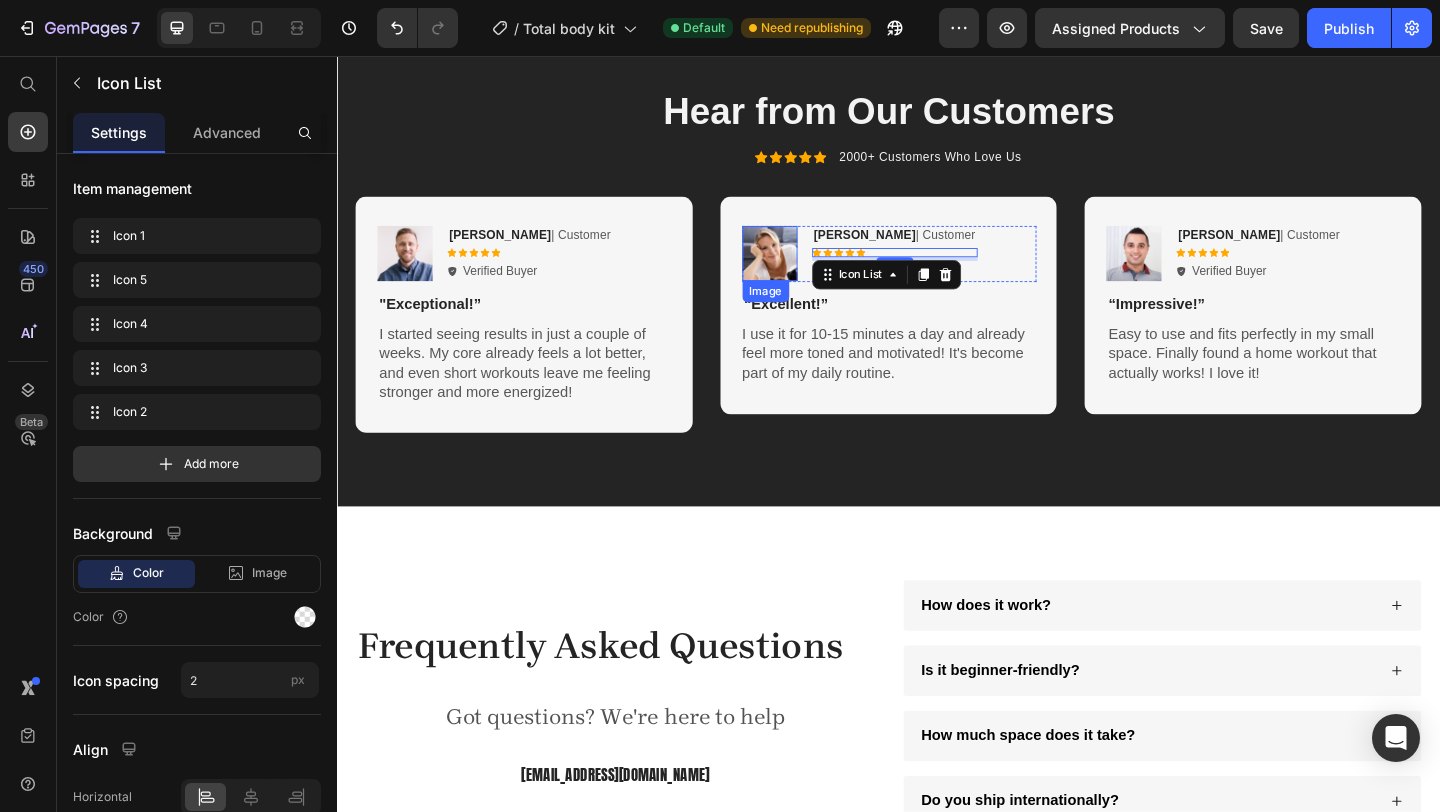 click at bounding box center (808, 271) 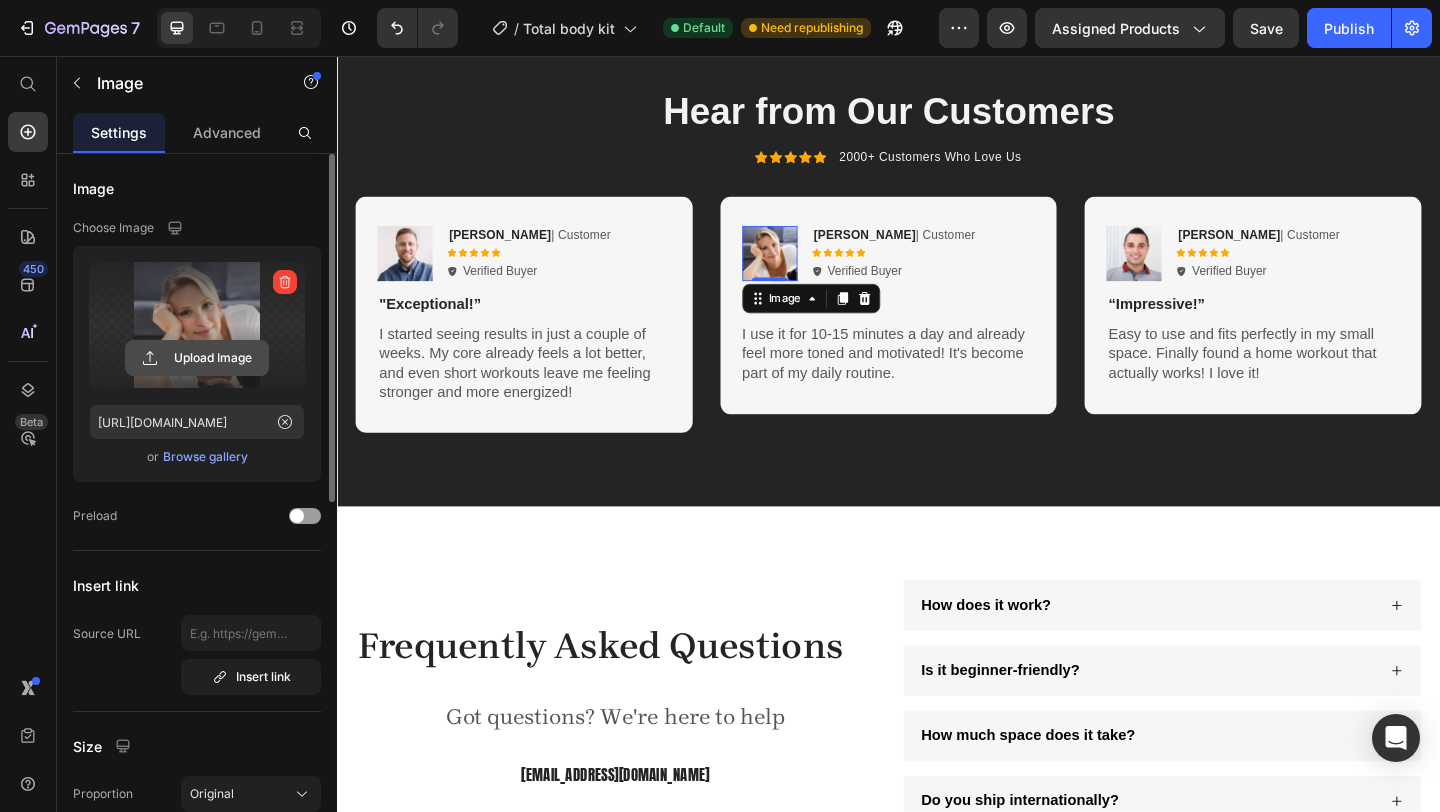 click 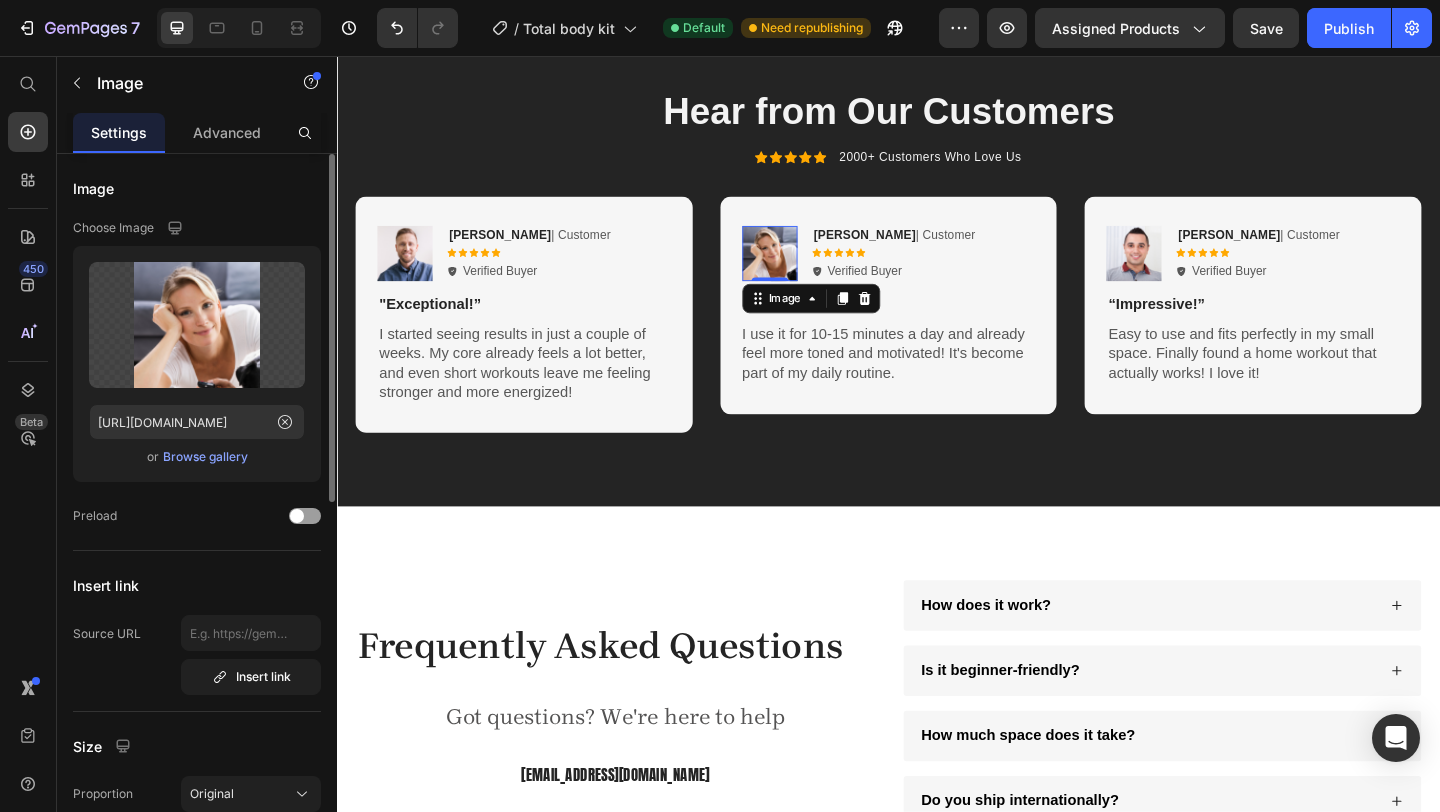 click on "Browse gallery" at bounding box center [205, 457] 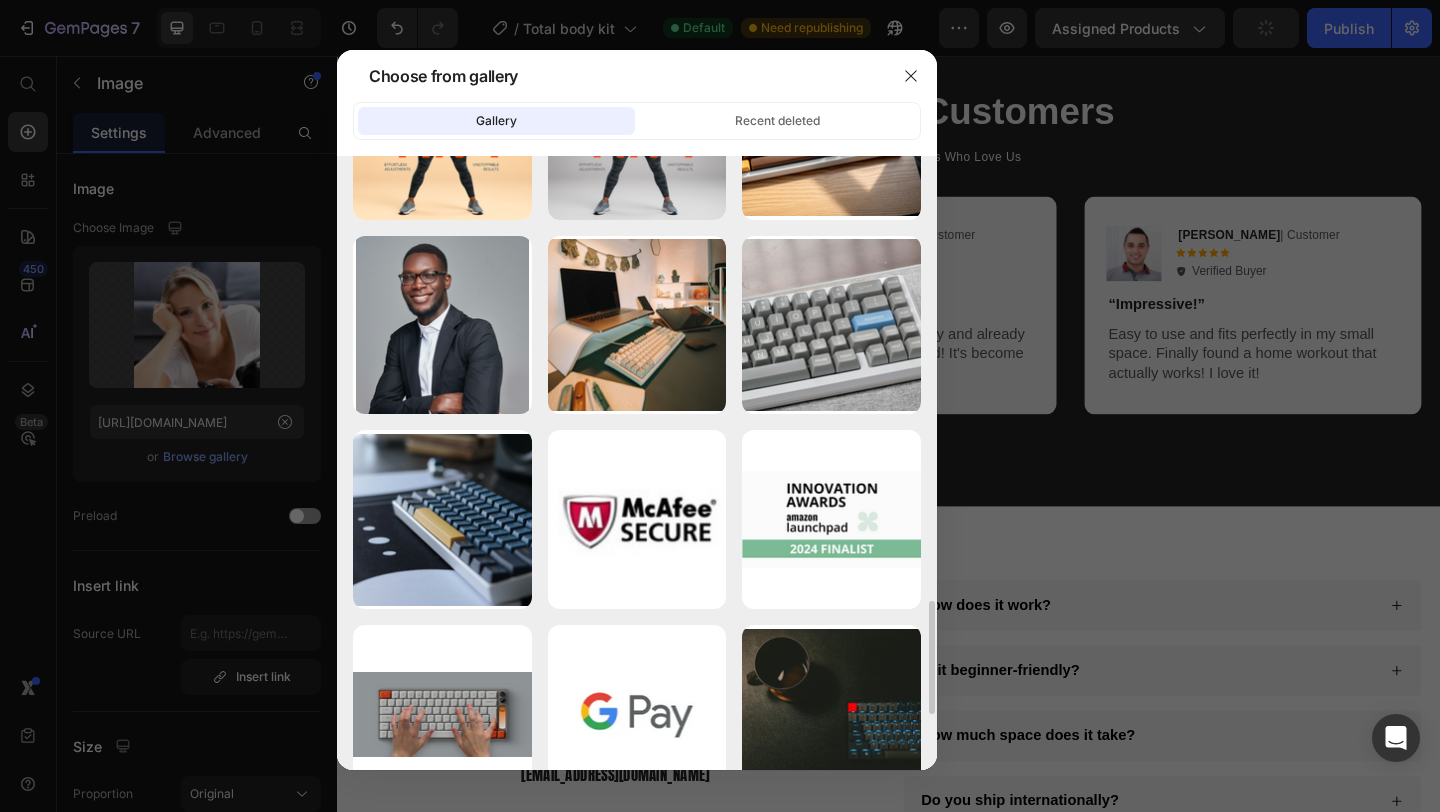 scroll, scrollTop: 2482, scrollLeft: 0, axis: vertical 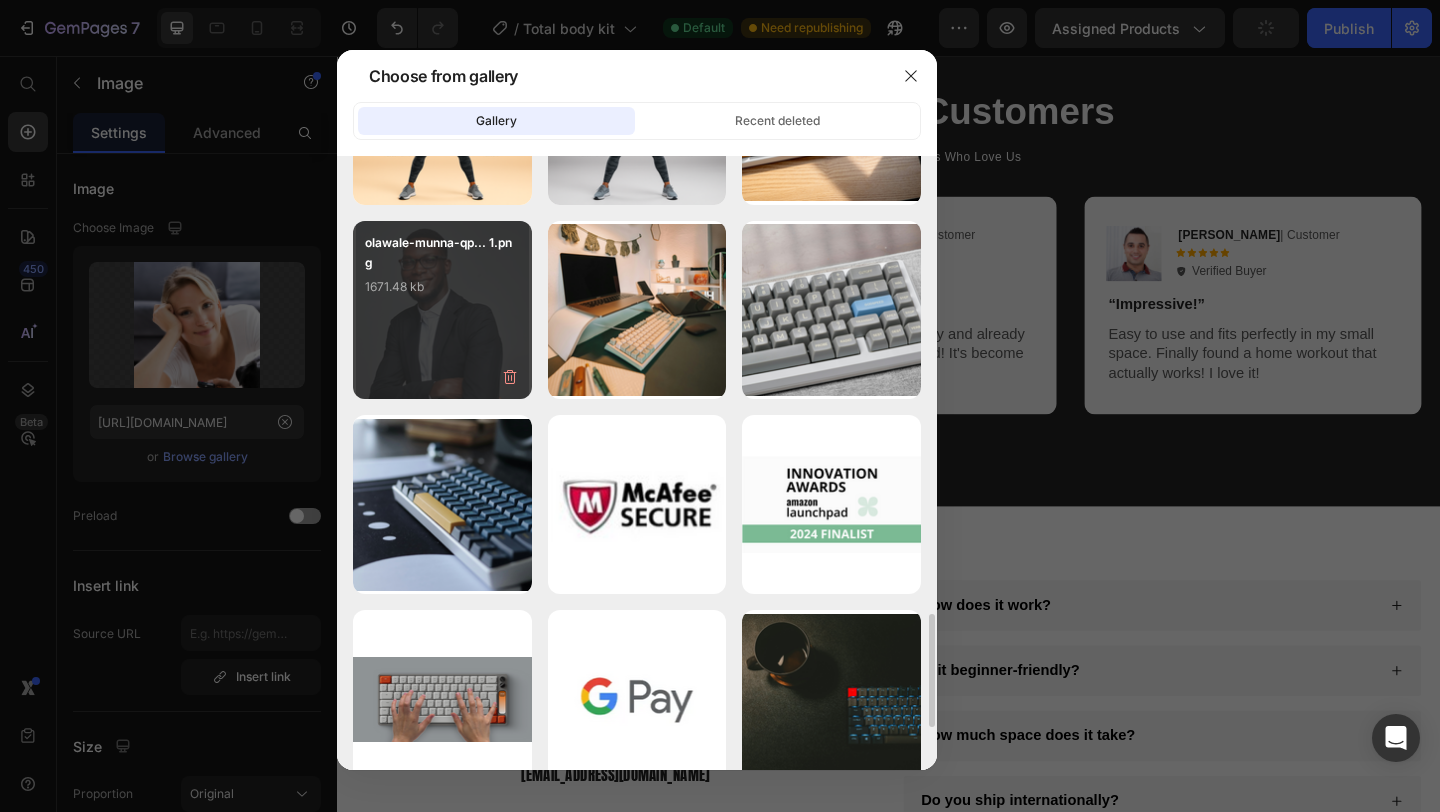 click on "[PERSON_NAME]-qp... 1.png 1671.48 kb" at bounding box center (442, 273) 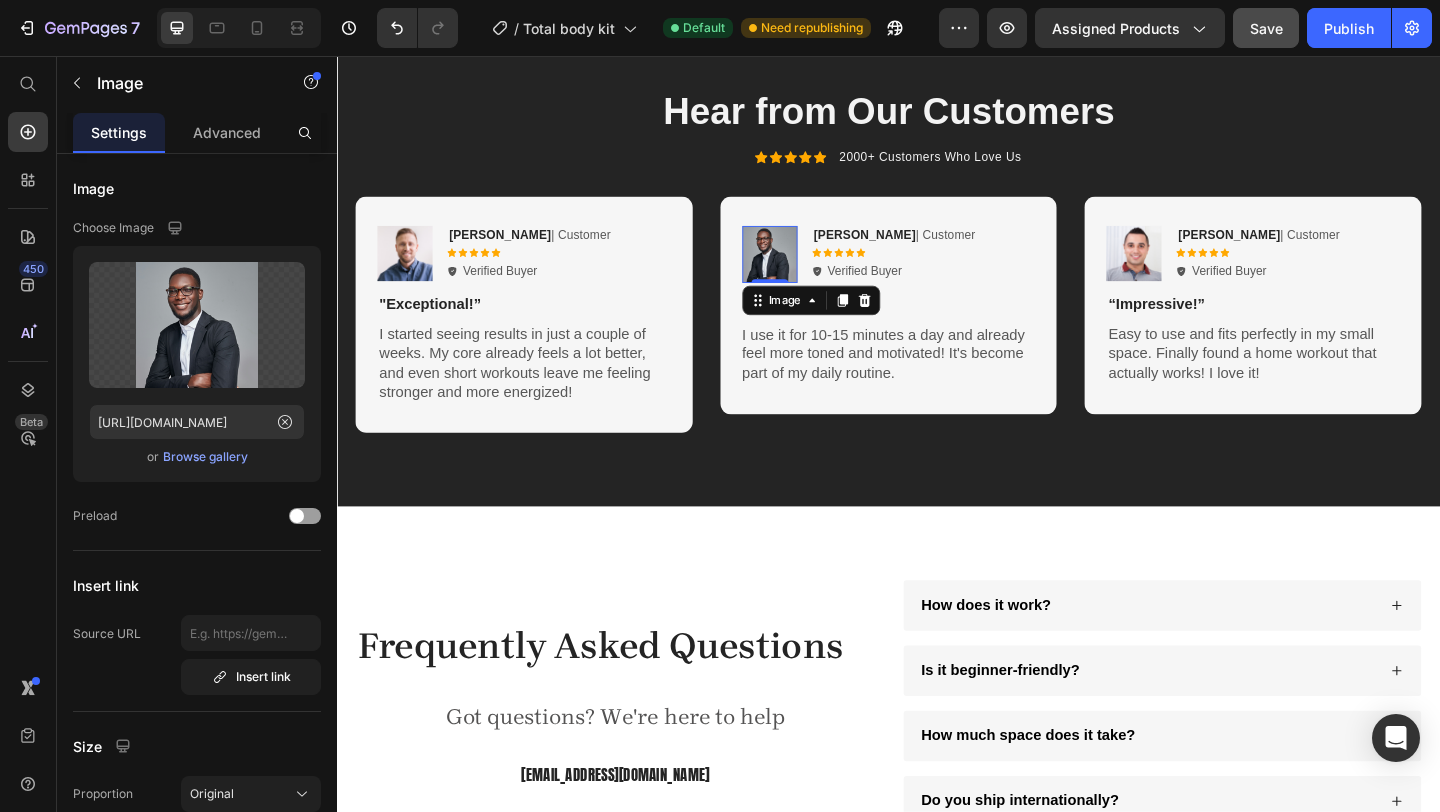 click on "Save" 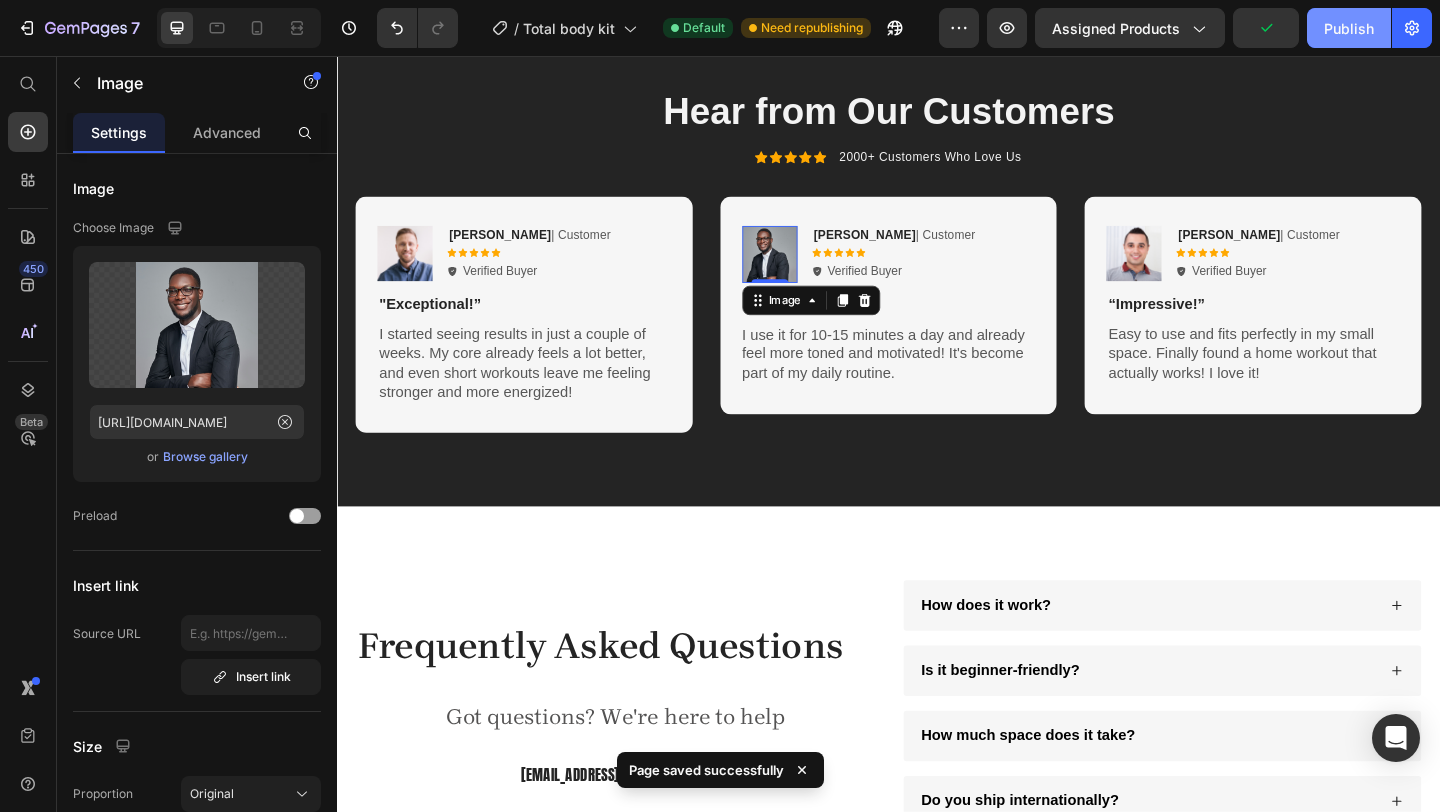 click on "Publish" 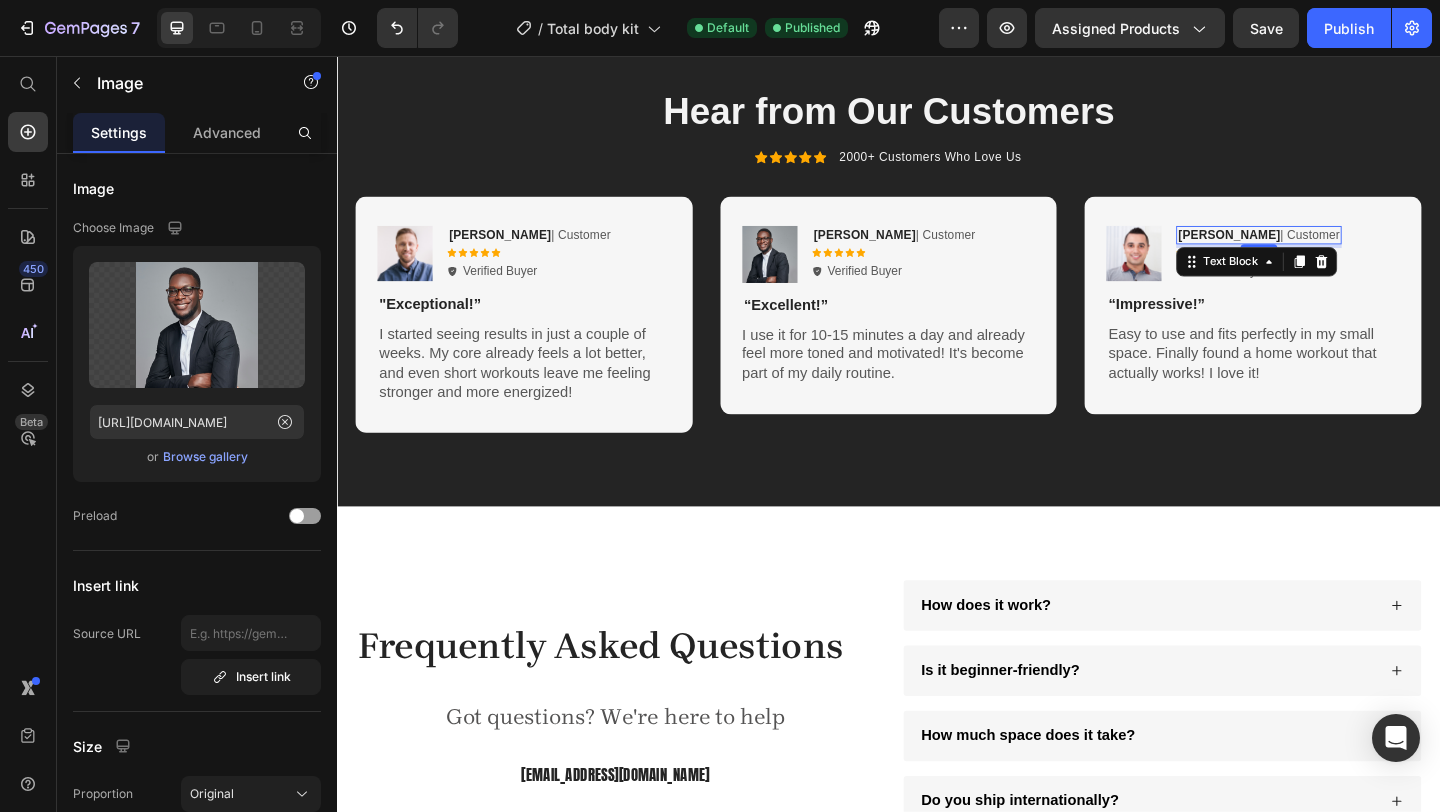 click on "[PERSON_NAME]" at bounding box center [1307, 250] 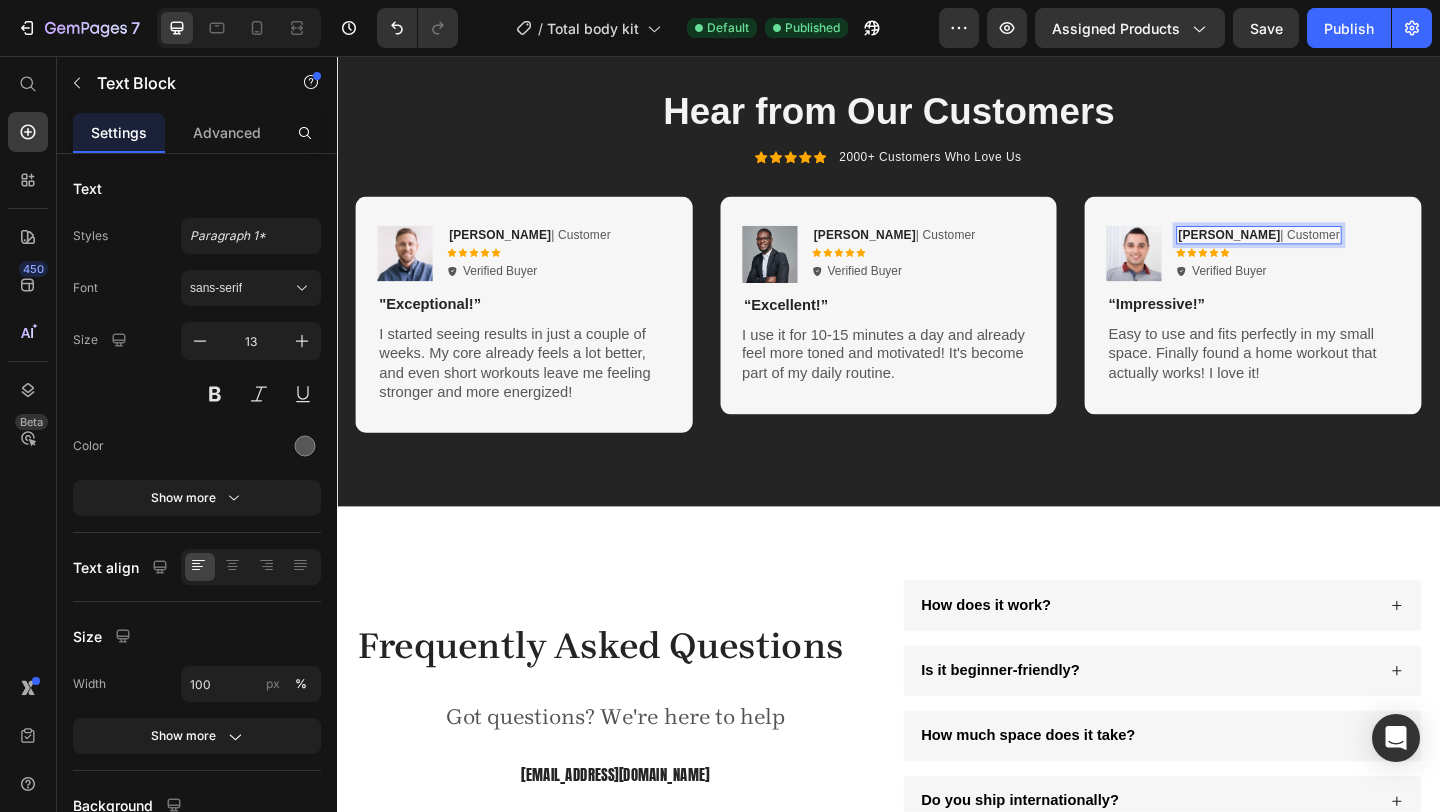 click on "[PERSON_NAME]" at bounding box center (1307, 250) 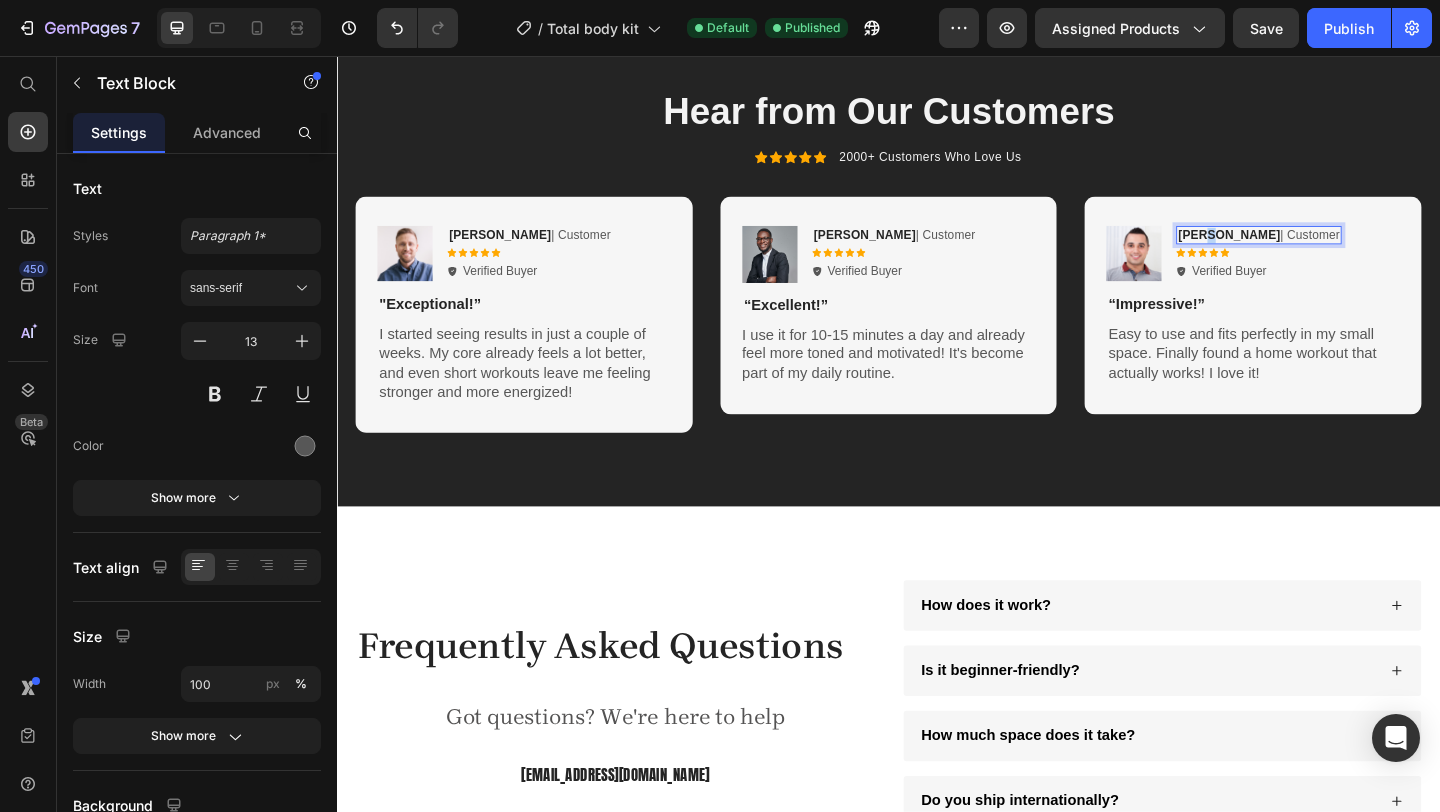 click on "[PERSON_NAME]" at bounding box center (1307, 250) 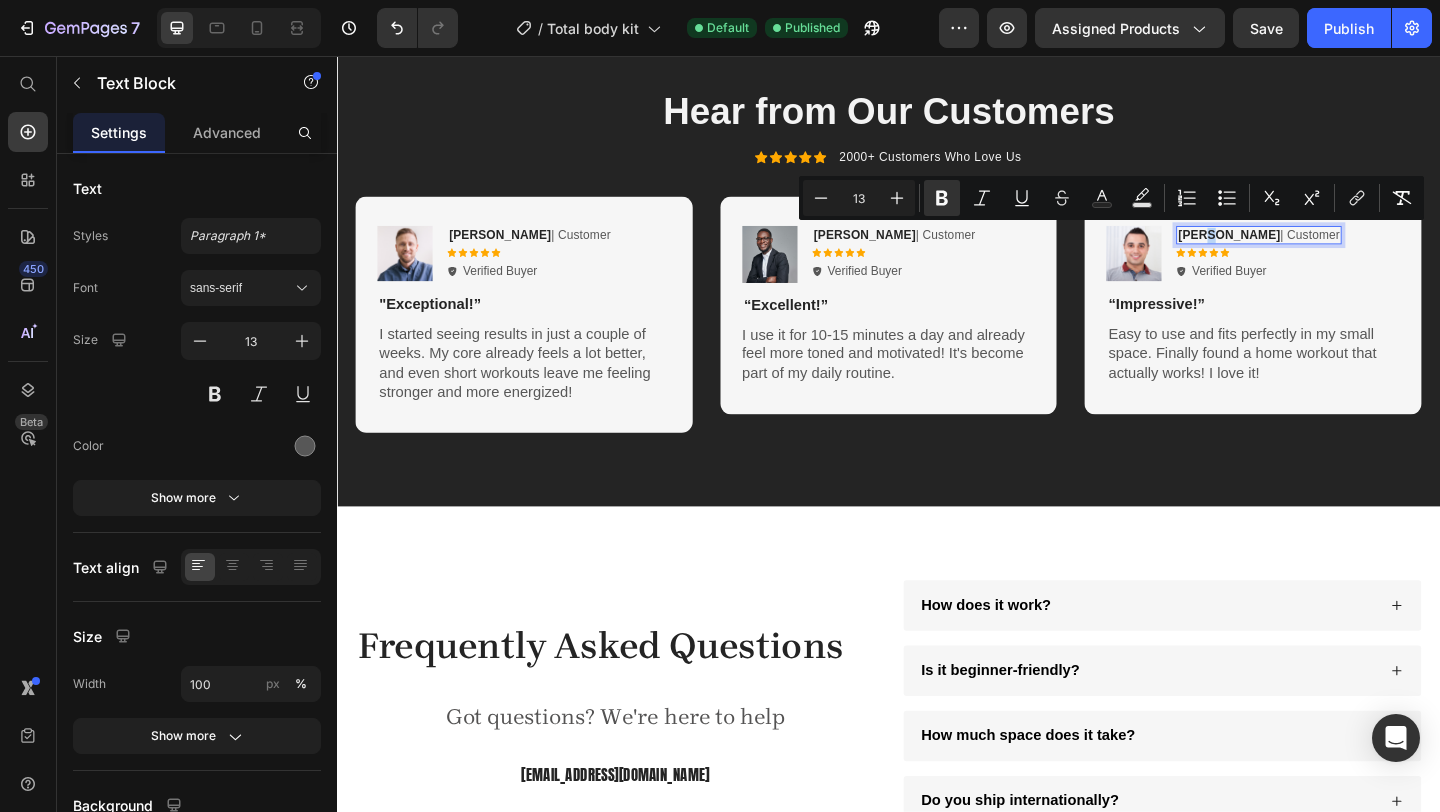 drag, startPoint x: 1284, startPoint y: 253, endPoint x: 1266, endPoint y: 253, distance: 18 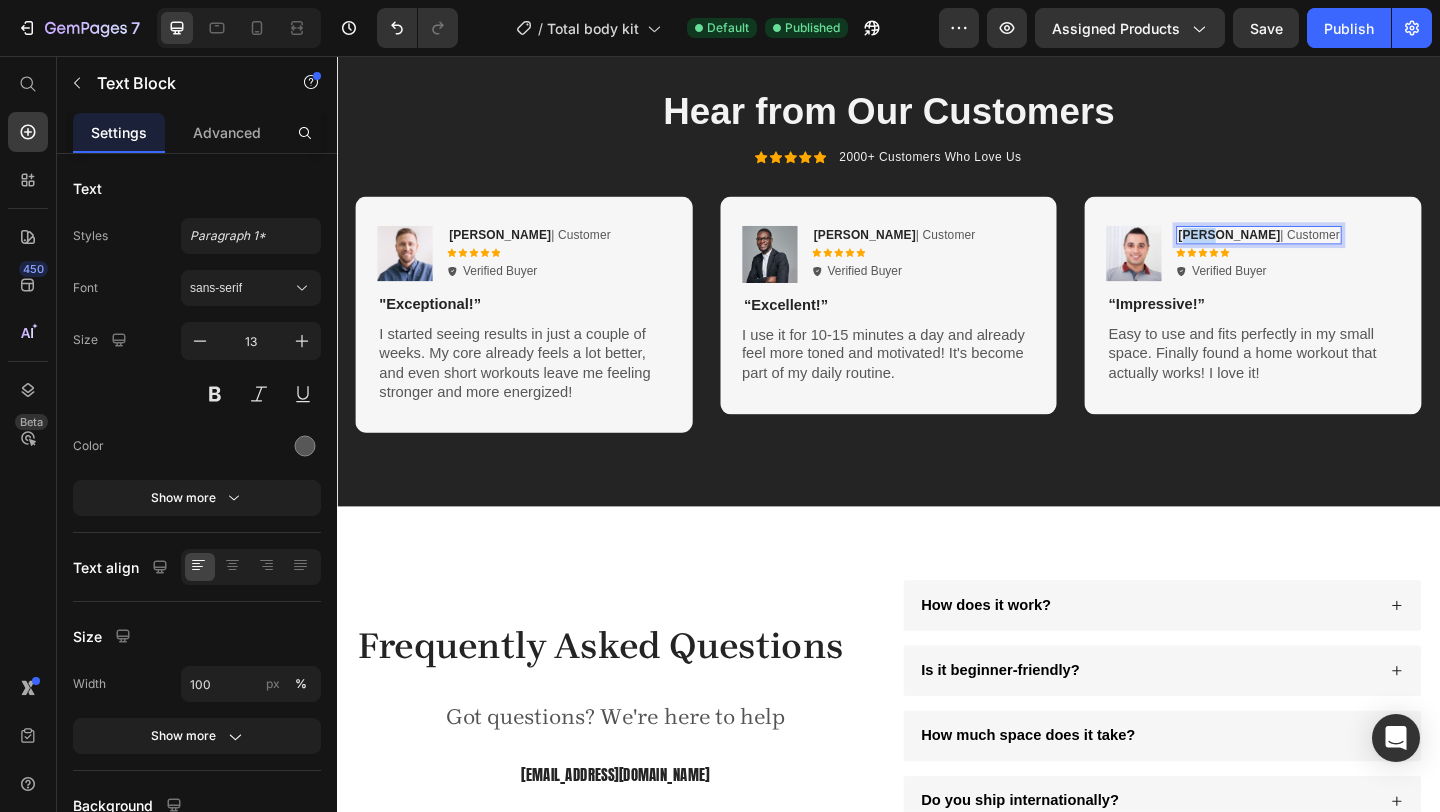 drag, startPoint x: 1262, startPoint y: 253, endPoint x: 1292, endPoint y: 253, distance: 30 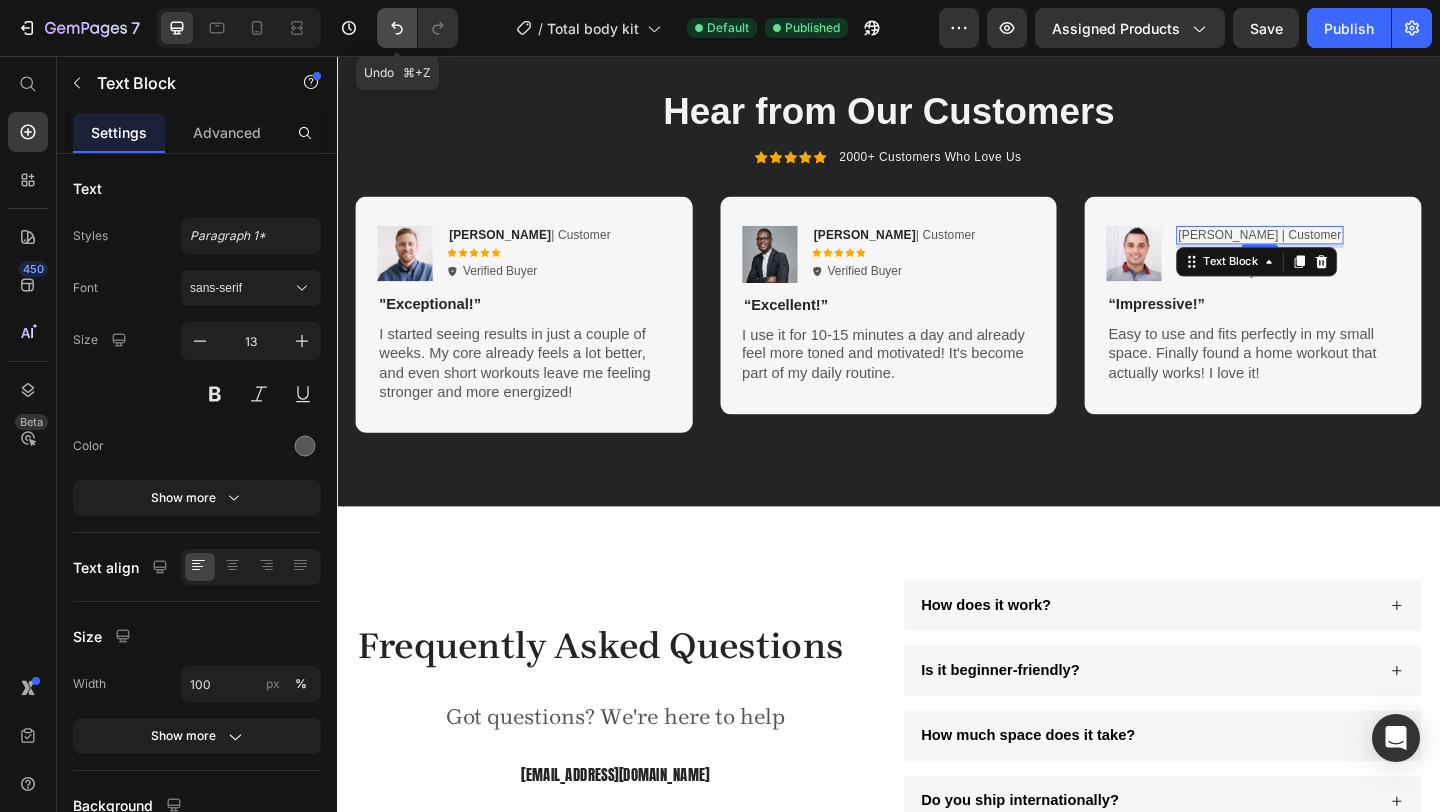 click 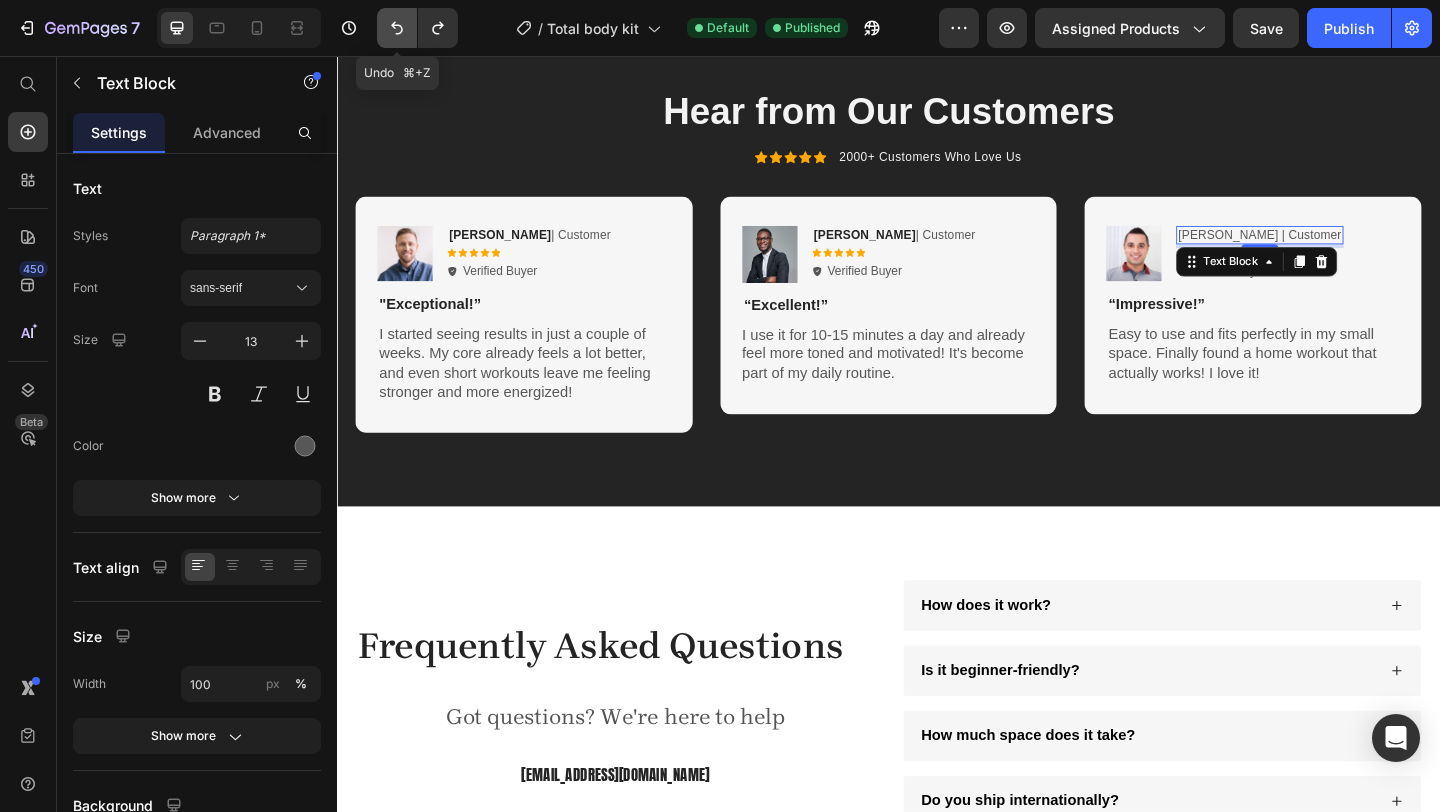 click 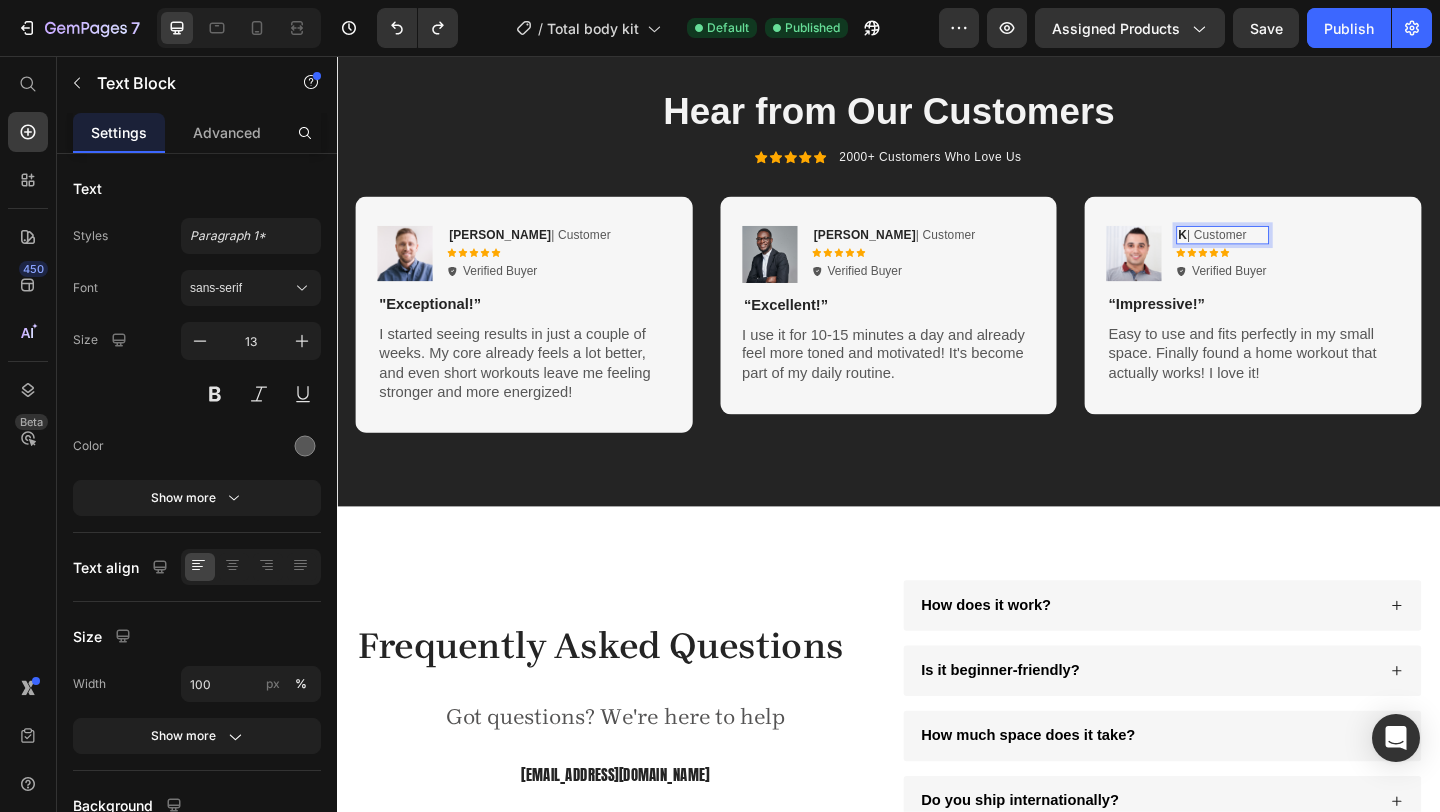 click on "K" at bounding box center [1257, 250] 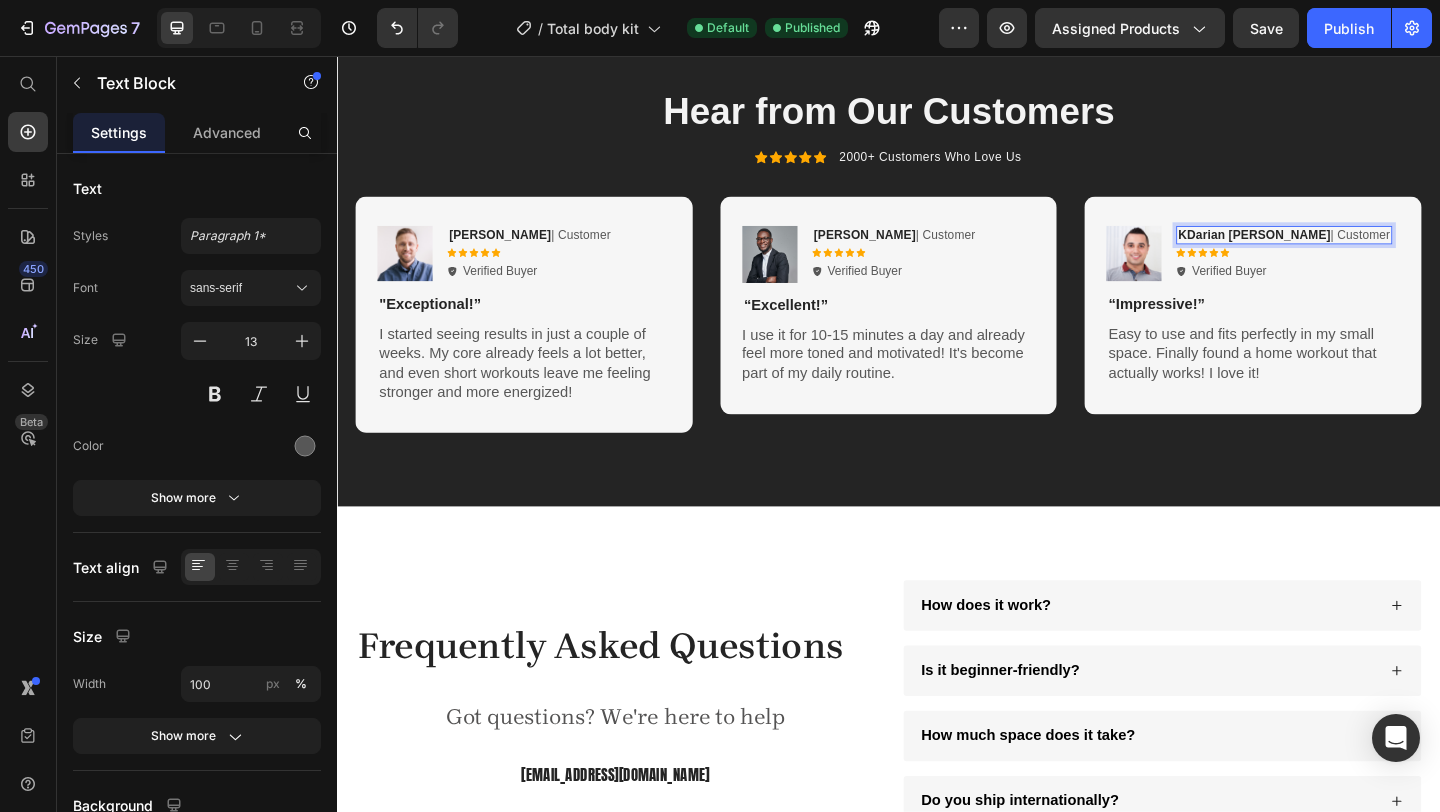 click on "KDarian [PERSON_NAME]" at bounding box center (1335, 250) 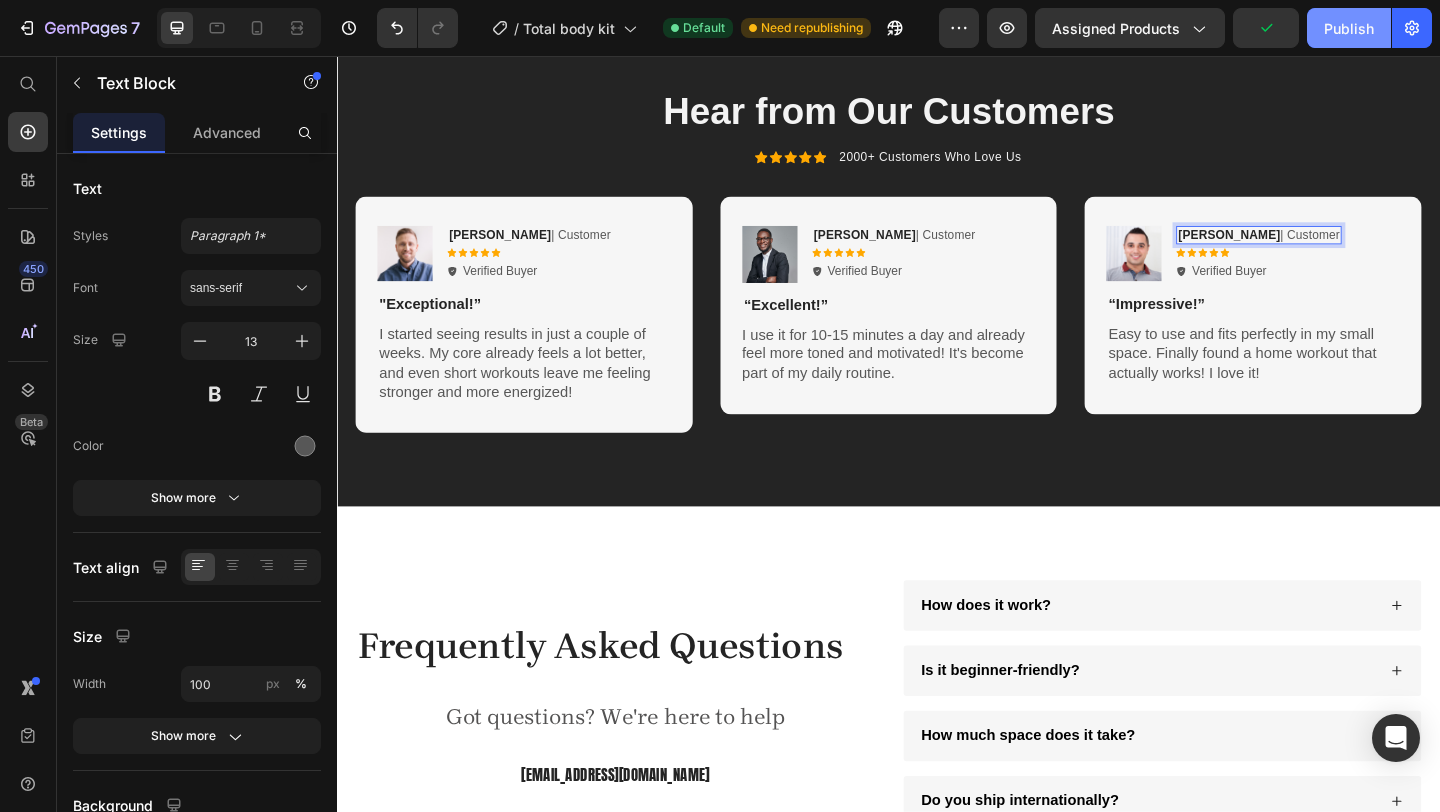 click on "Publish" at bounding box center (1349, 28) 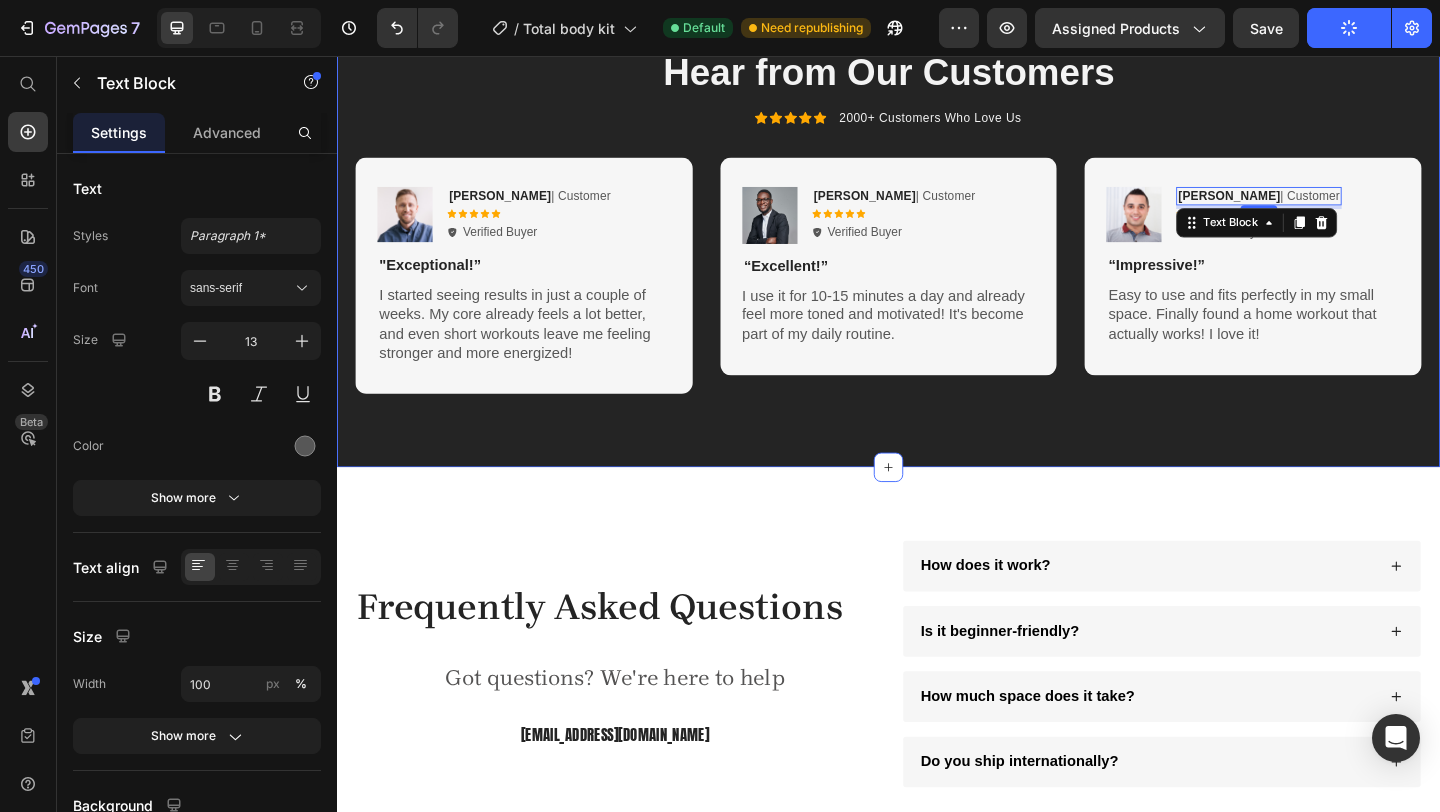 scroll, scrollTop: 3771, scrollLeft: 0, axis: vertical 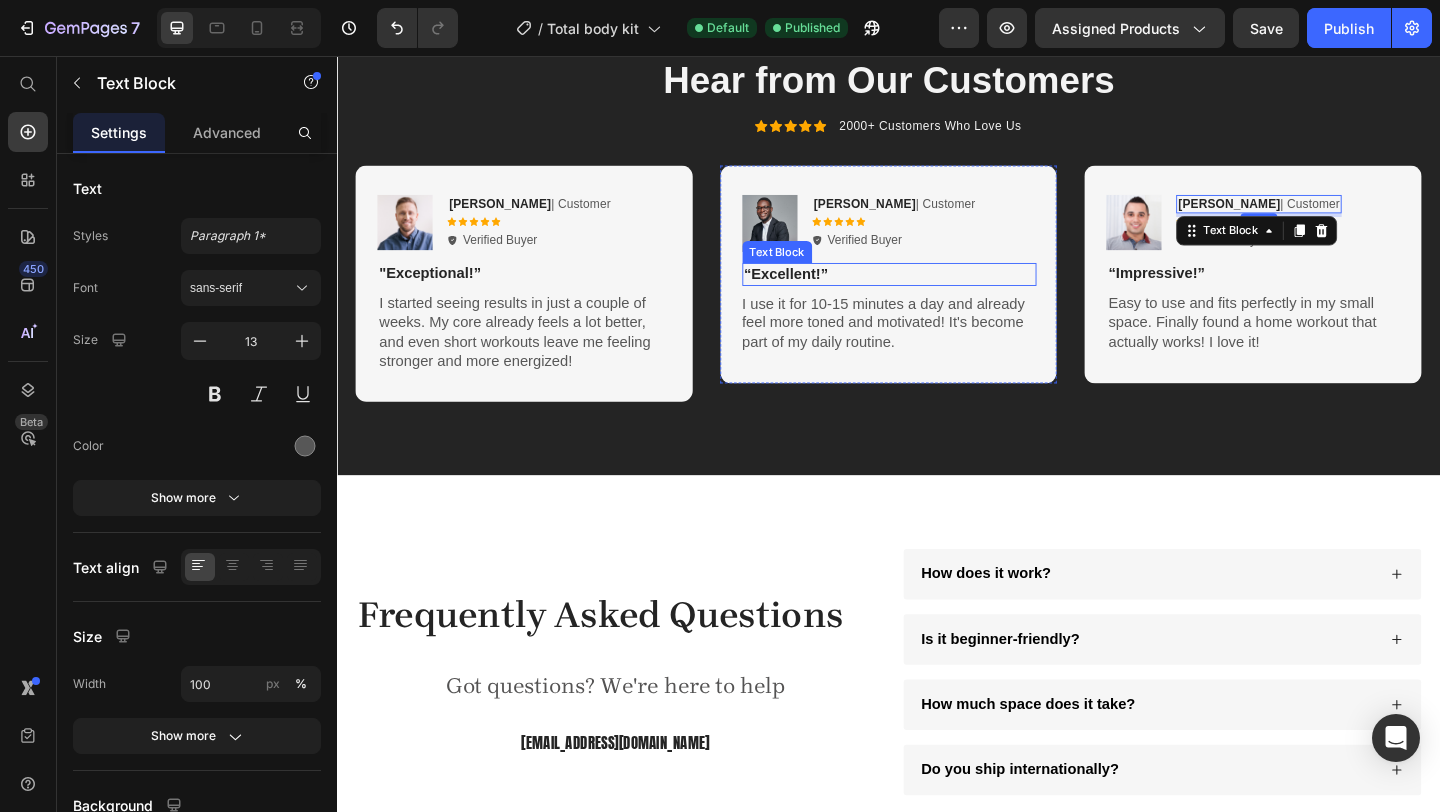 click on "“Excellent!”" at bounding box center (938, 293) 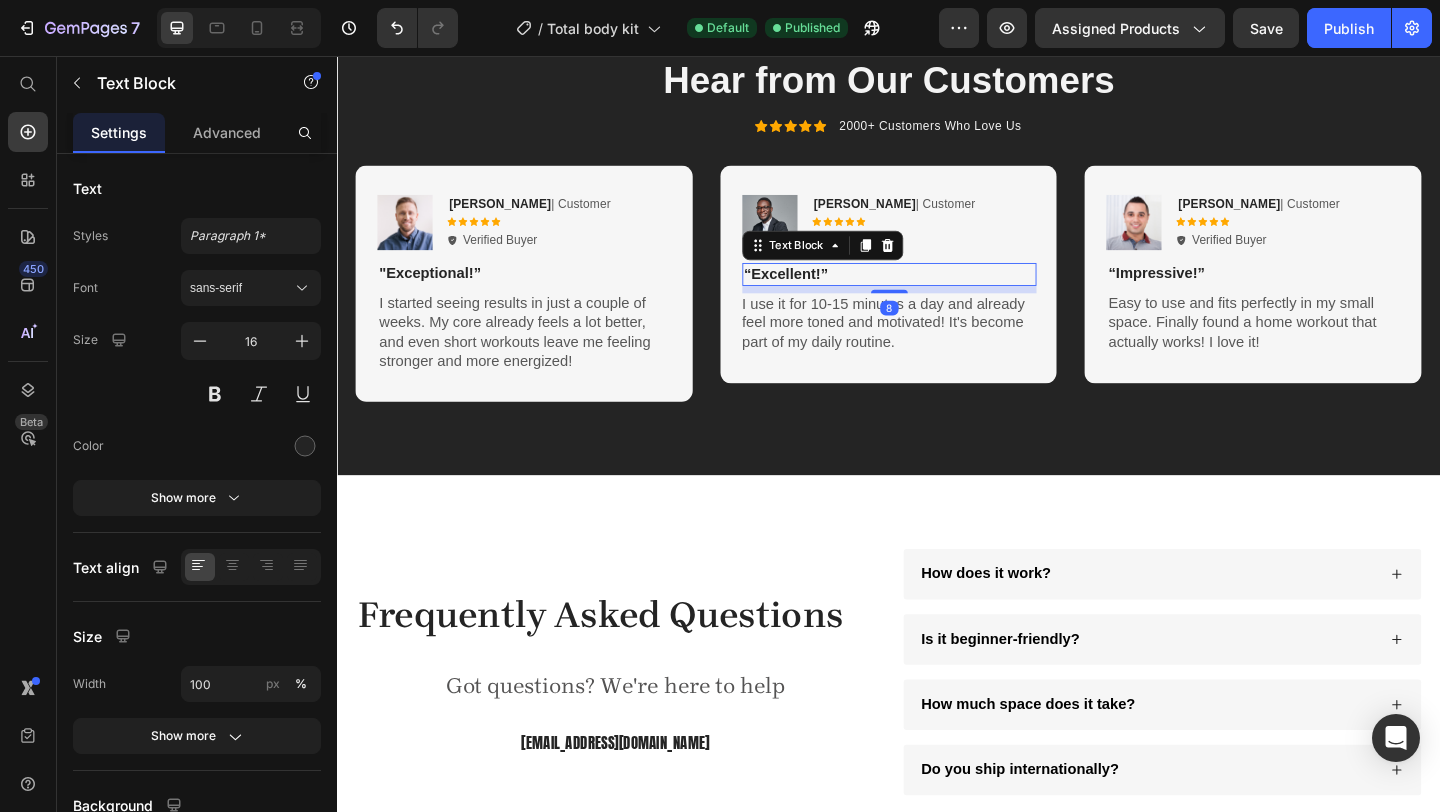 click on "“Excellent!”" at bounding box center [938, 293] 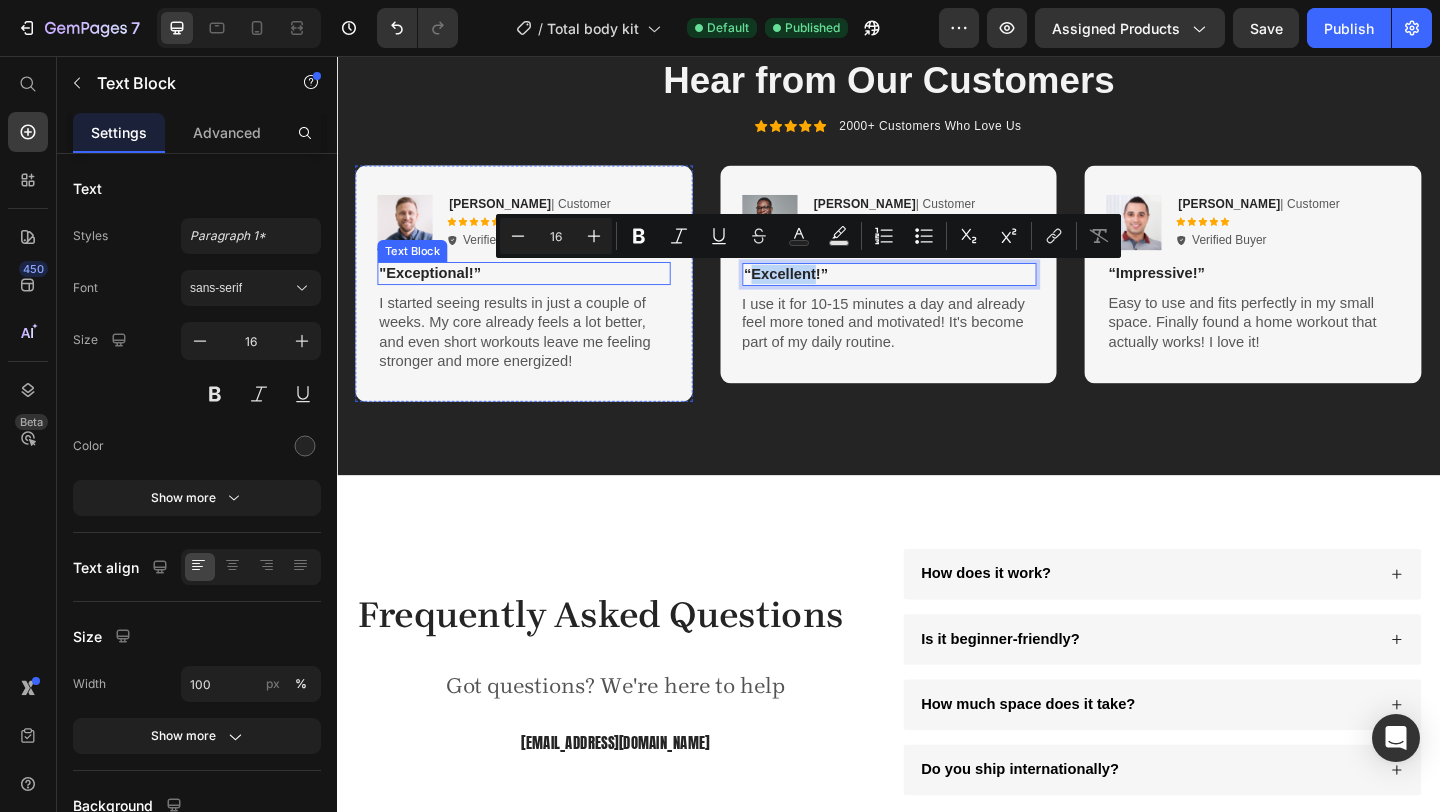 click on ""Exceptional!”" at bounding box center [540, 292] 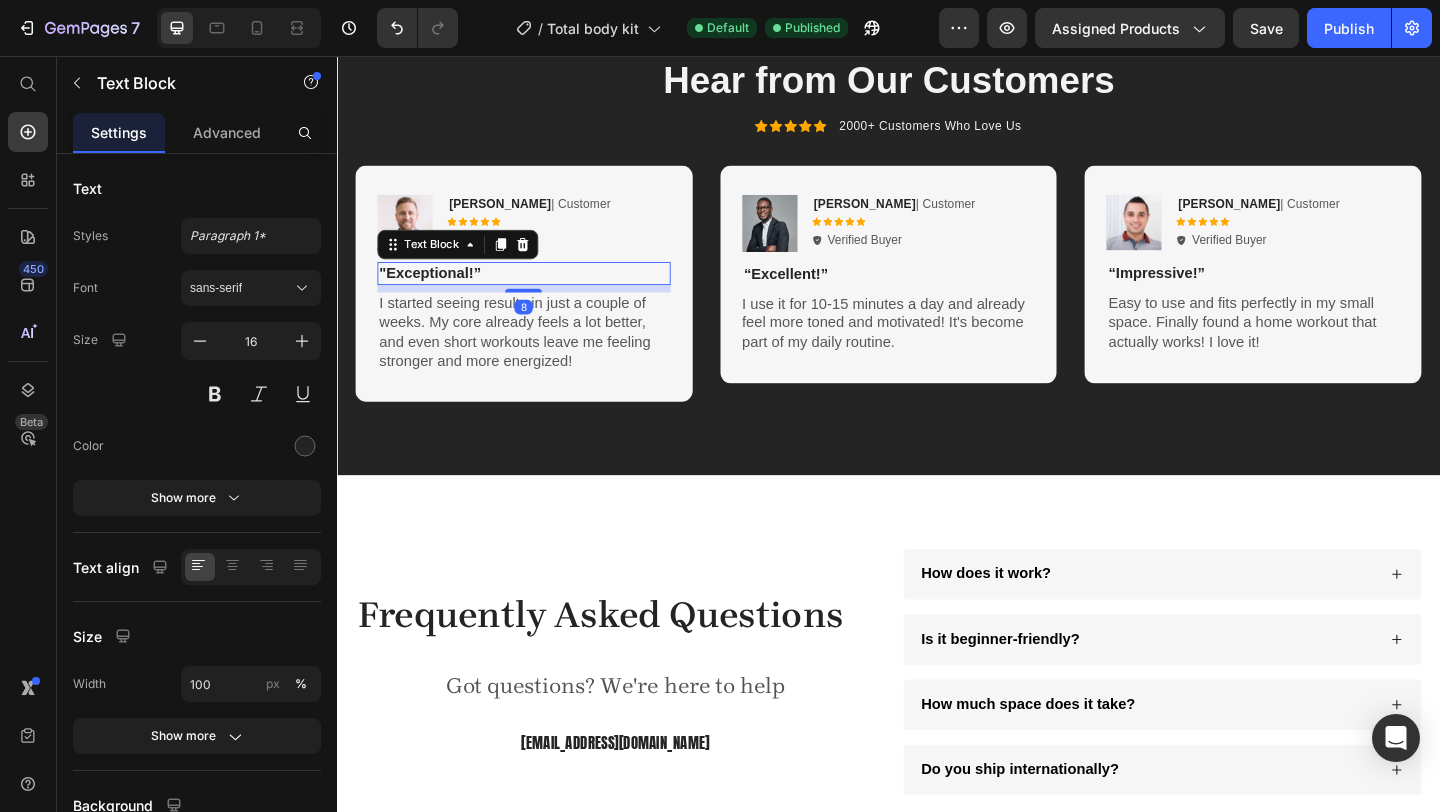 click on ""Exceptional!”" at bounding box center (540, 292) 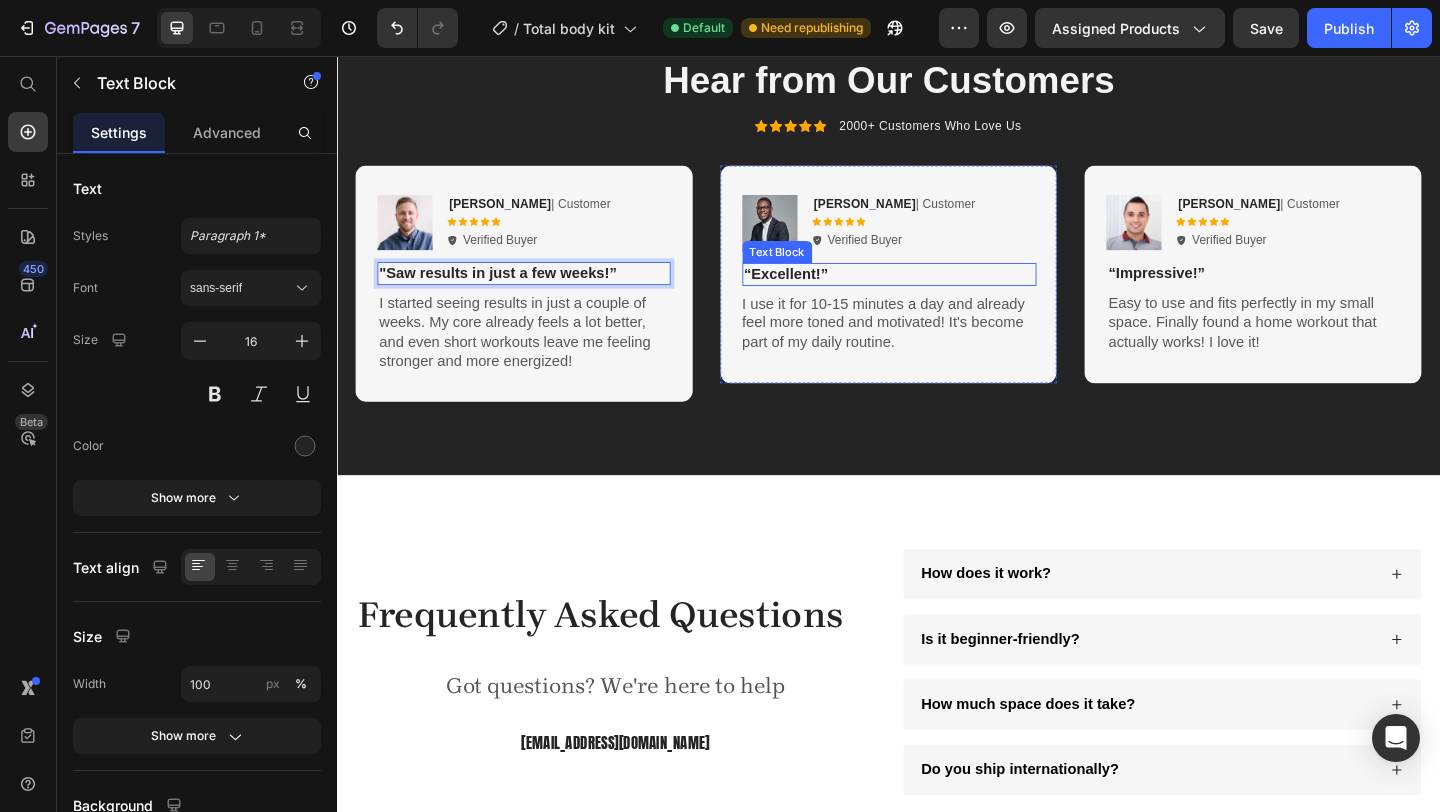 click on "“Excellent!”" at bounding box center [938, 293] 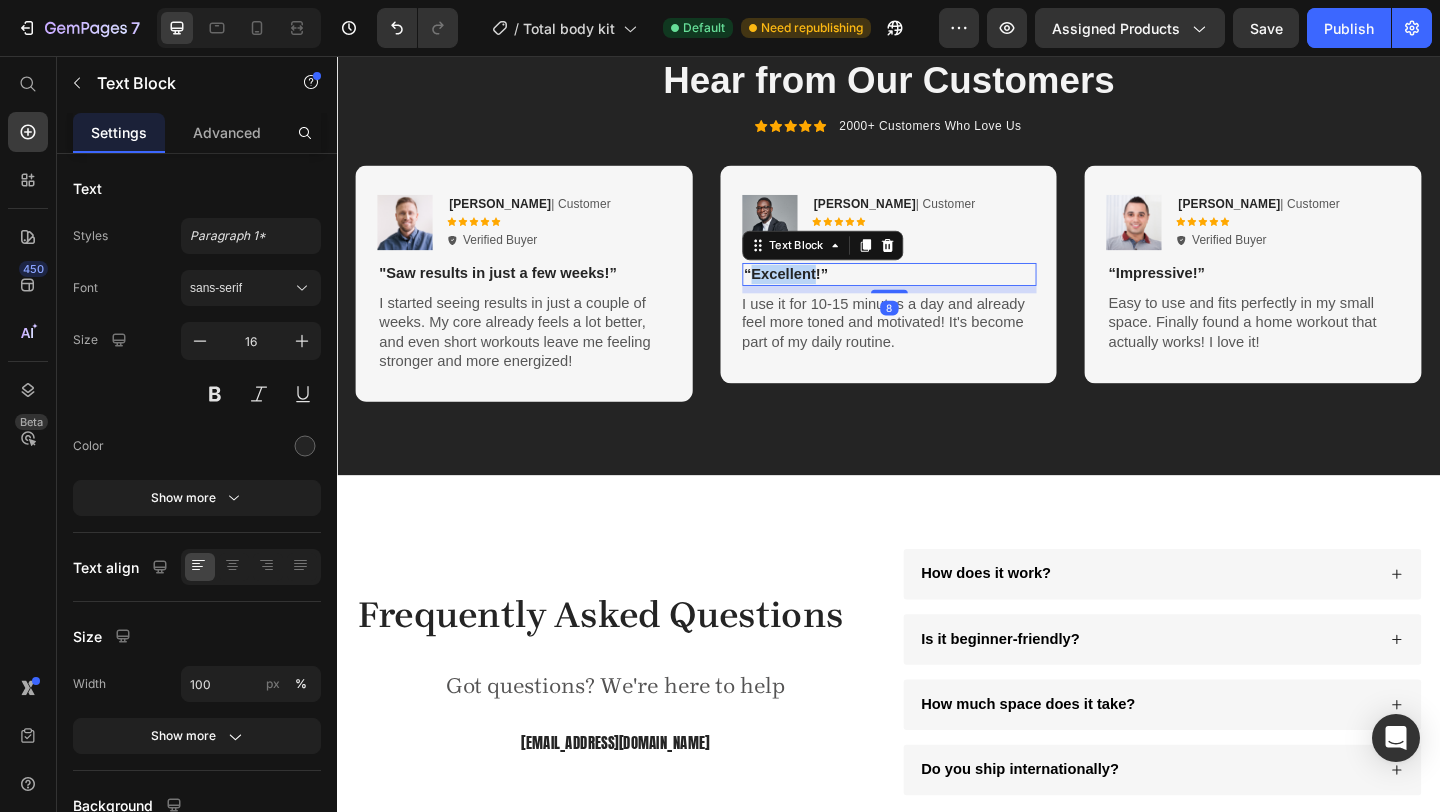 click on "“Excellent!”" at bounding box center (938, 293) 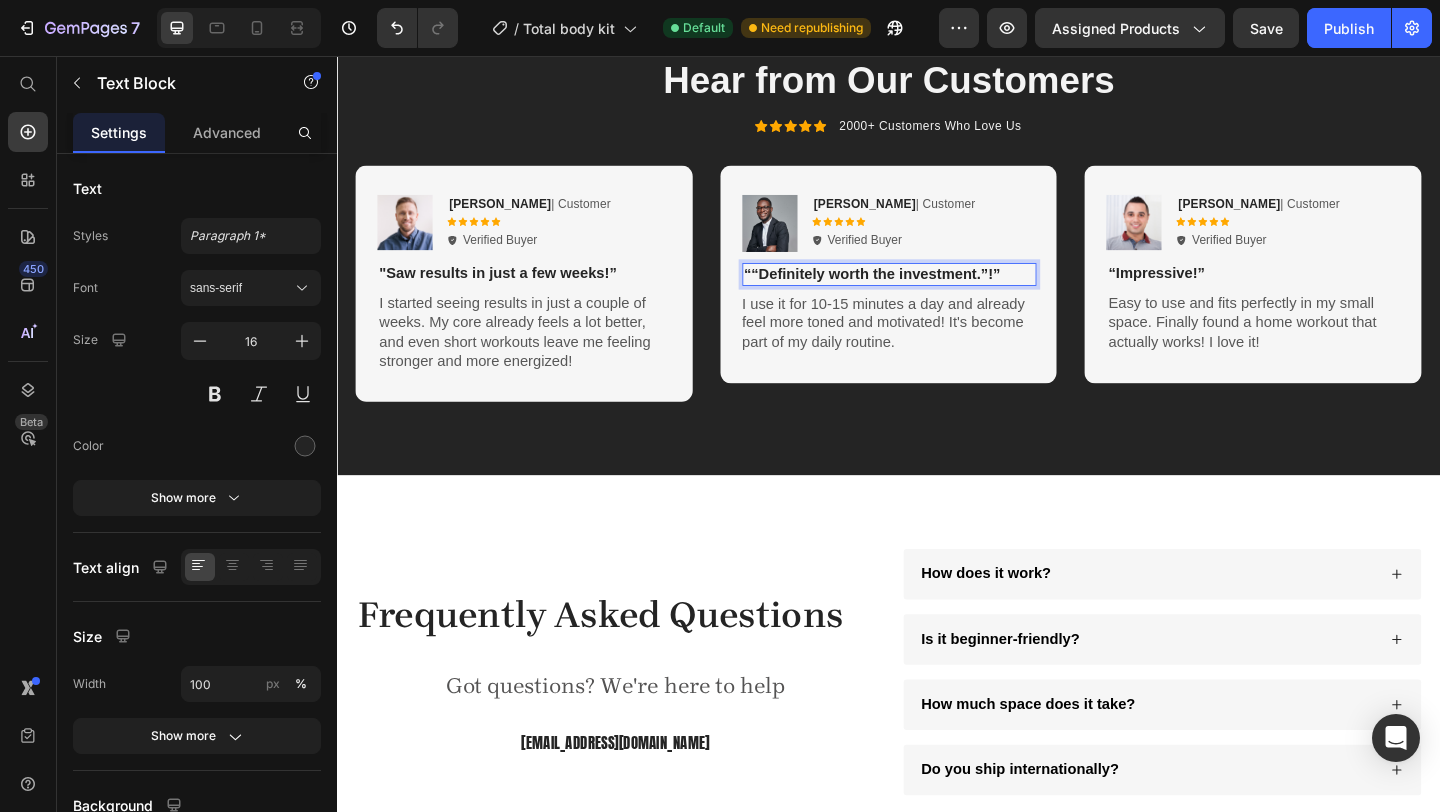 click on "““Definitely worth the investment.”!”" at bounding box center (938, 293) 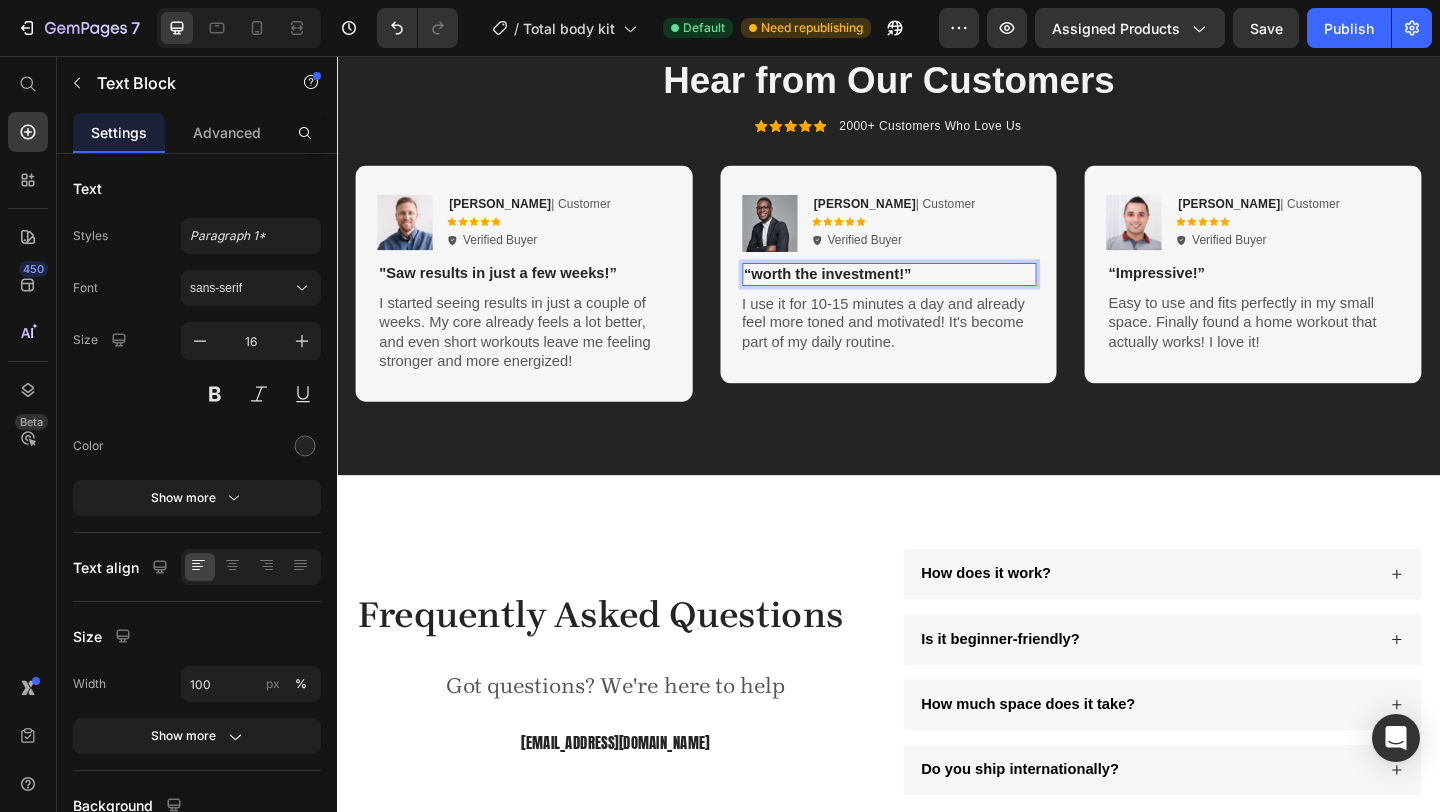 click on "“worth the investment!”" at bounding box center [938, 293] 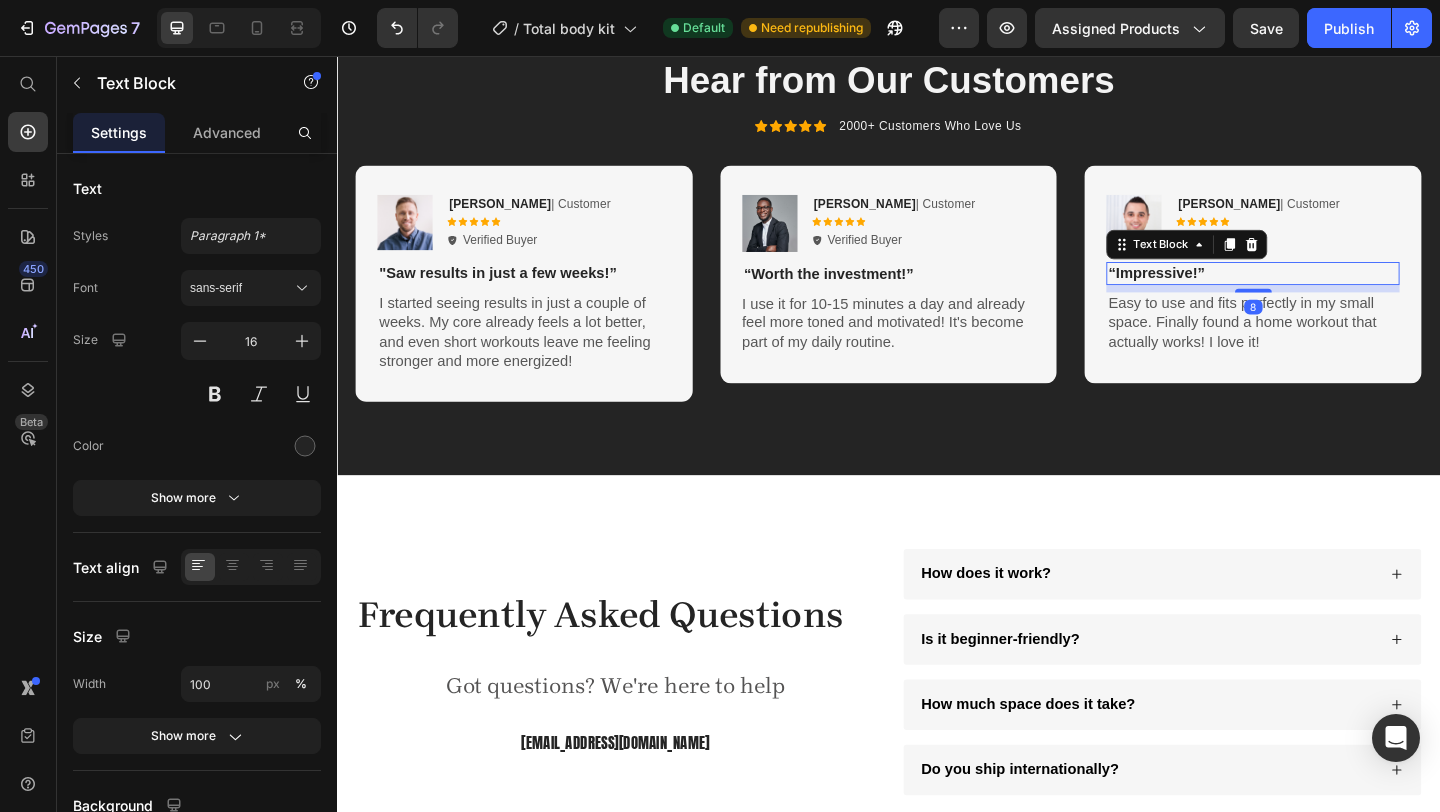 click on "“Impressive!”" at bounding box center (1333, 292) 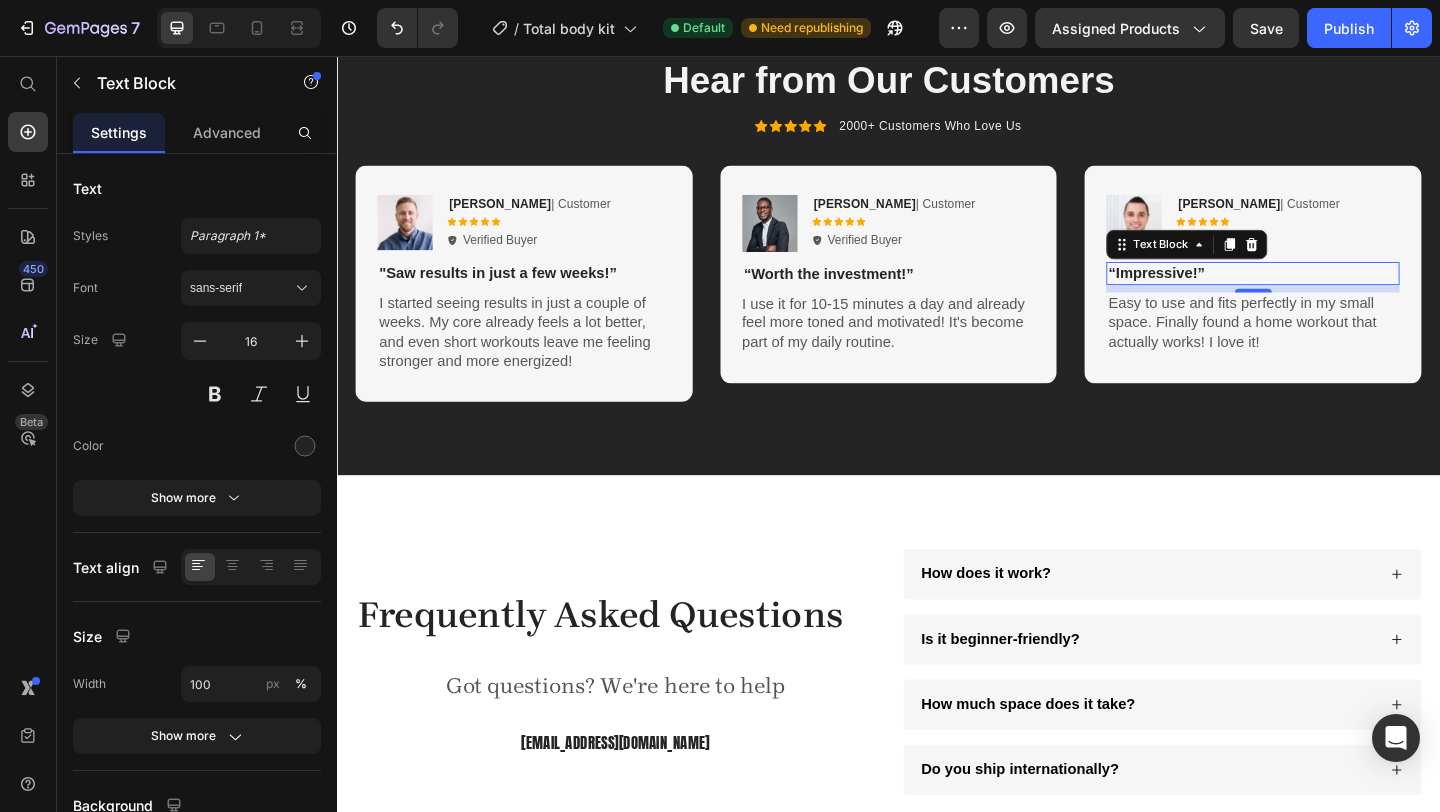 click on "“Impressive!”" at bounding box center [1333, 292] 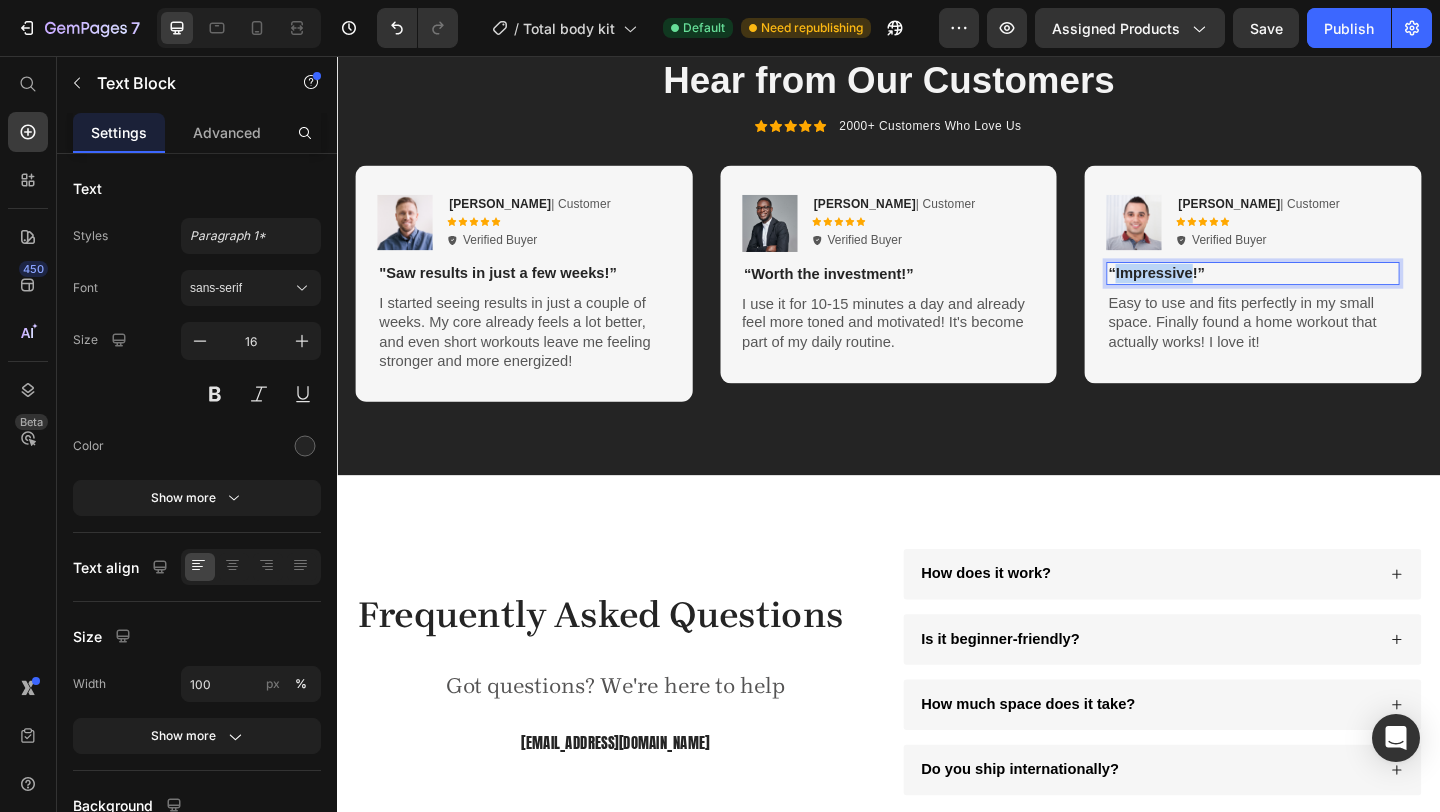 click on "“Impressive!”" at bounding box center [1333, 292] 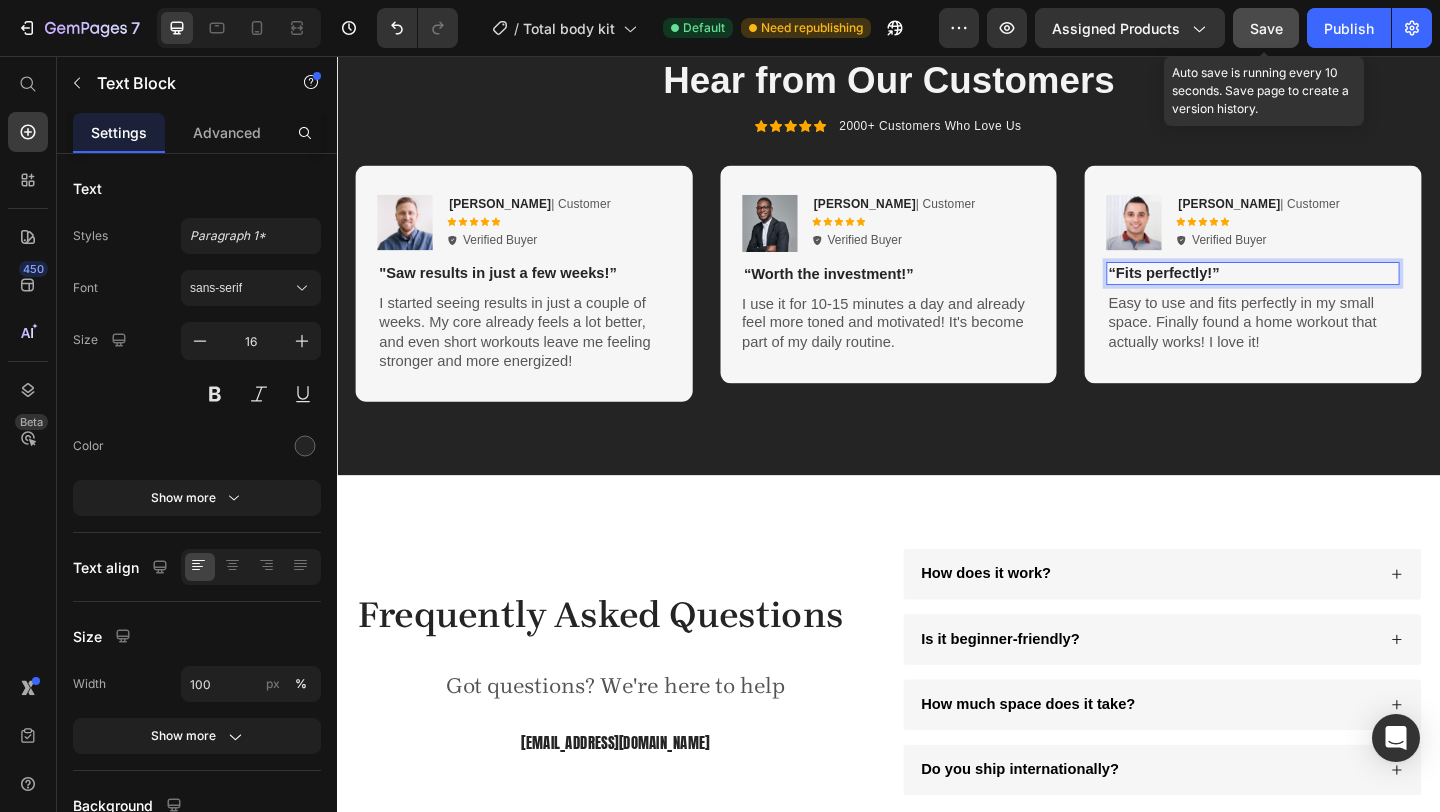 click on "Save" 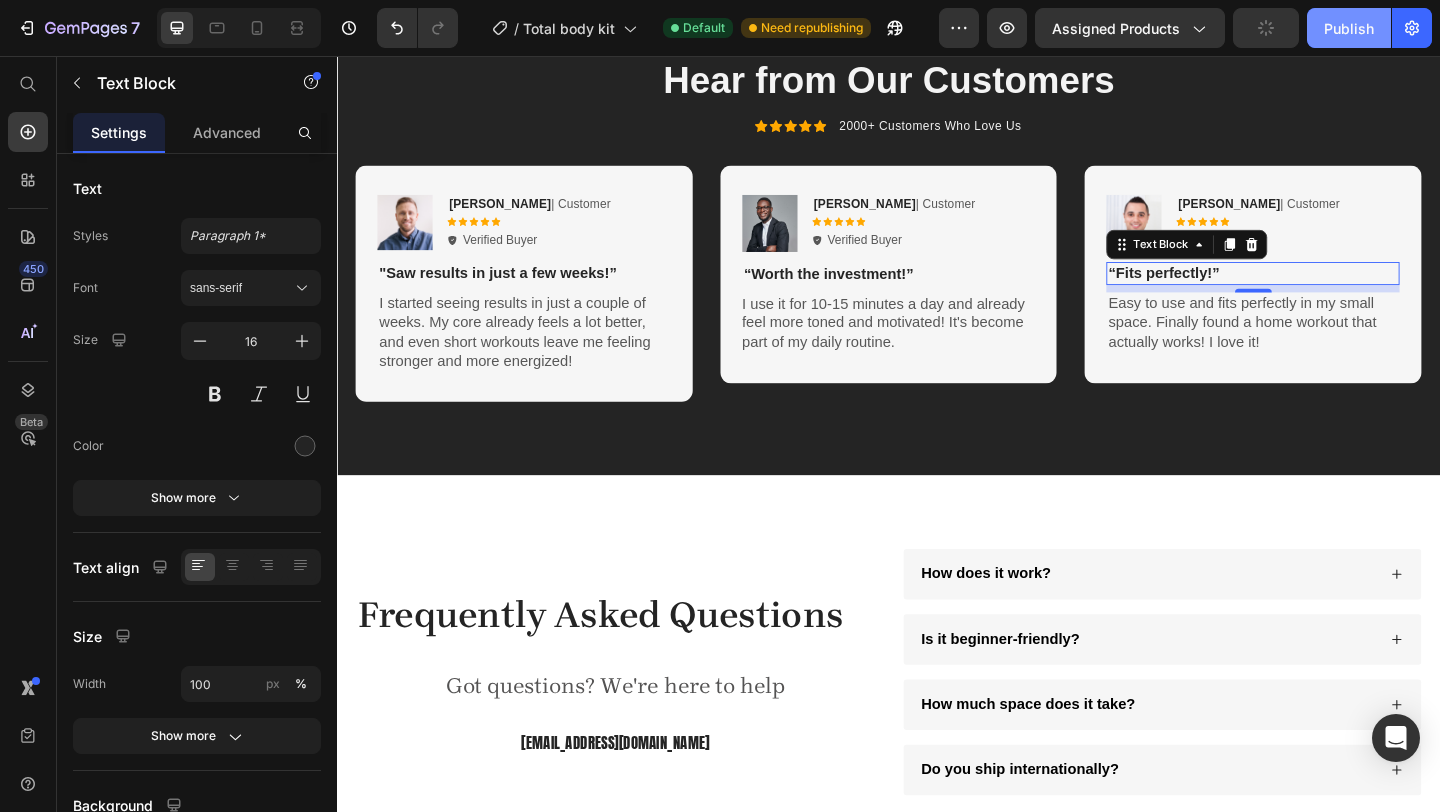 click on "Publish" at bounding box center (1349, 28) 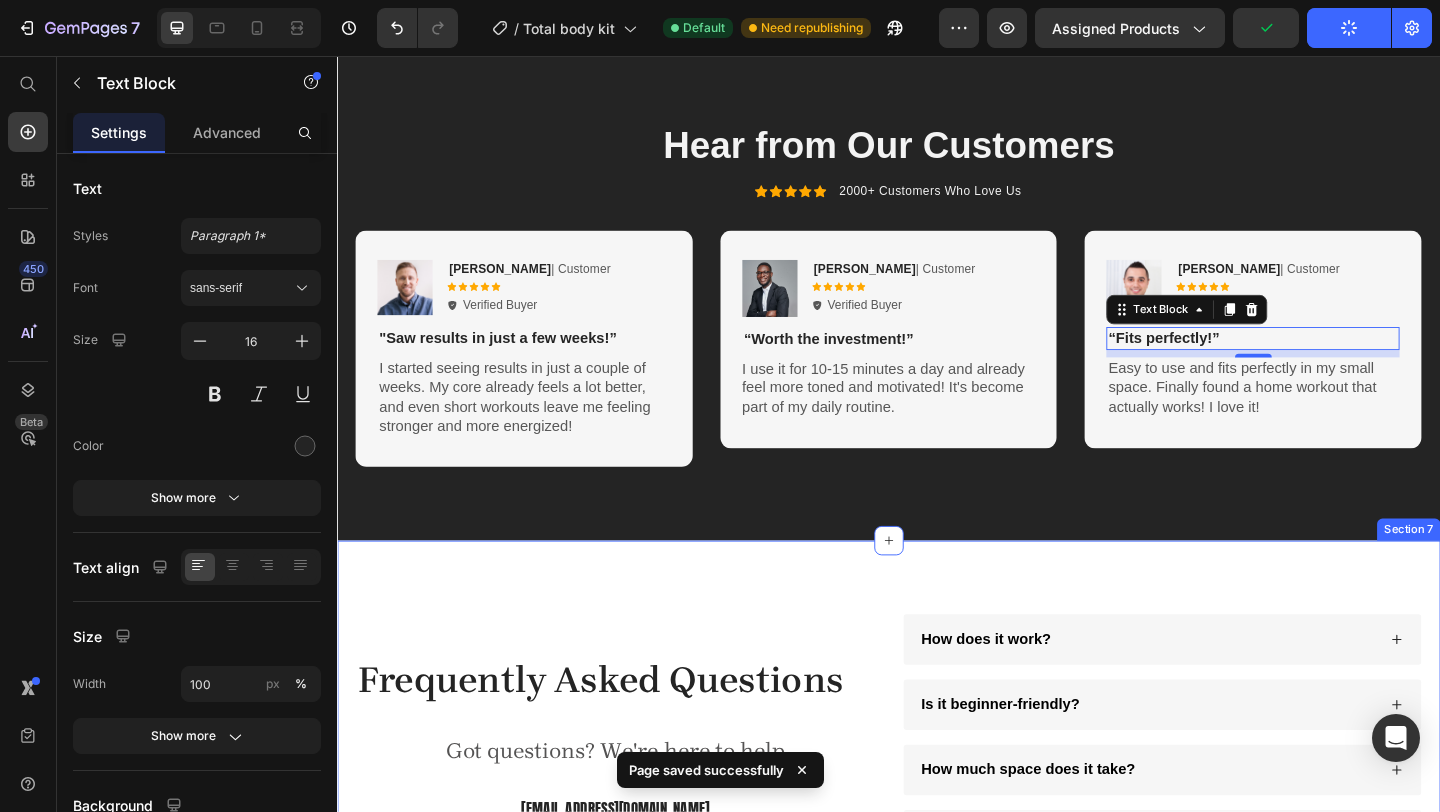scroll, scrollTop: 3699, scrollLeft: 0, axis: vertical 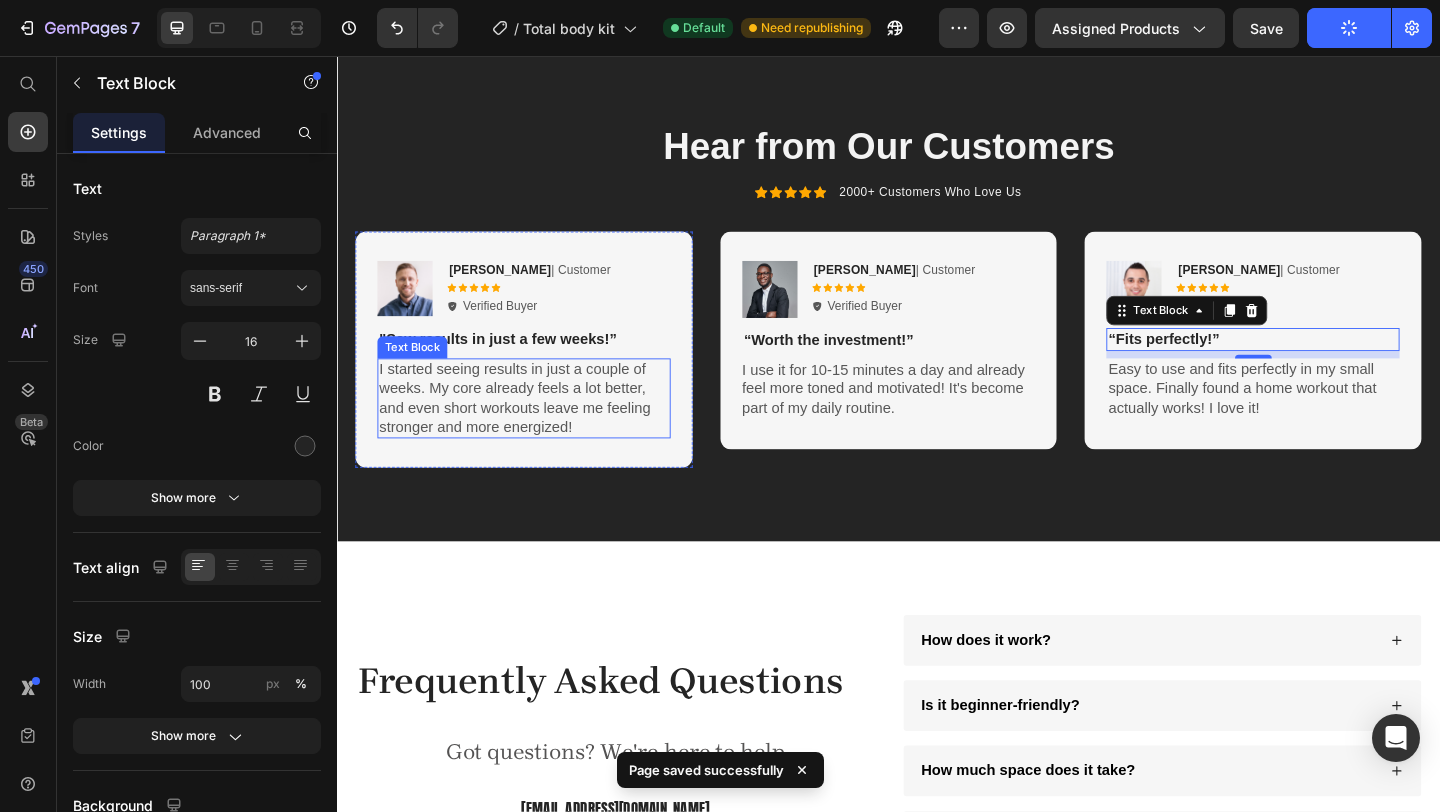 click on "I started seeing results in just a couple of weeks. My core already feels a lot better, and even short workouts leave me feeling stronger and more energized!" at bounding box center (540, 428) 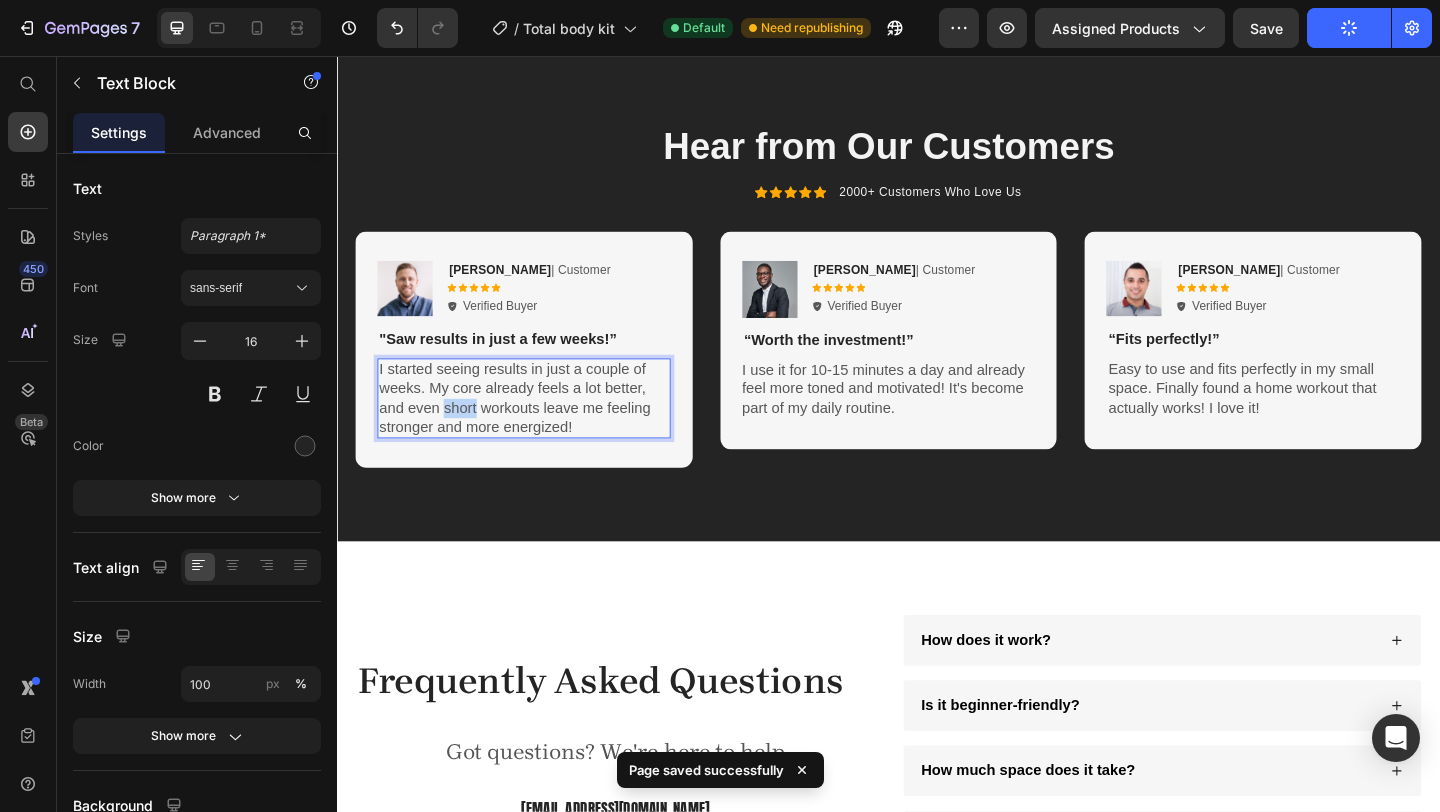 click on "I started seeing results in just a couple of weeks. My core already feels a lot better, and even short workouts leave me feeling stronger and more energized!" at bounding box center [540, 428] 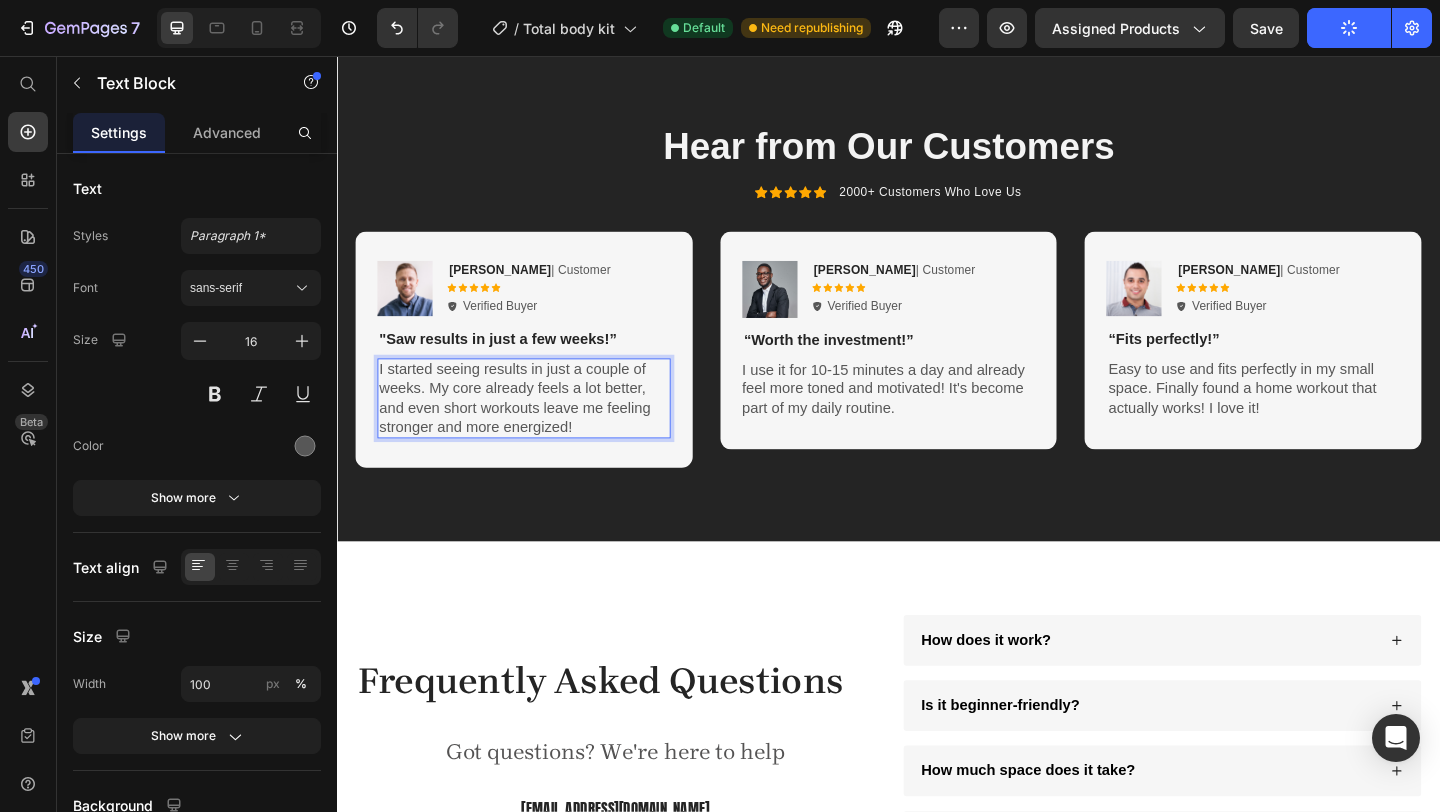 click on "I started seeing results in just a couple of weeks. My core already feels a lot better, and even short workouts leave me feeling stronger and more energized!" at bounding box center (540, 428) 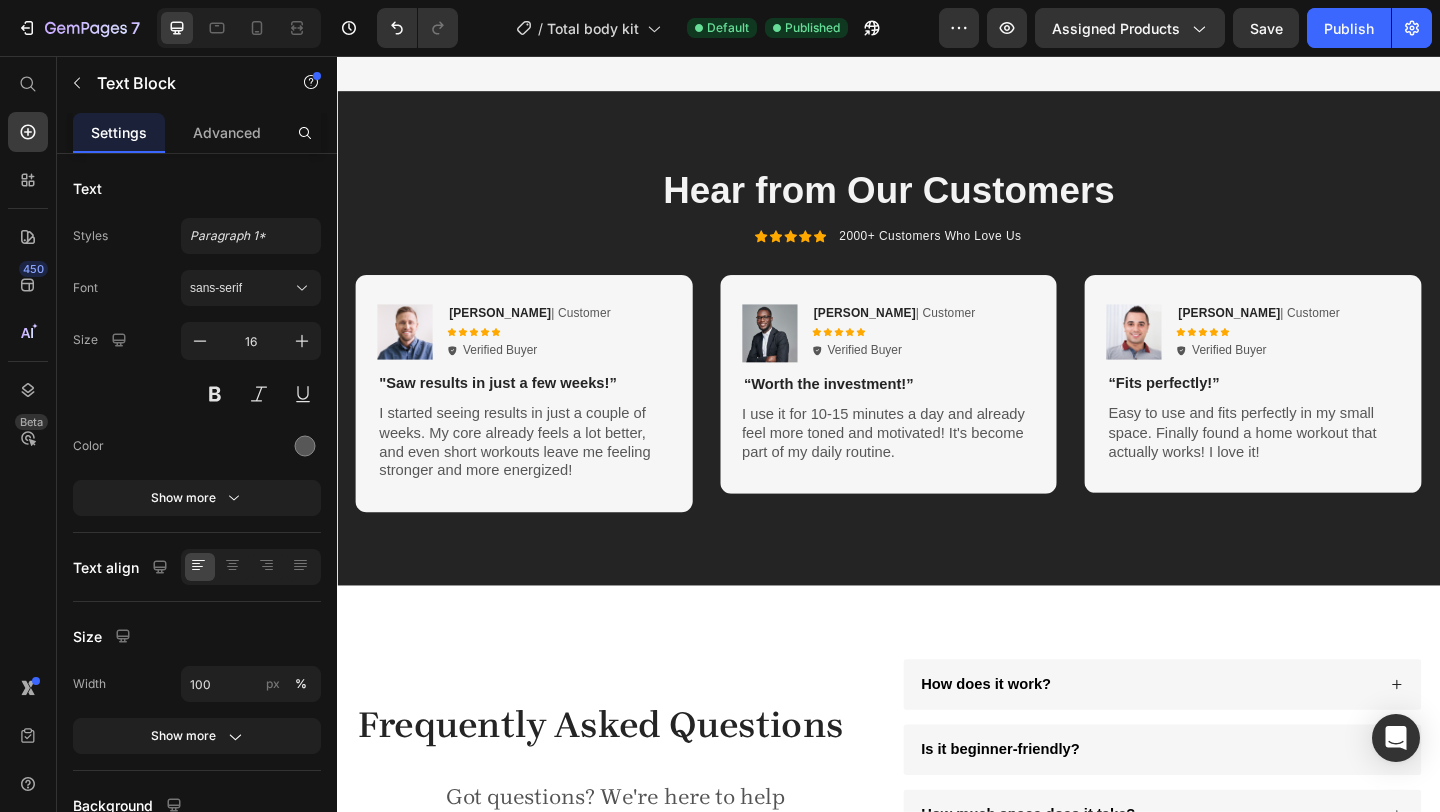 scroll, scrollTop: 4661, scrollLeft: 0, axis: vertical 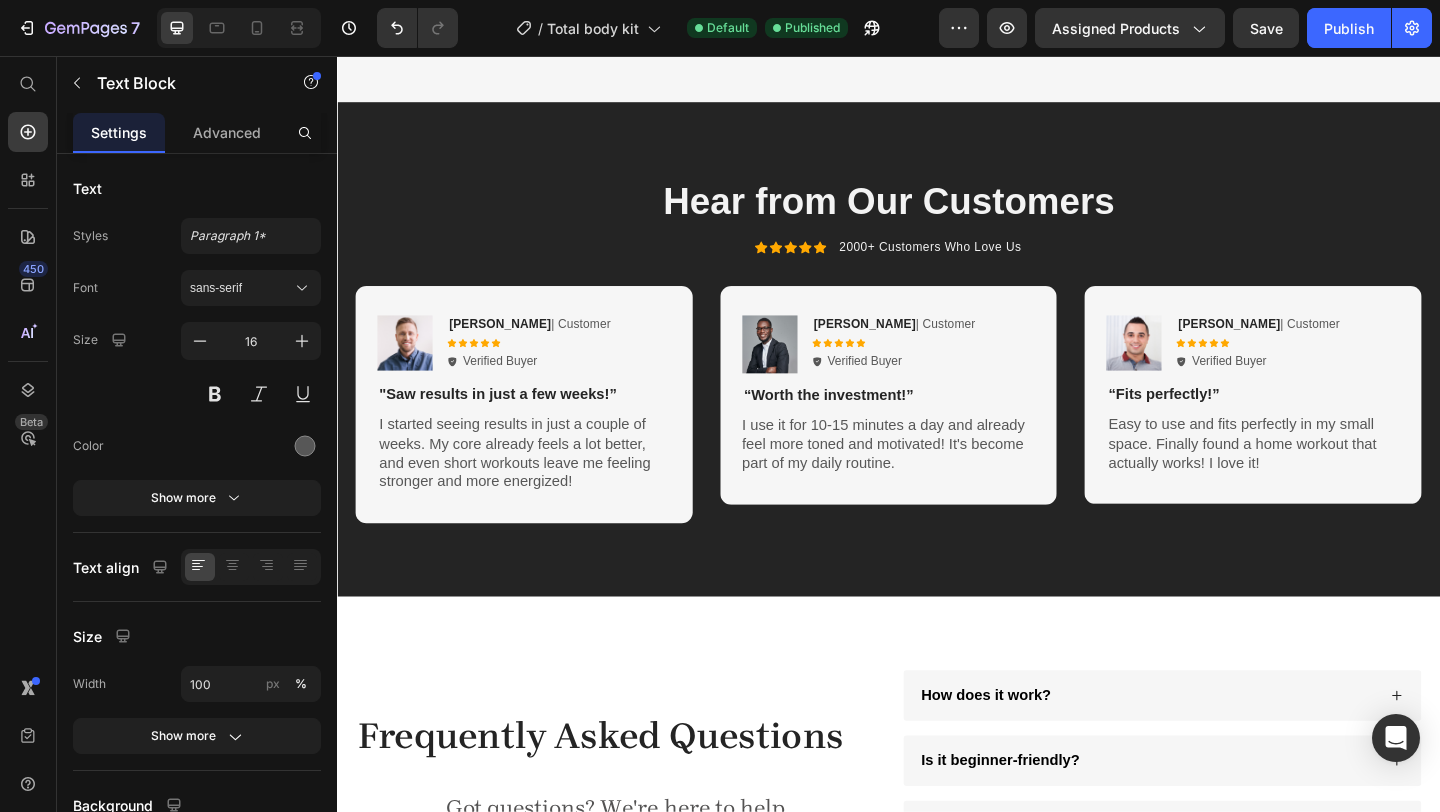 click on "I started seeing results in just a couple of weeks. My core already feels a lot better, and even short workouts leave me feeling stronger and more energized!" at bounding box center (540, 488) 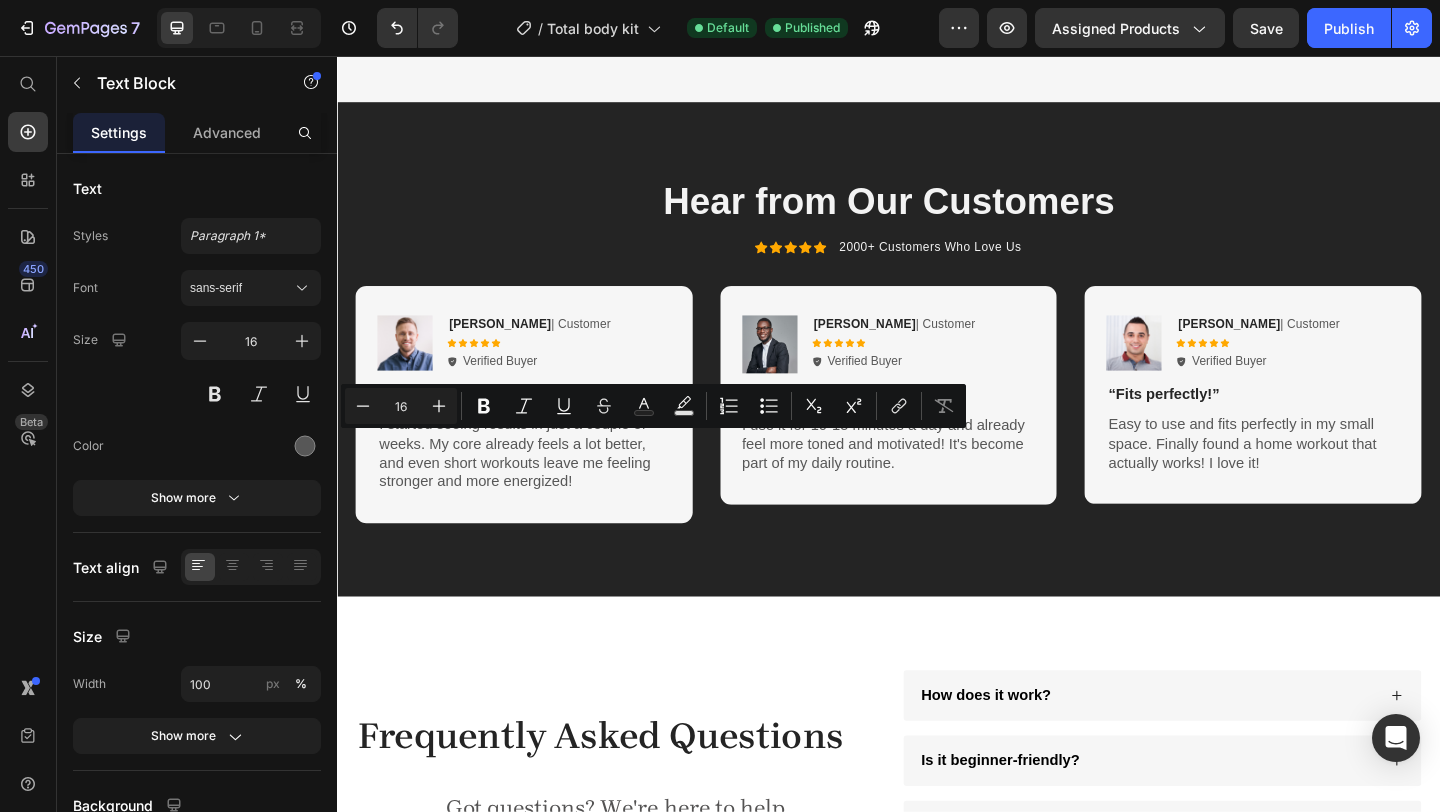 click on "I started seeing results in just a couple of weeks. My core already feels a lot better, and even short workouts leave me feeling stronger and more energized!" at bounding box center (540, 488) 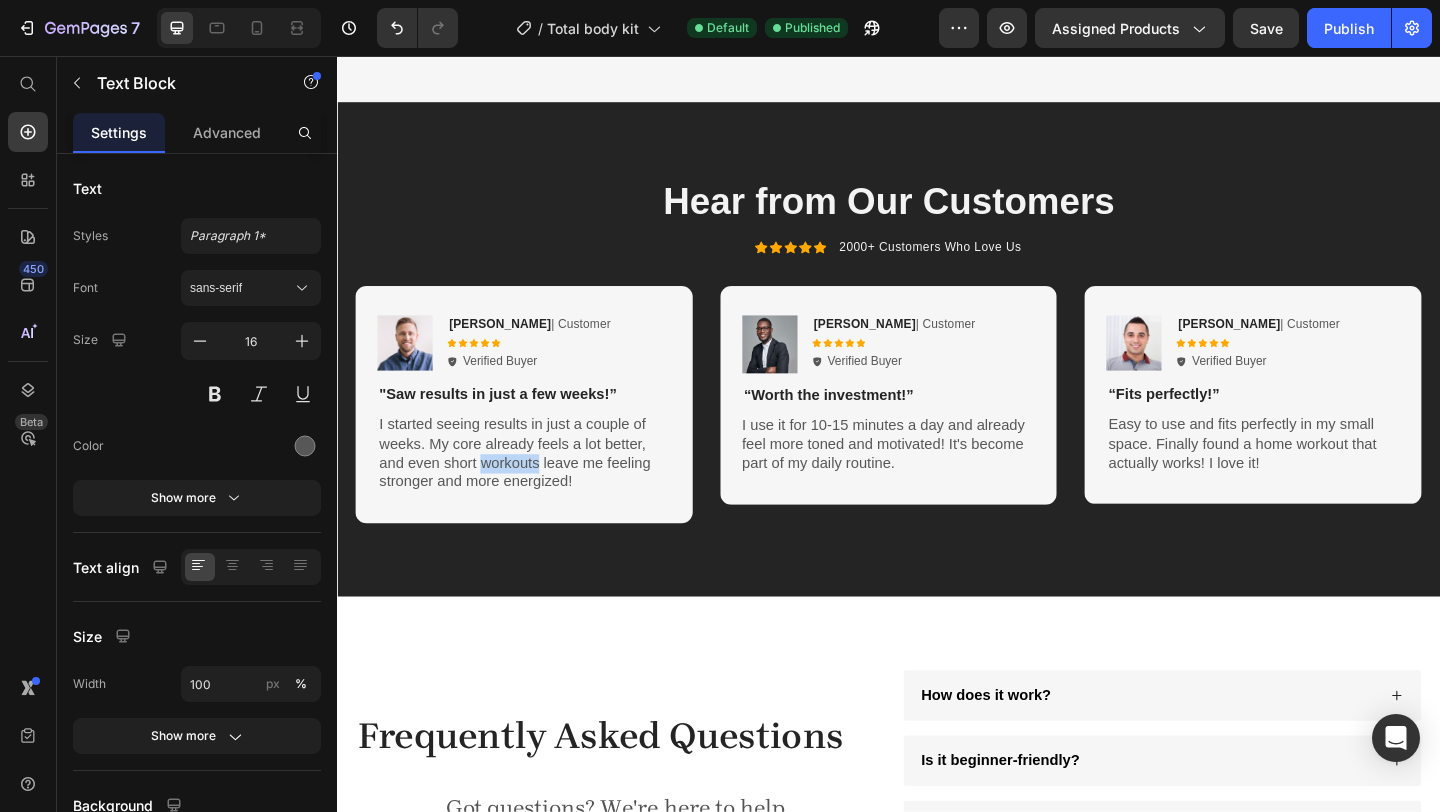 click on "I started seeing results in just a couple of weeks. My core already feels a lot better, and even short workouts leave me feeling stronger and more energized!" at bounding box center [540, 488] 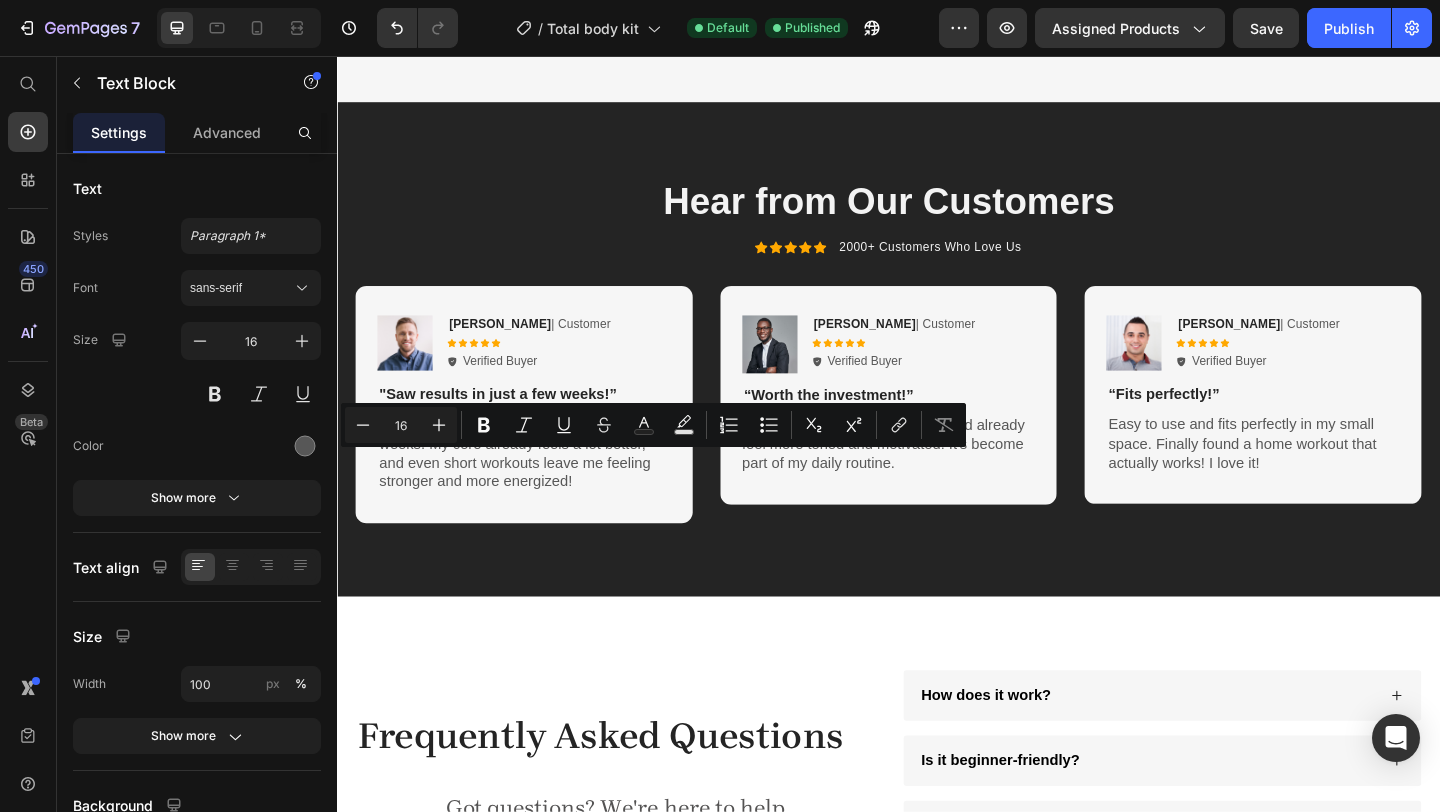 click on "I started seeing results in just a couple of weeks. My core already feels a lot better, and even short workouts leave me feeling stronger and more energized!" at bounding box center [540, 488] 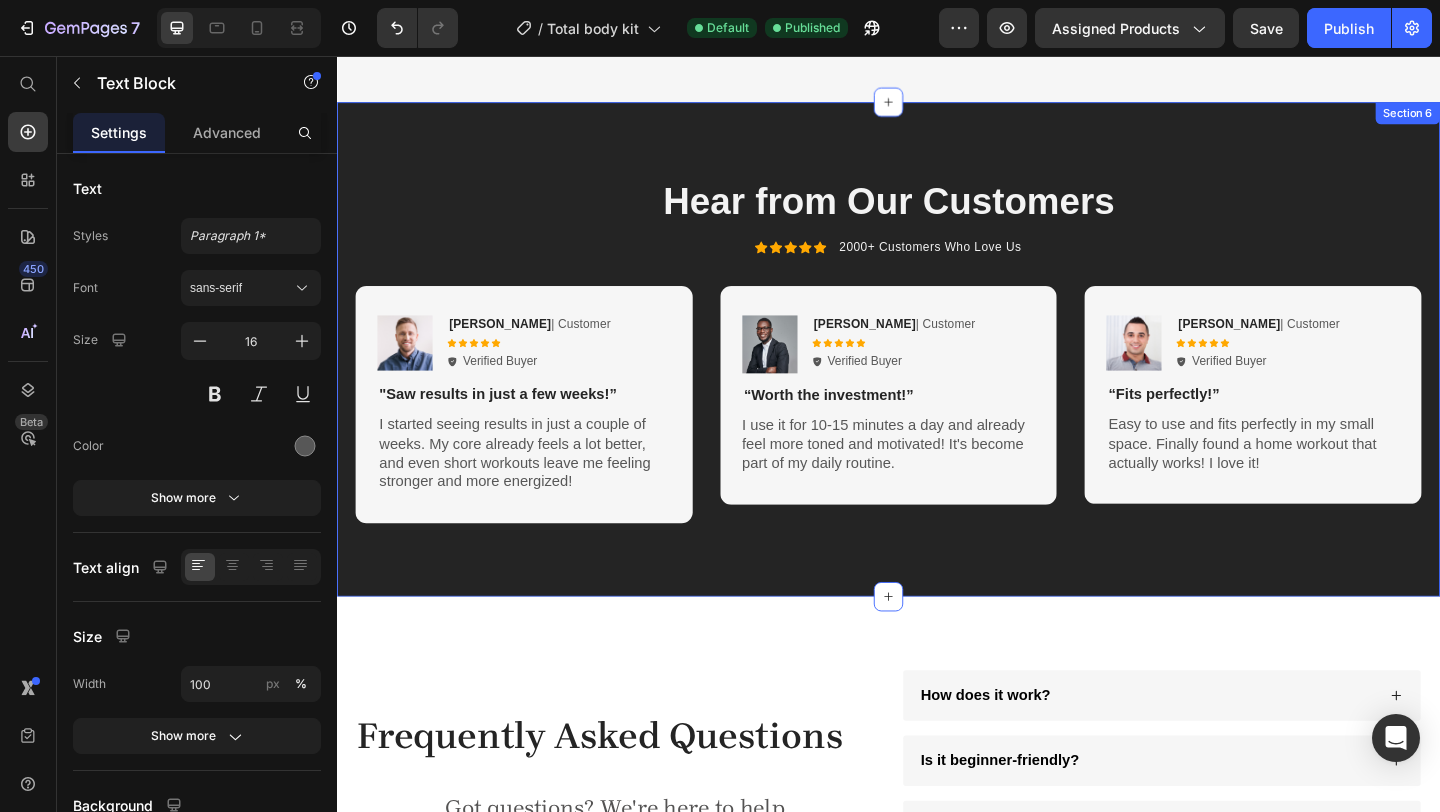 click on "Hear from Our Customers Heading Icon Icon Icon Icon Icon Icon List 2000+ Customers Who Love Us Text Block Row Image [PERSON_NAME]  | Customer   Text Block Icon Icon Icon Icon Icon Icon List
Verified Buyer Item List Row "Saw results in just a few weeks!” Text Block I started seeing results in just a couple of weeks. My core already feels a lot better, and even short workouts leave me feeling stronger and more energized! Text Block Row Image [PERSON_NAME]  | Customer   Text Block Icon Icon Icon Icon Icon Icon List
Verified Buyer Item List Row “Worth the investment!” Text Block I use it for 10-15 minutes a day and already feel more toned and motivated! It's become part of my daily routine. Text Block Row Image [PERSON_NAME]  | Customer   Text Block Icon Icon Icon Icon Icon Icon List
Verified Buyer Item List Row “Fits perfectly!” Text Block Text Block Row Carousel Section 6" at bounding box center [937, 375] 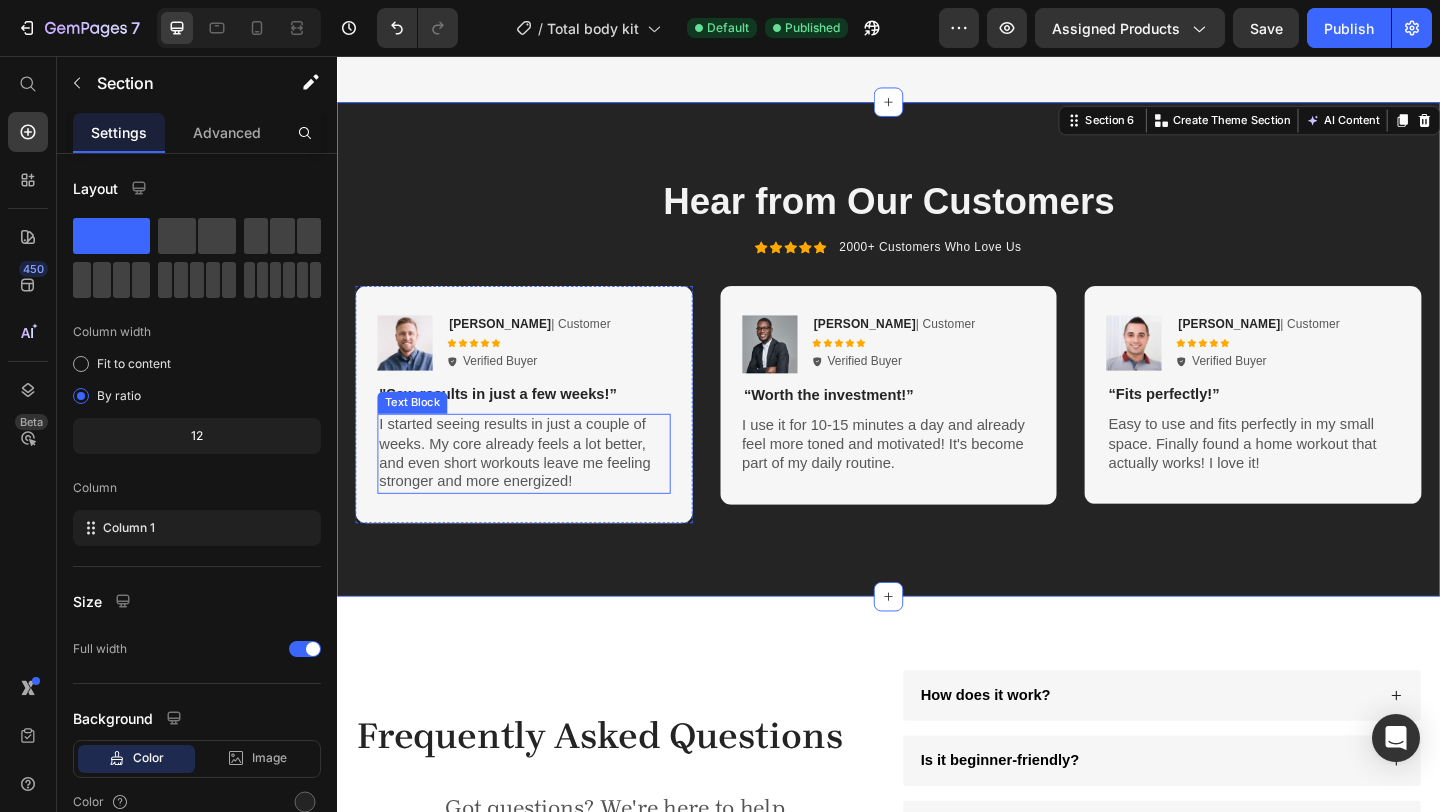 click on "I started seeing results in just a couple of weeks. My core already feels a lot better, and even short workouts leave me feeling stronger and more energized!" at bounding box center [540, 488] 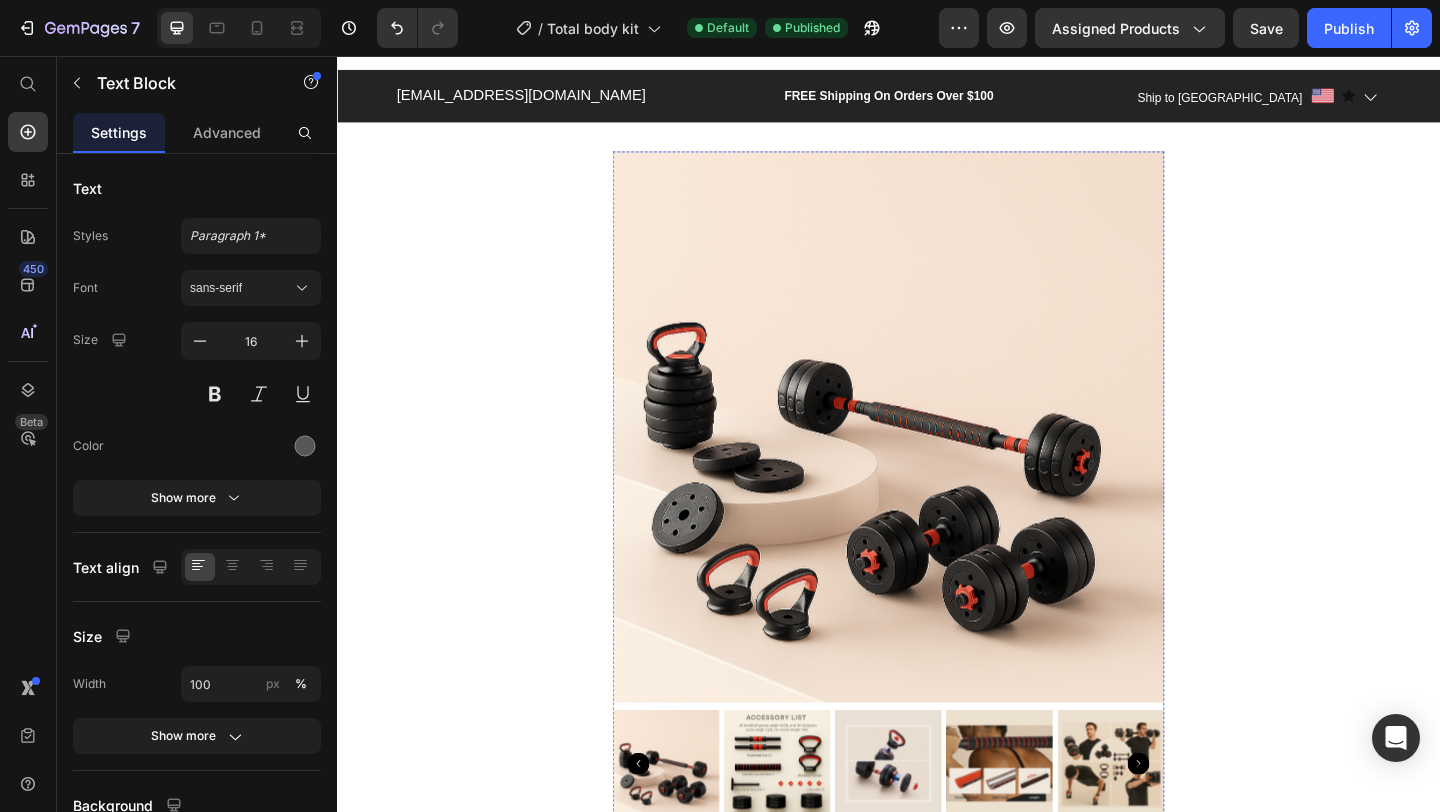 scroll, scrollTop: 0, scrollLeft: 0, axis: both 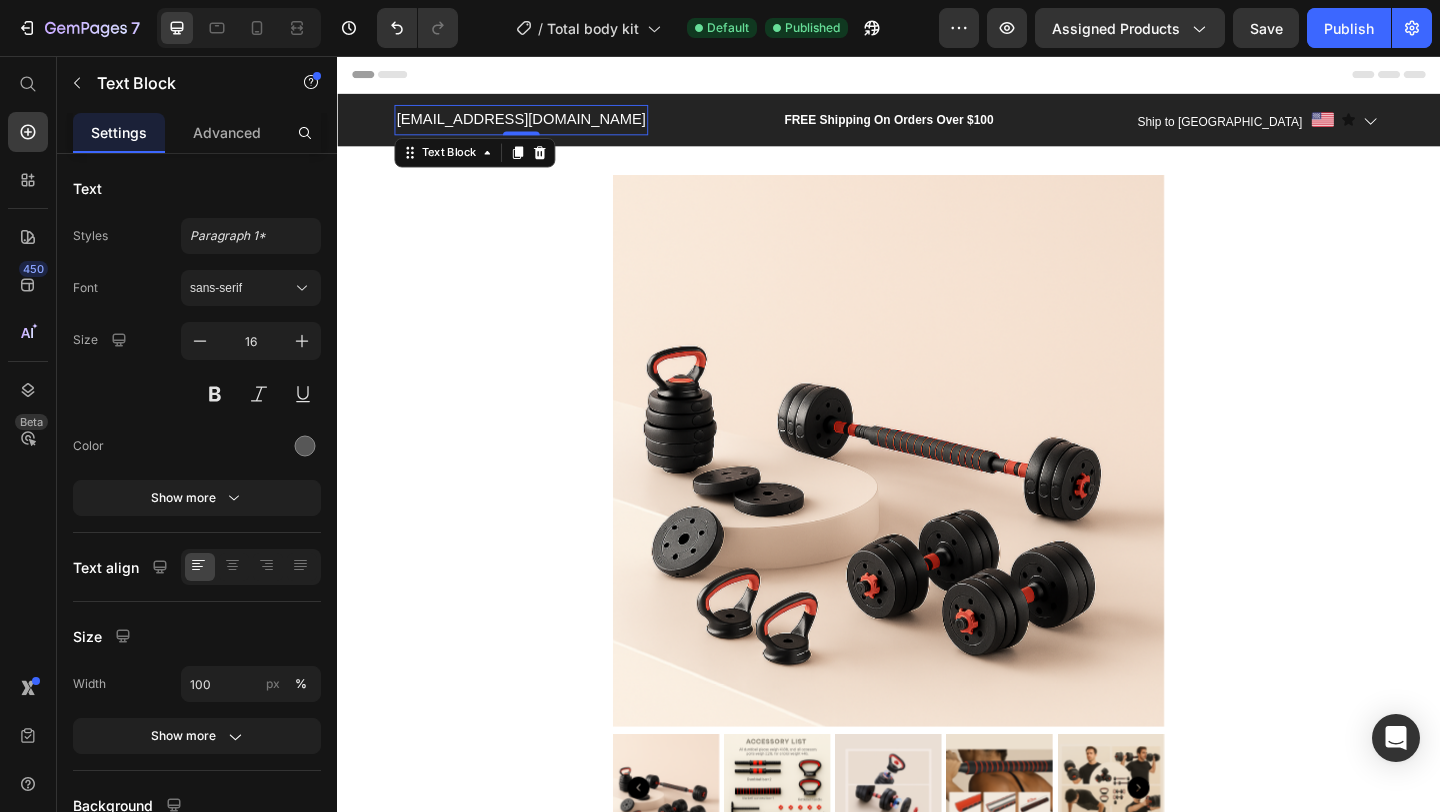 click on "[EMAIL_ADDRESS][DOMAIN_NAME]" at bounding box center [536, 125] 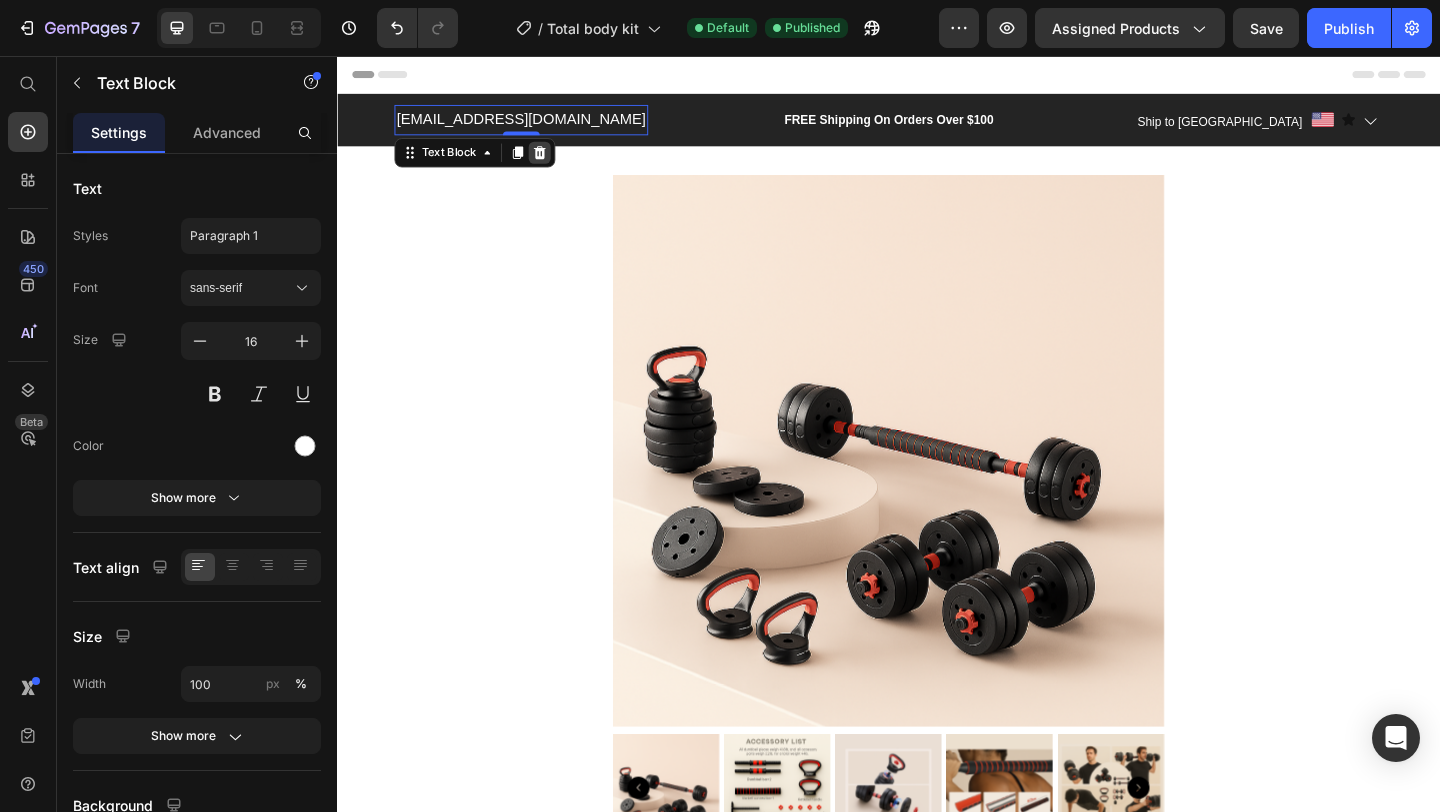 click 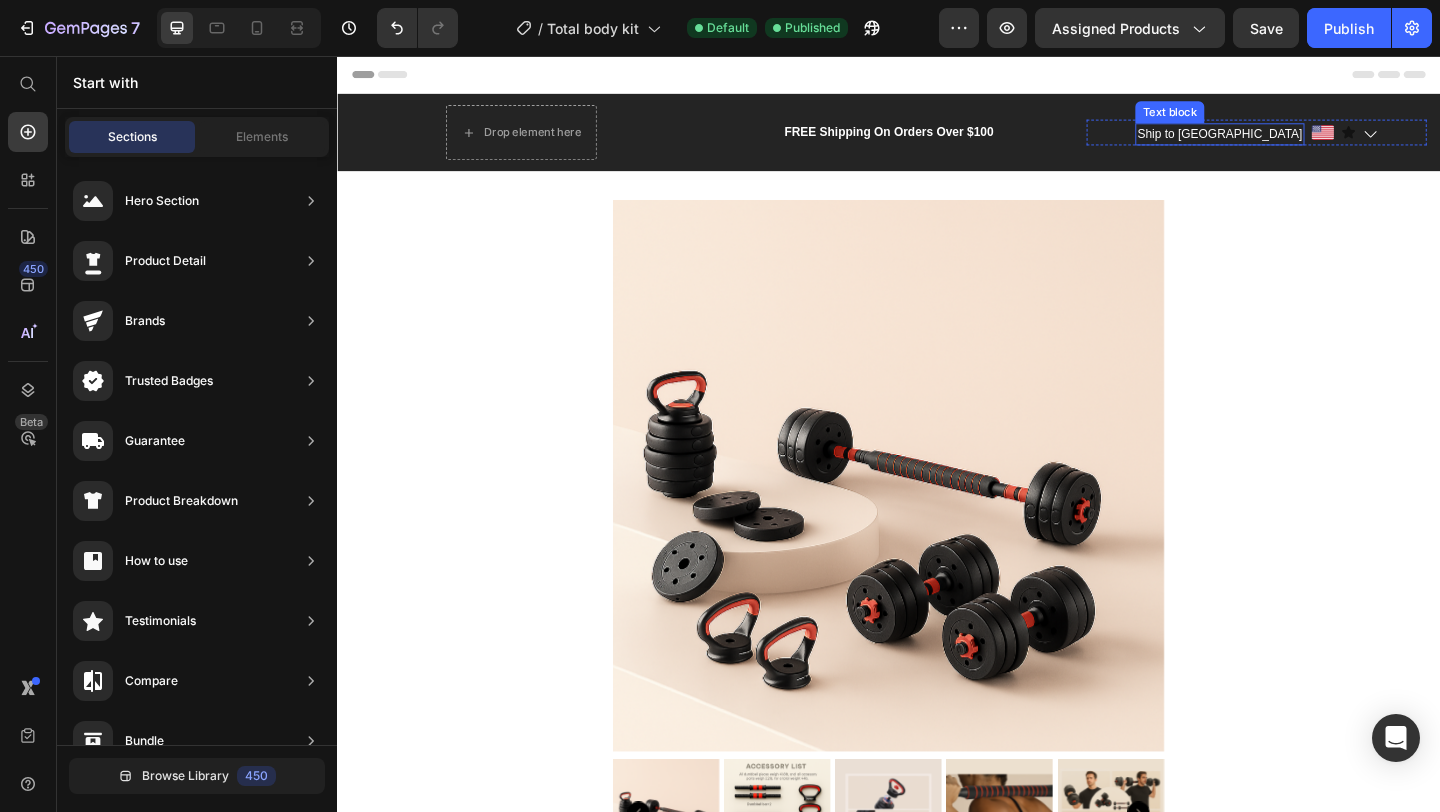 click on "Ship to [GEOGRAPHIC_DATA]" at bounding box center [1296, 141] 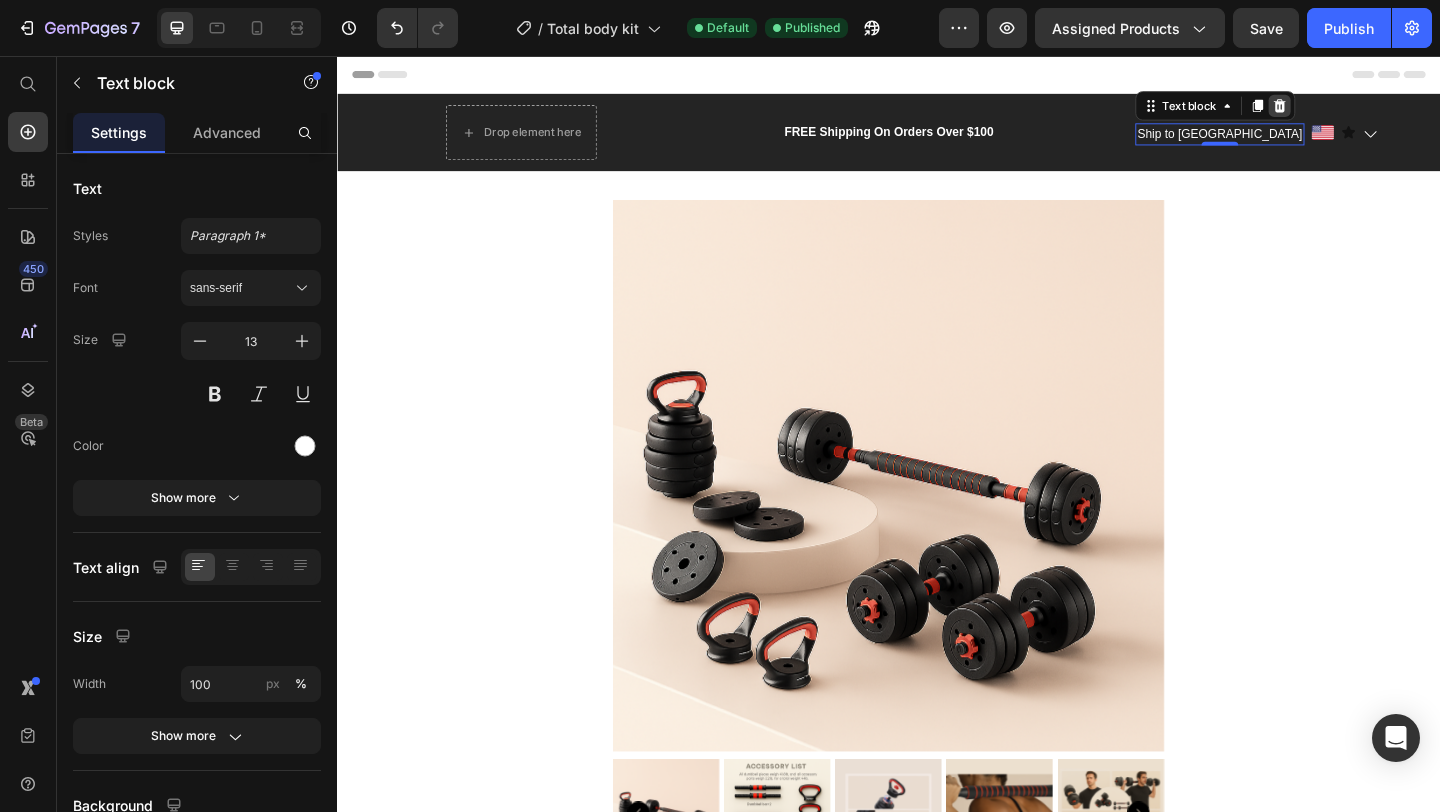 click 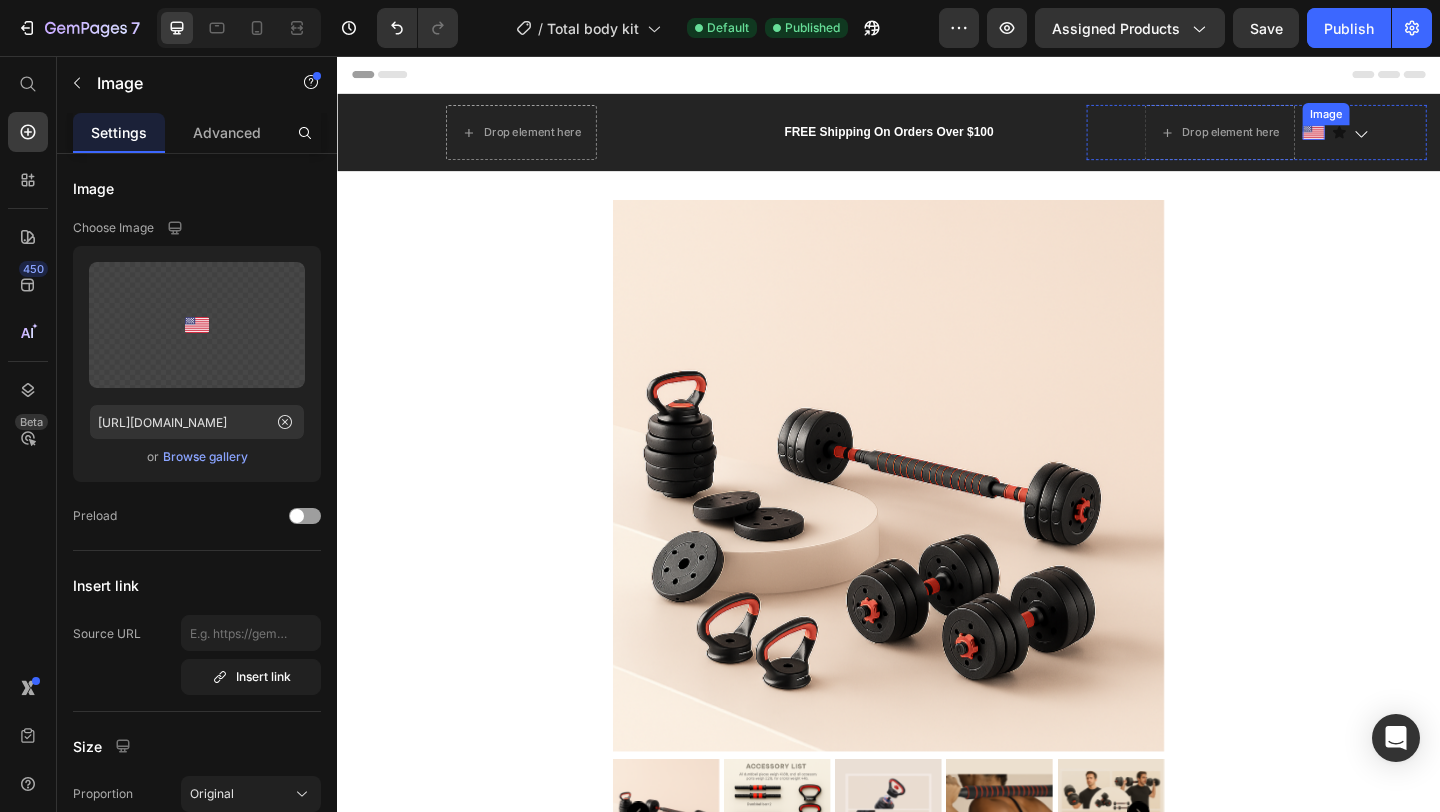 click at bounding box center [1399, 139] 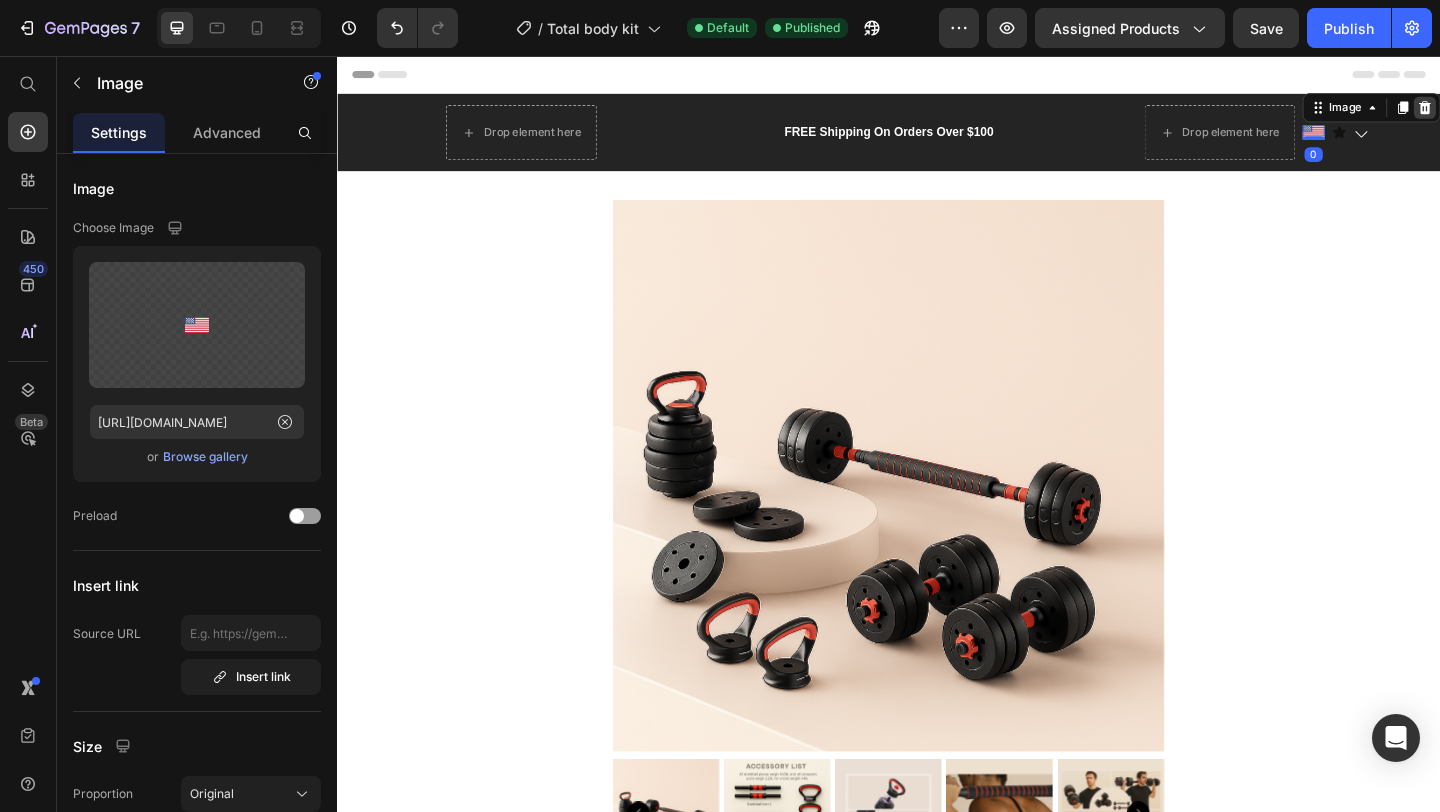 click 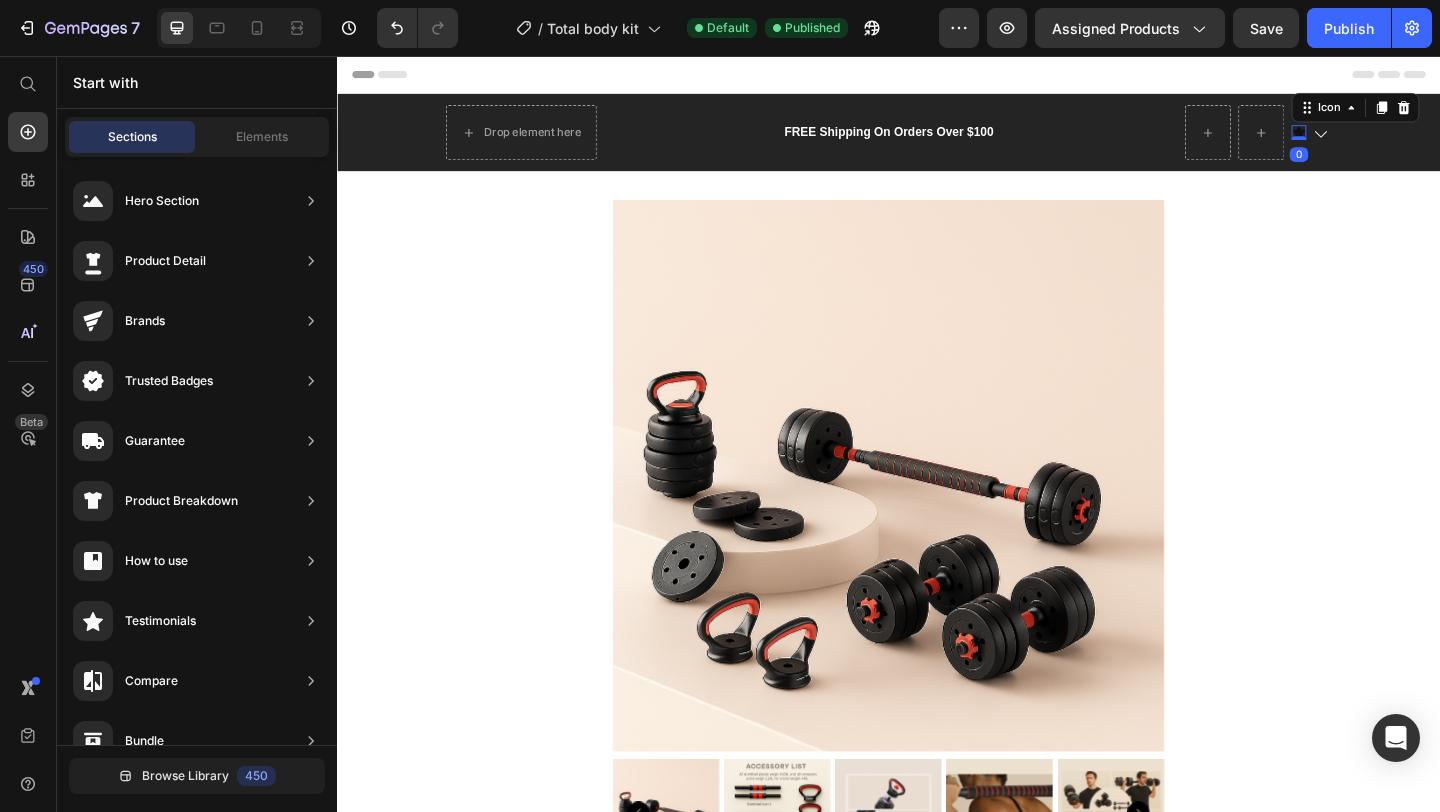 click on "Icon   0" at bounding box center [1383, 139] 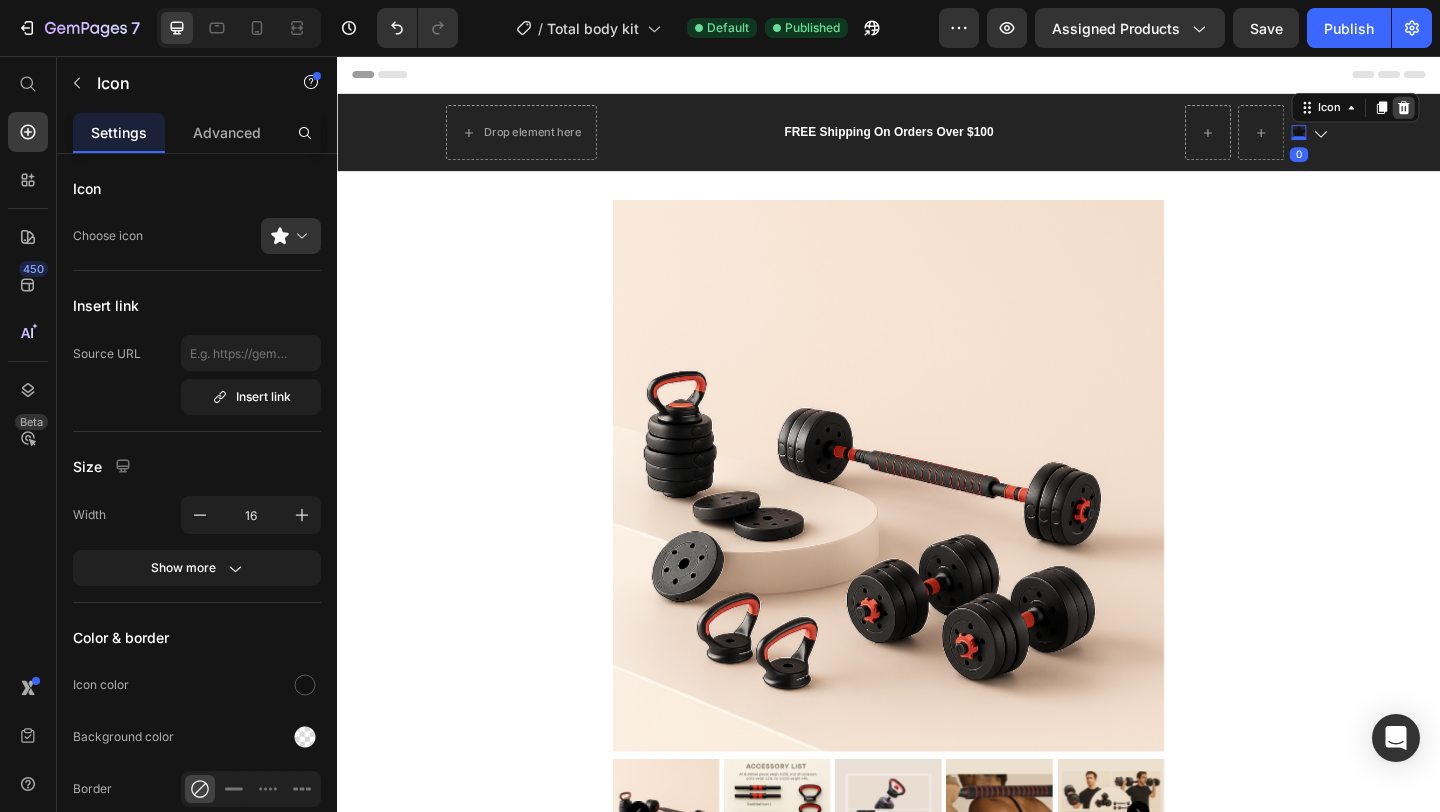 click 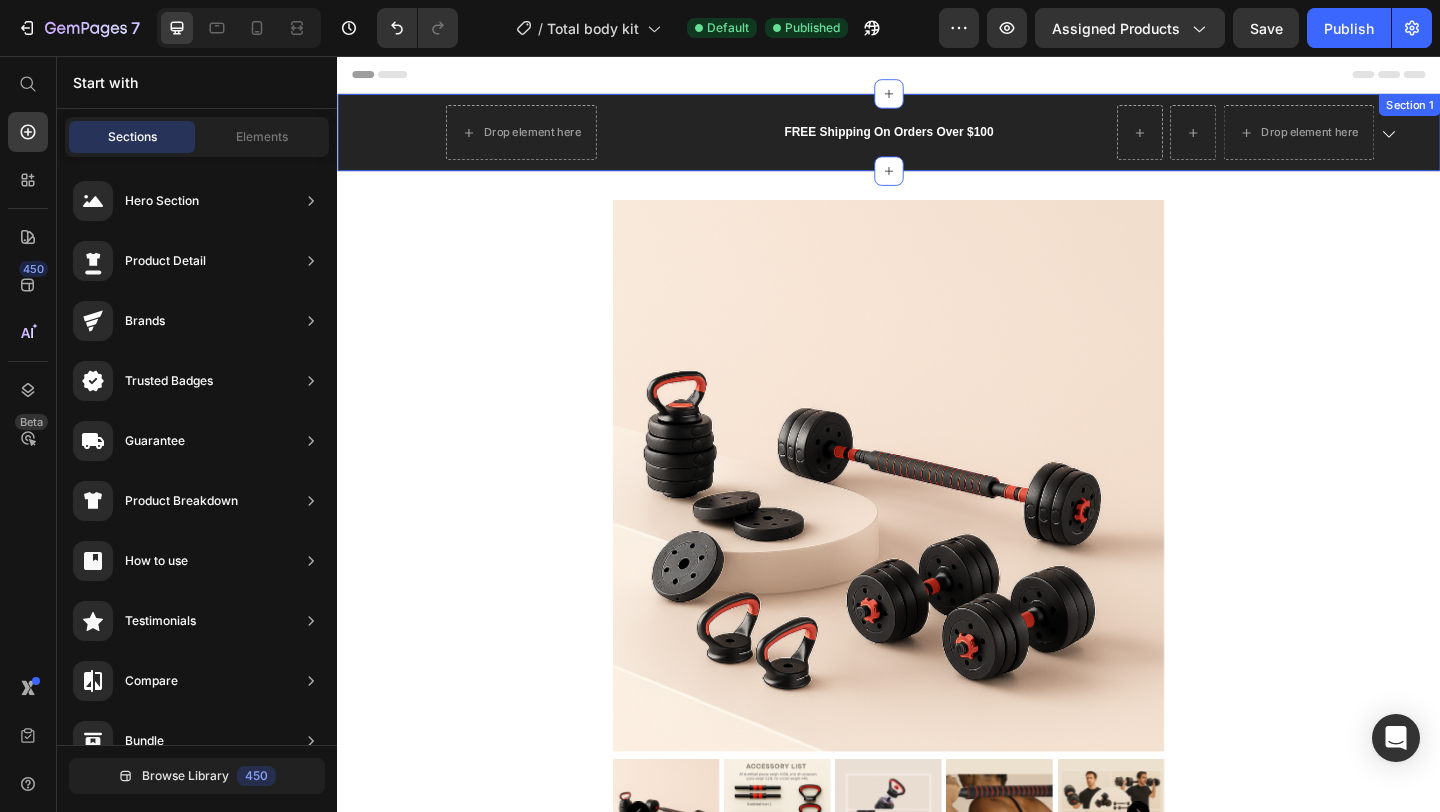 click on "Drop element here Row FREE Shipping On Orders Over $100 Text block
Drop element here
Icon Row Section 1" at bounding box center [937, 139] 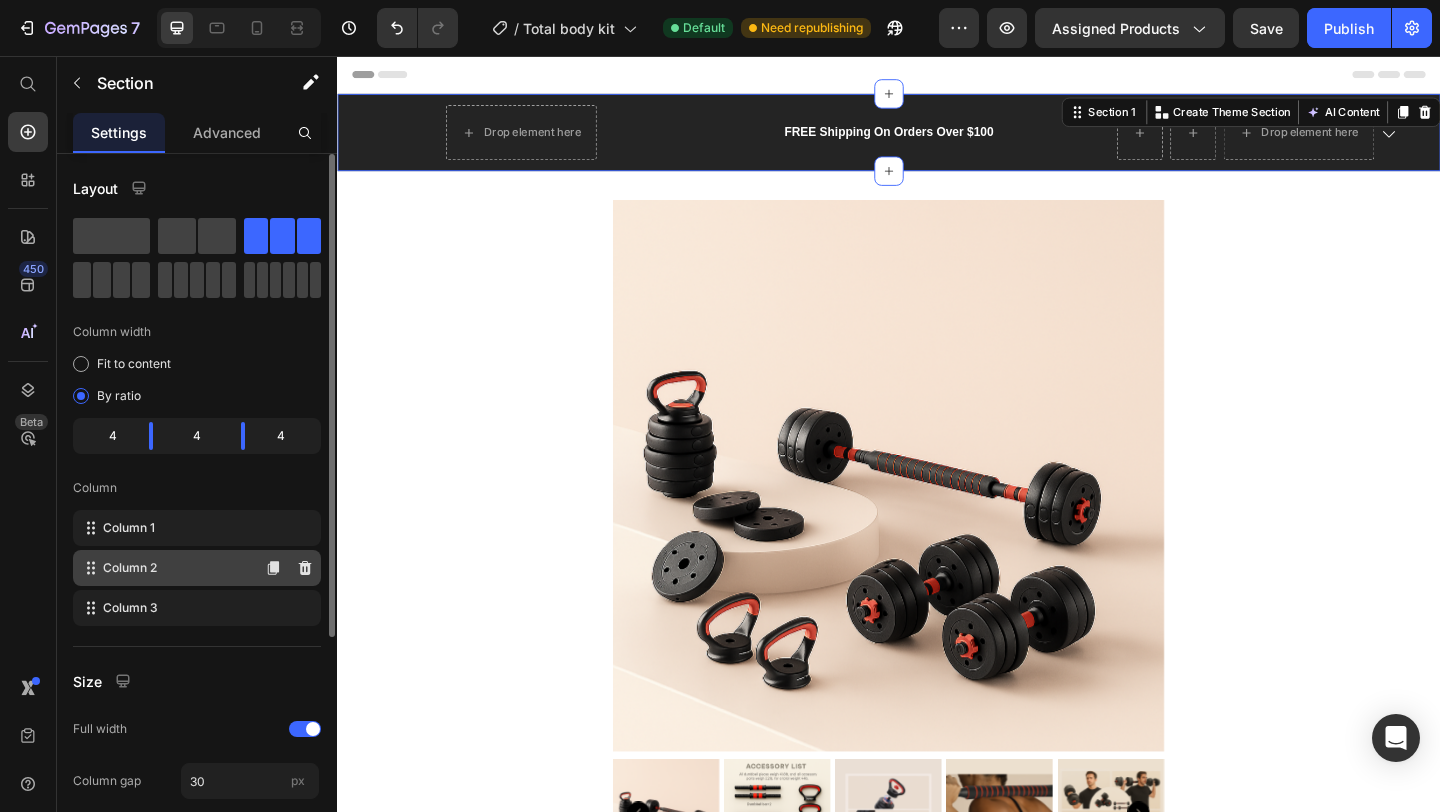click on "Column 2" at bounding box center (130, 568) 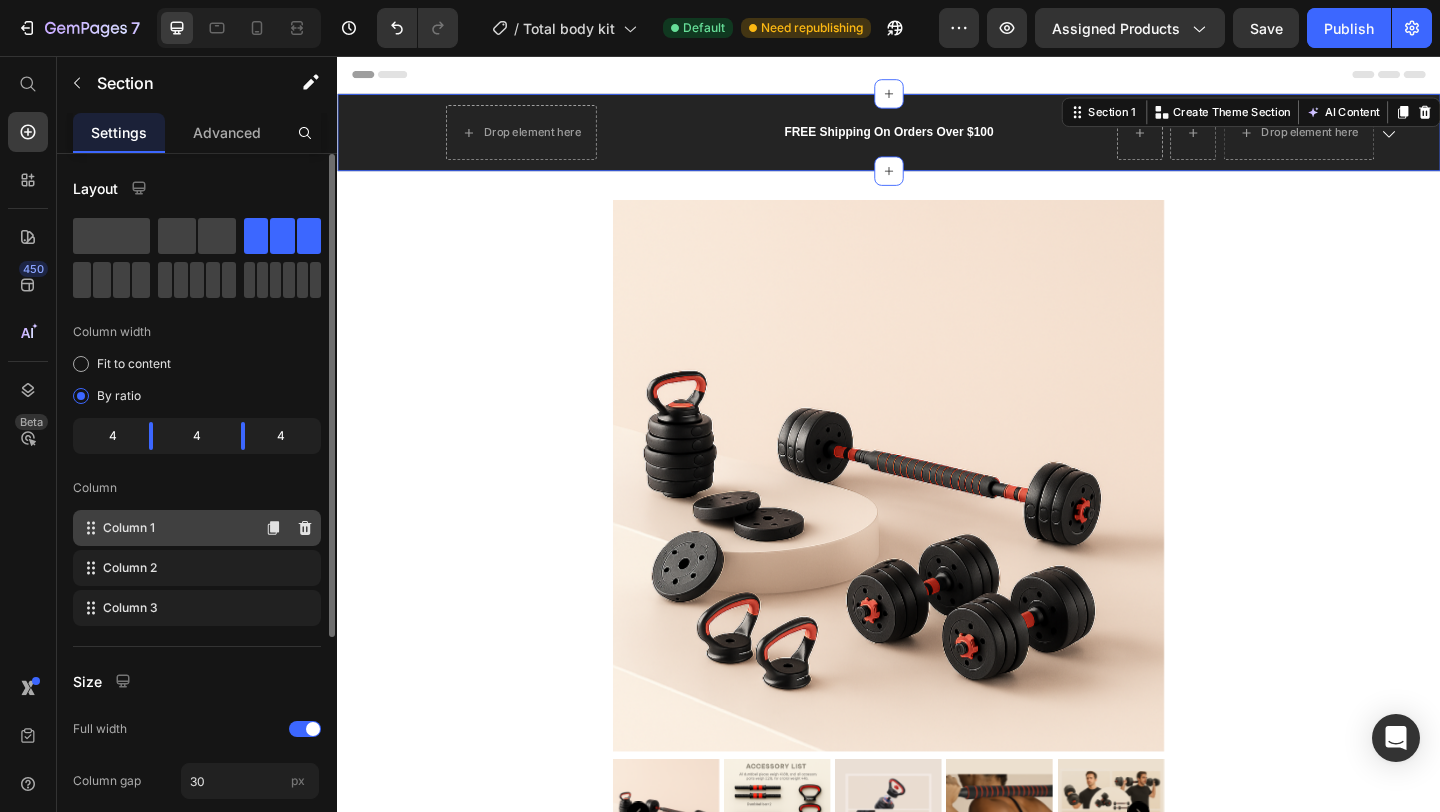 click 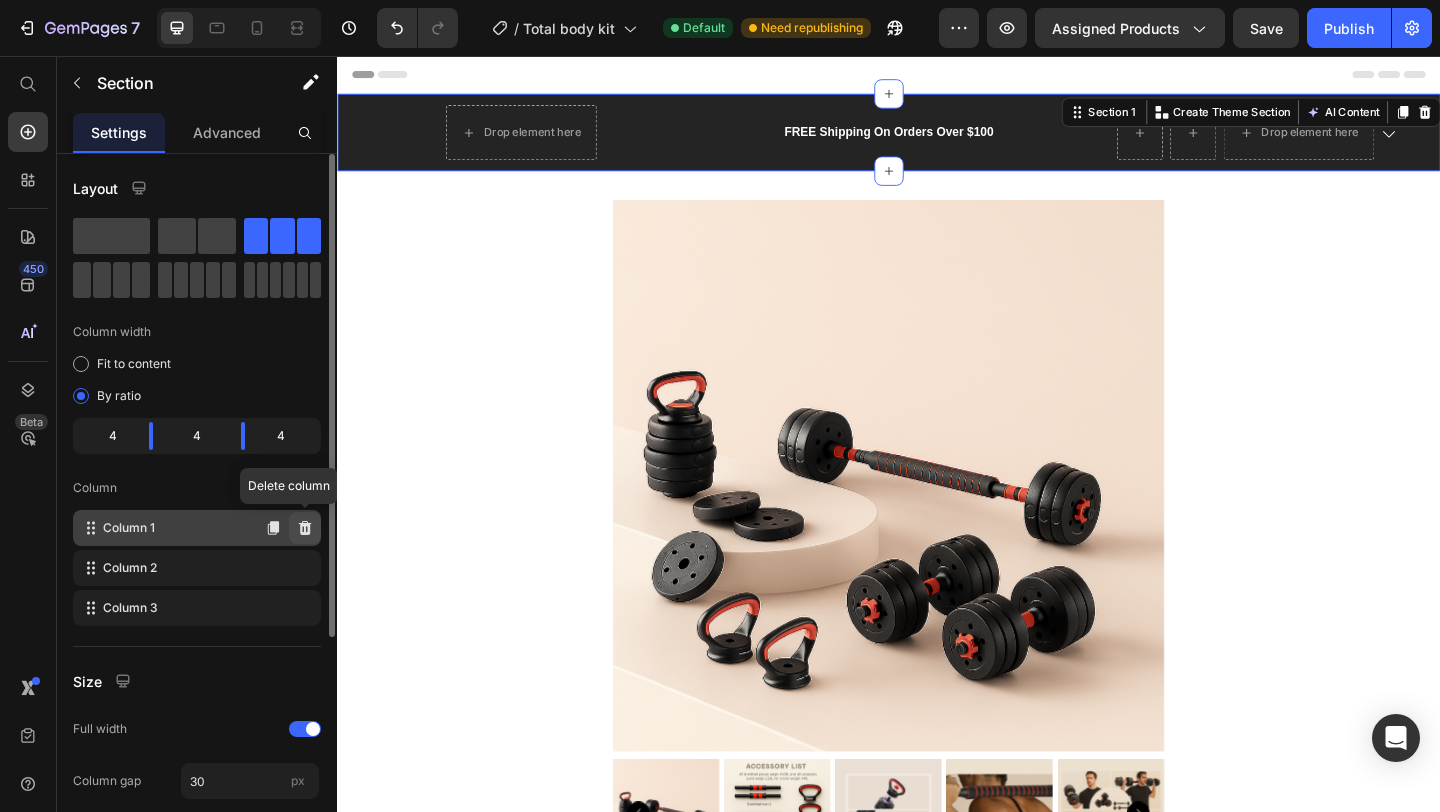 click 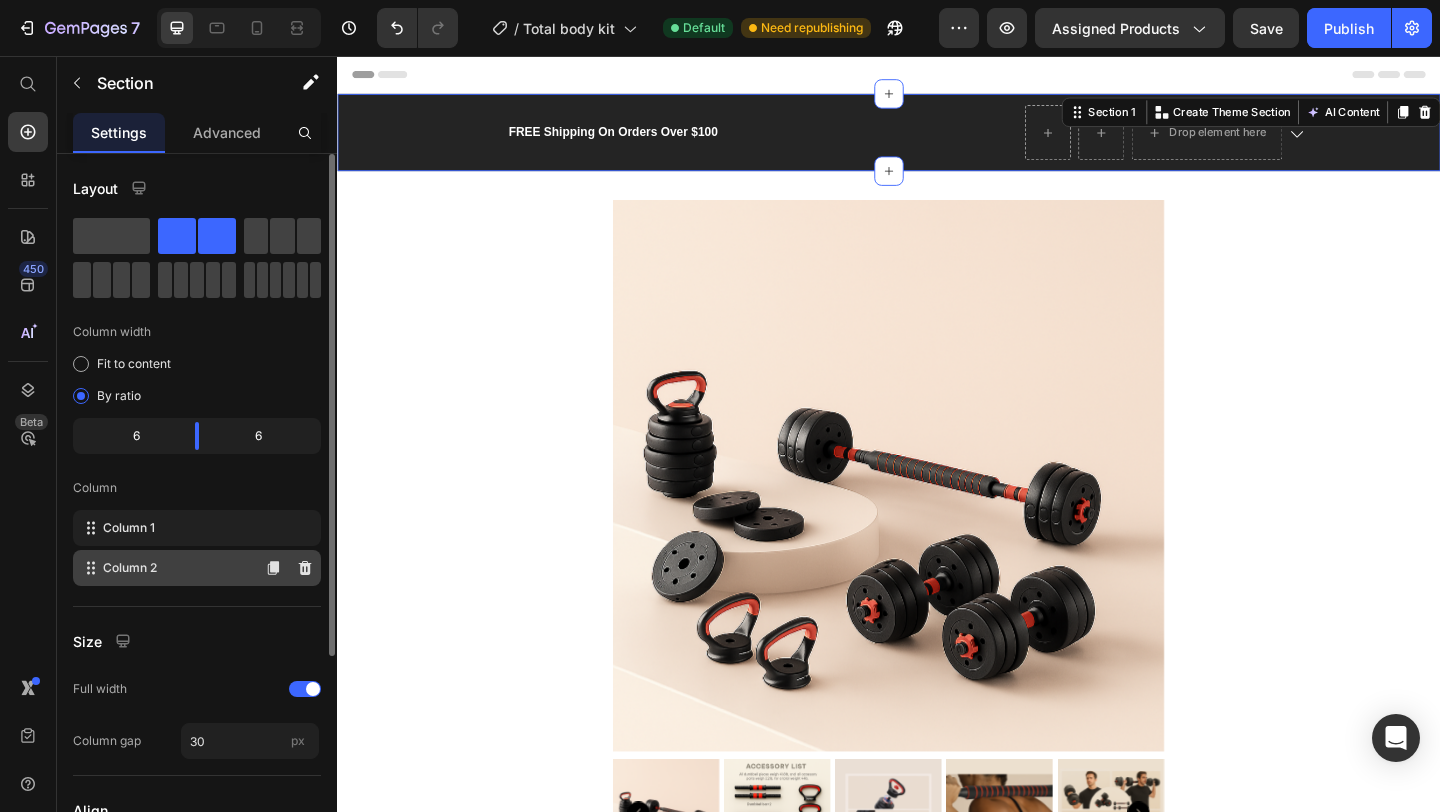 click on "Column 2" 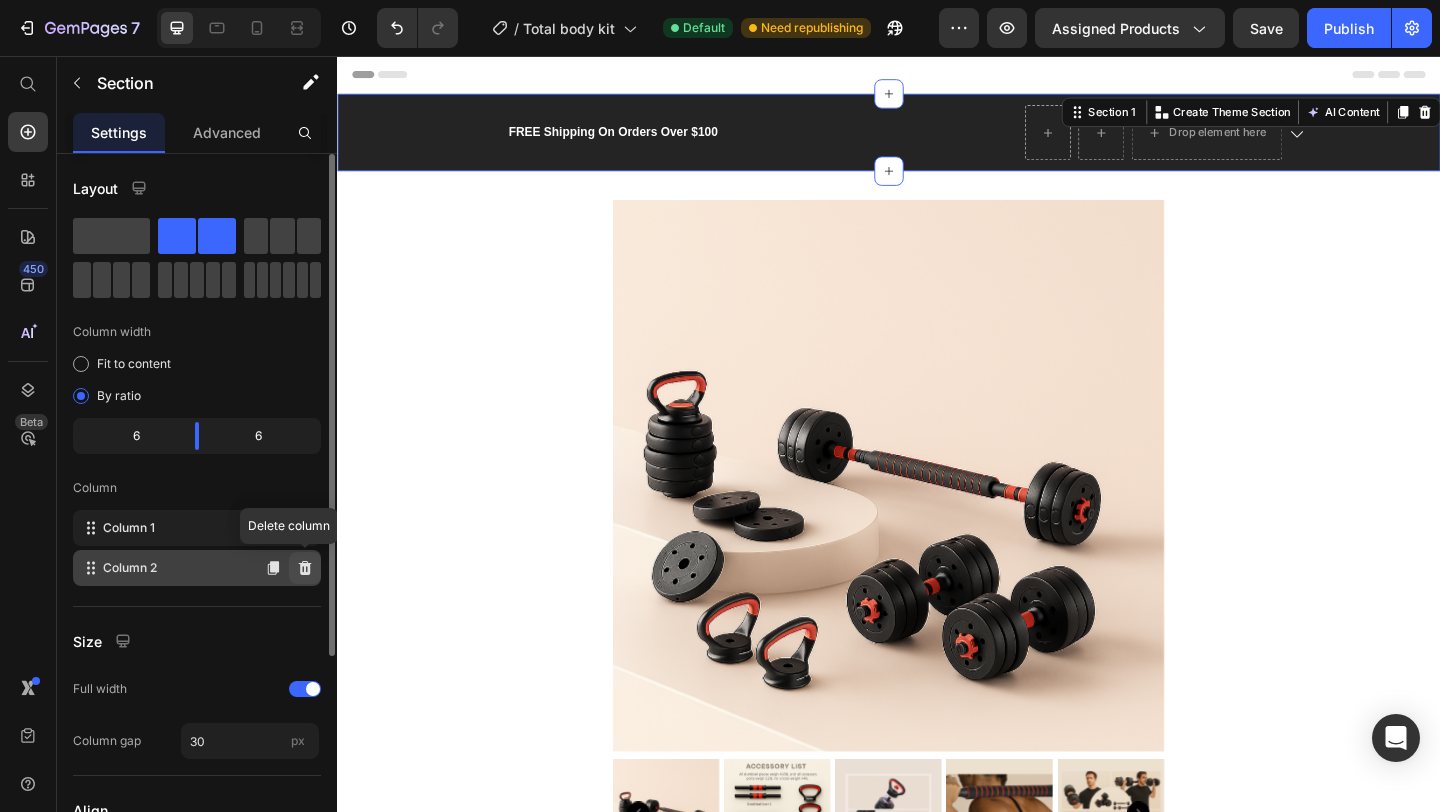 click 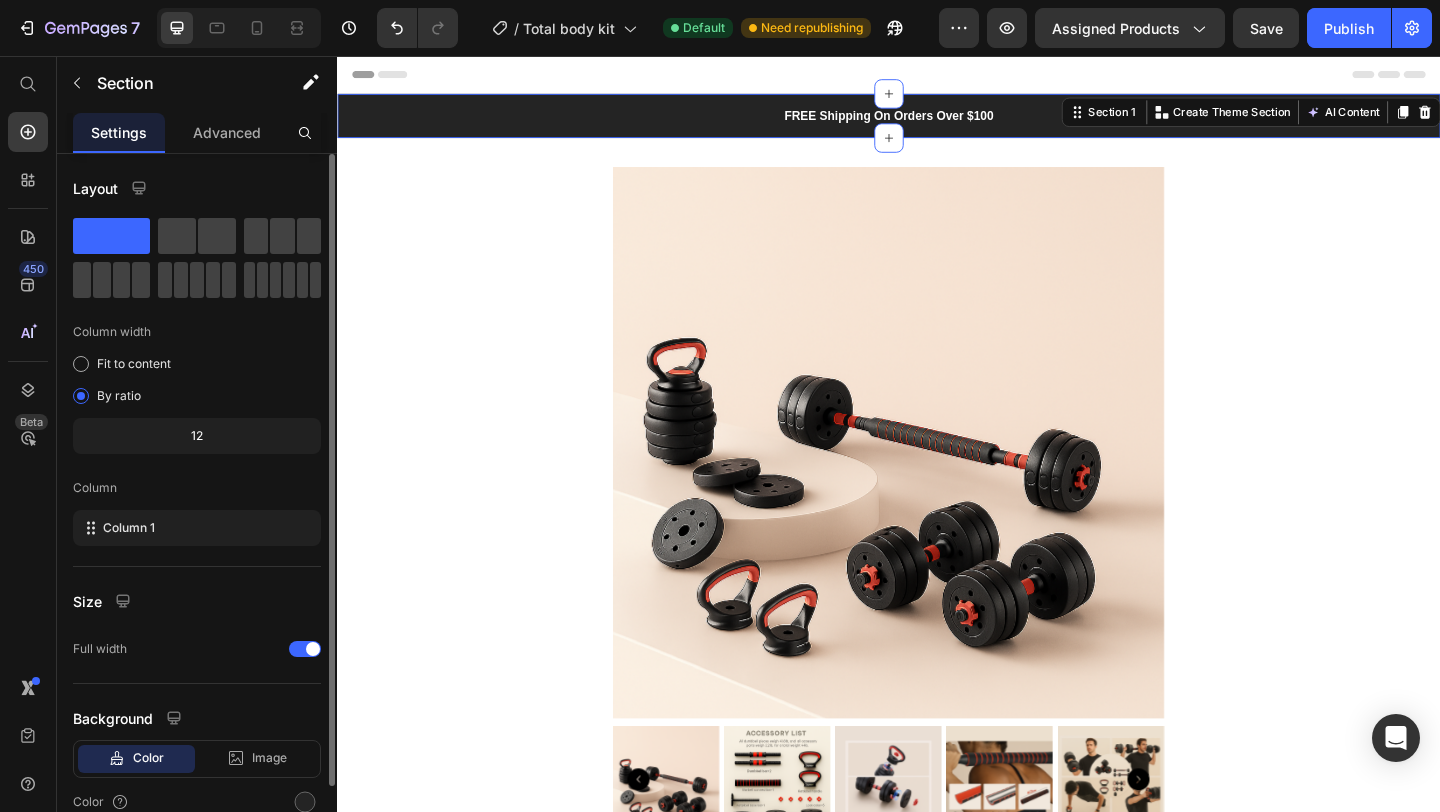 click on "FREE Shipping On Orders Over $100 Text block Section 1   You can create reusable sections Create Theme Section AI Content Write with GemAI What would you like to describe here? Tone and Voice Persuasive Product Nuvovy Resistance Band Show more Generate" at bounding box center [937, 121] 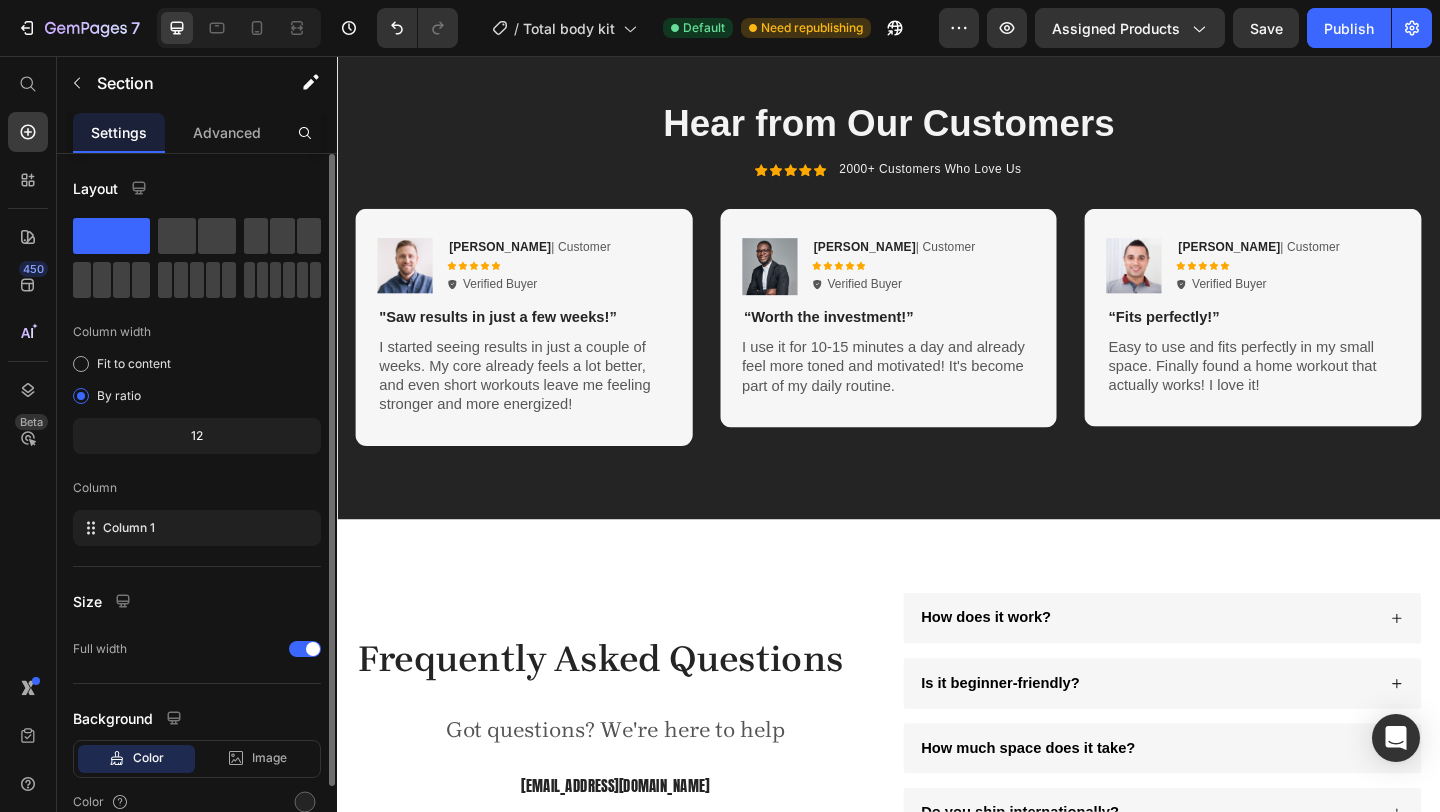 scroll, scrollTop: 4735, scrollLeft: 0, axis: vertical 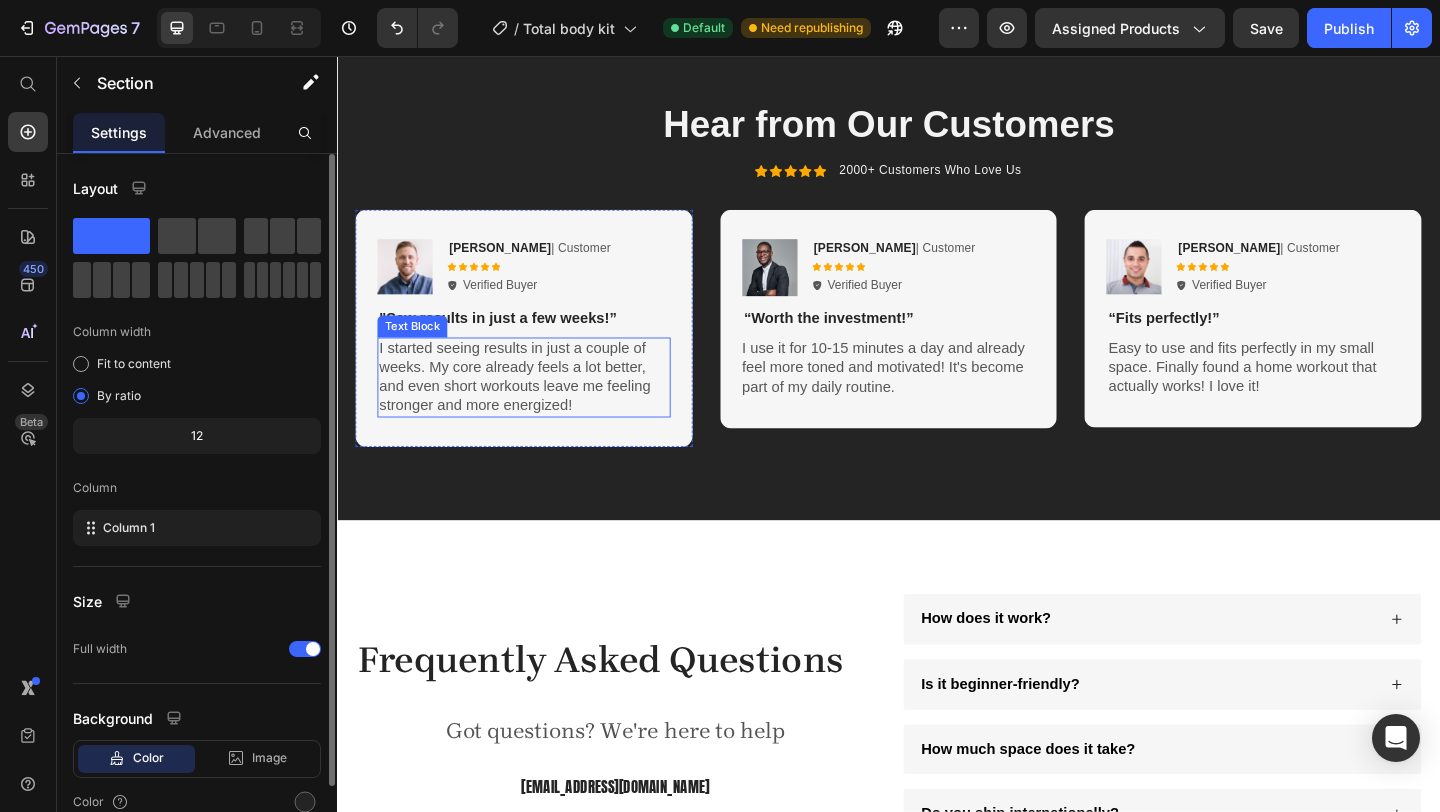 click on "I started seeing results in just a couple of weeks. My core already feels a lot better, and even short workouts leave me feeling stronger and more energized!" at bounding box center (540, 405) 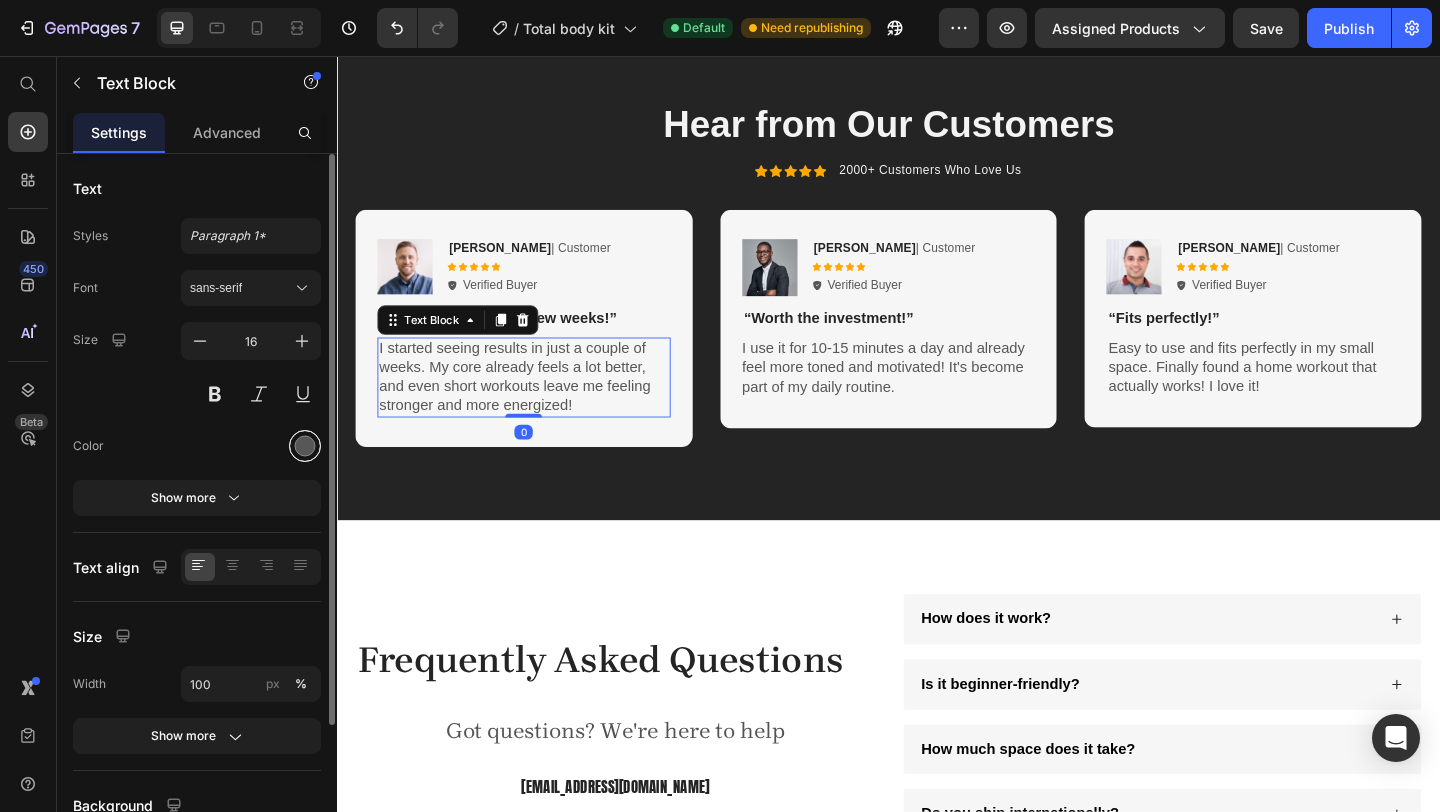 click at bounding box center [305, 446] 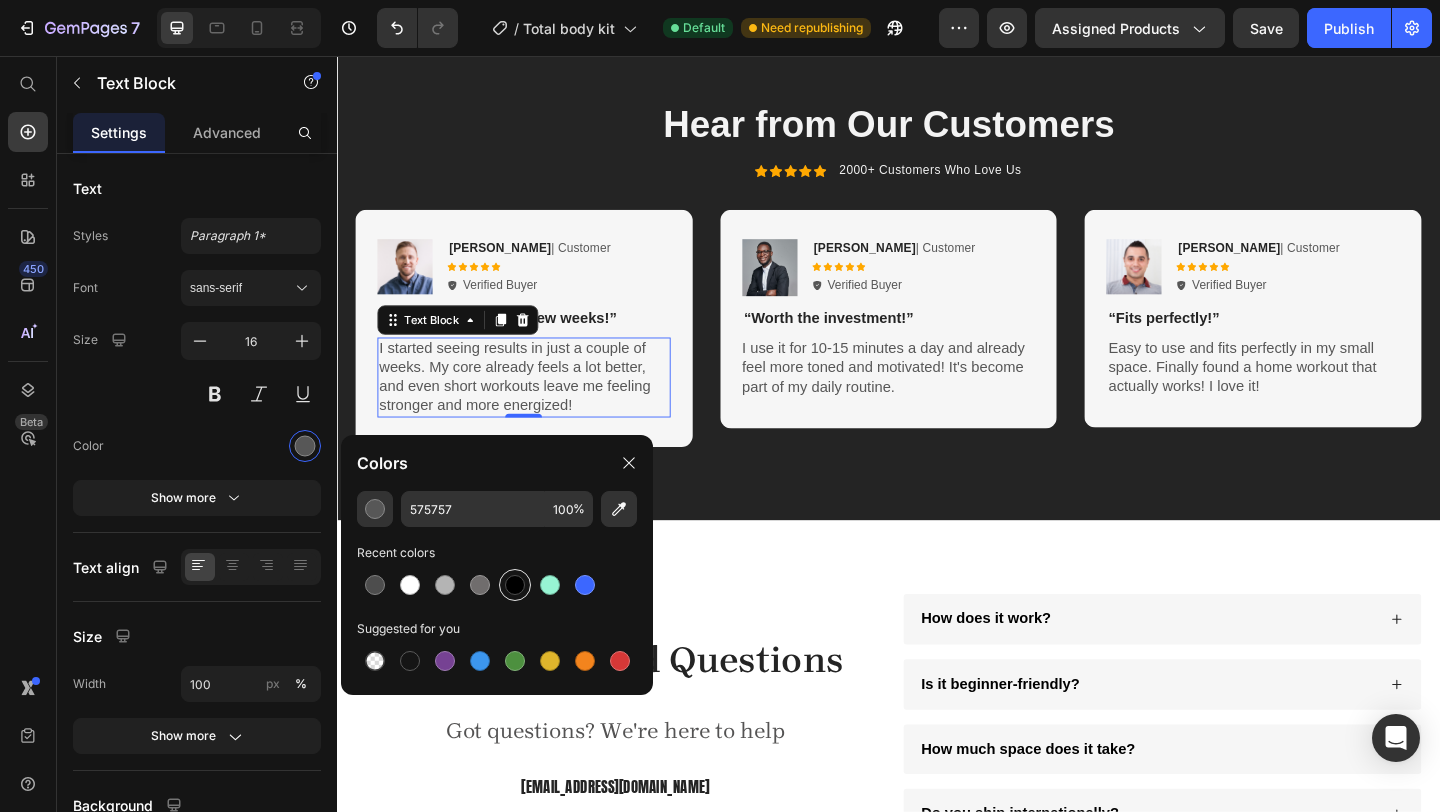 click at bounding box center [515, 585] 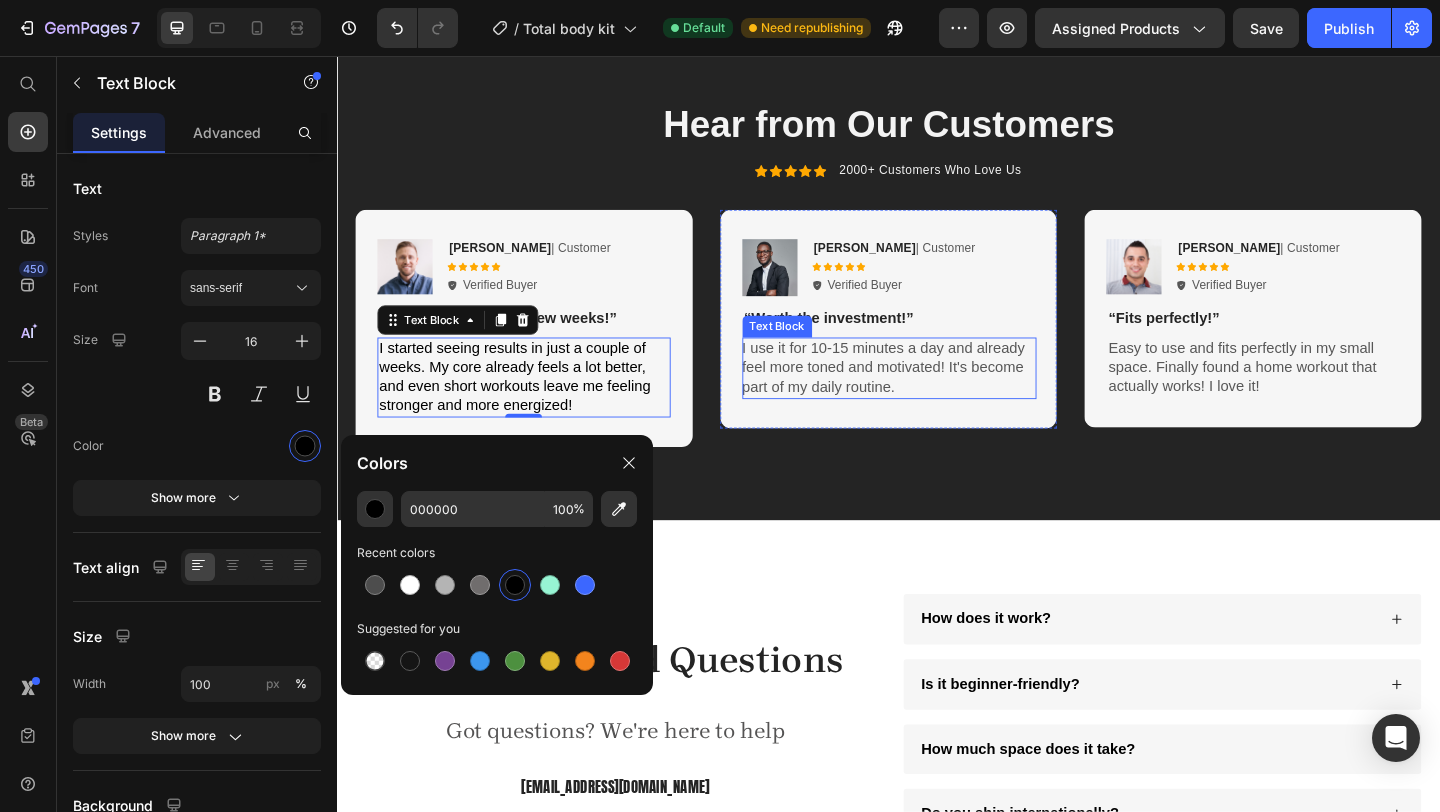 click on "I use it for 10-15 minutes a day and already feel more toned and motivated! It's become part of my daily routine." at bounding box center [938, 395] 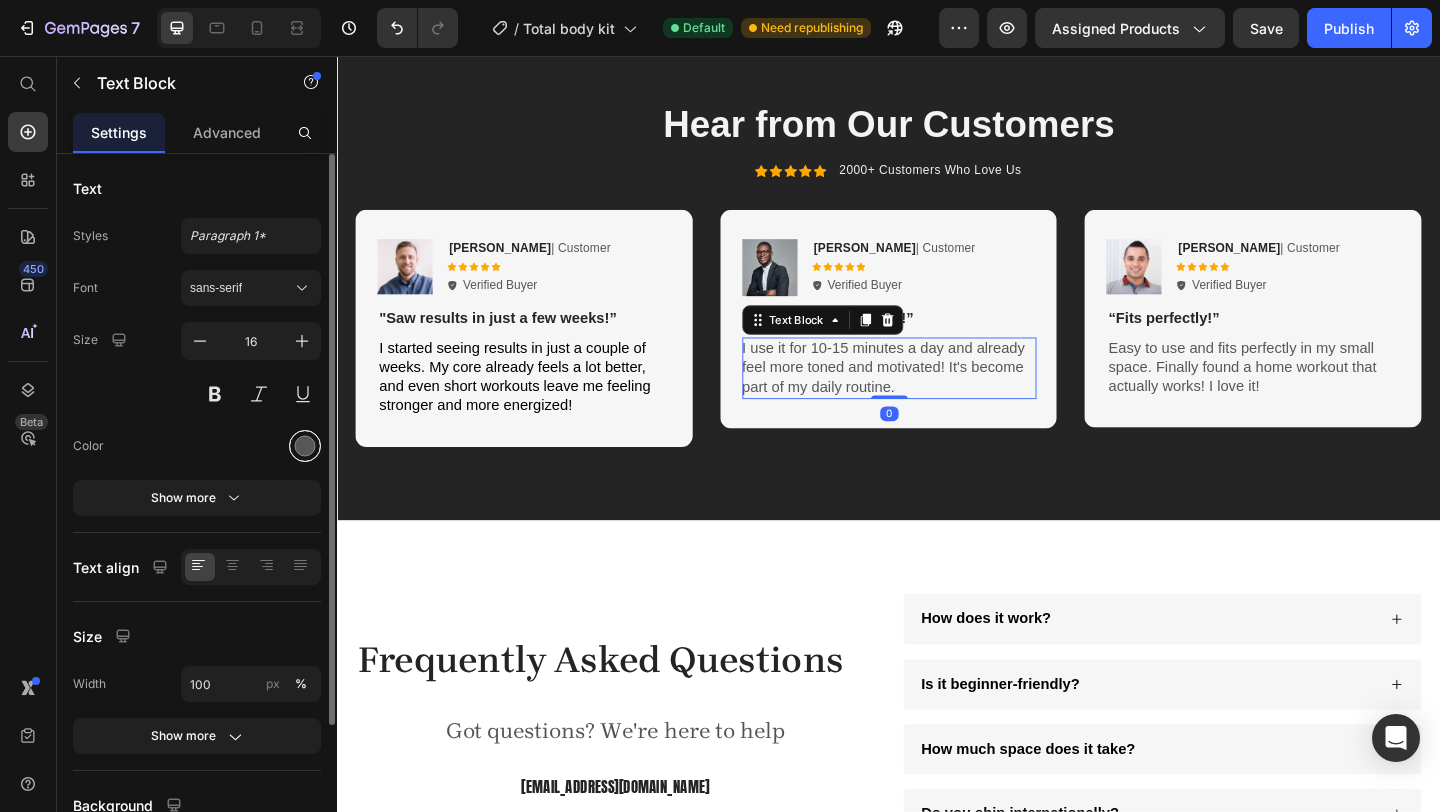 click at bounding box center [305, 446] 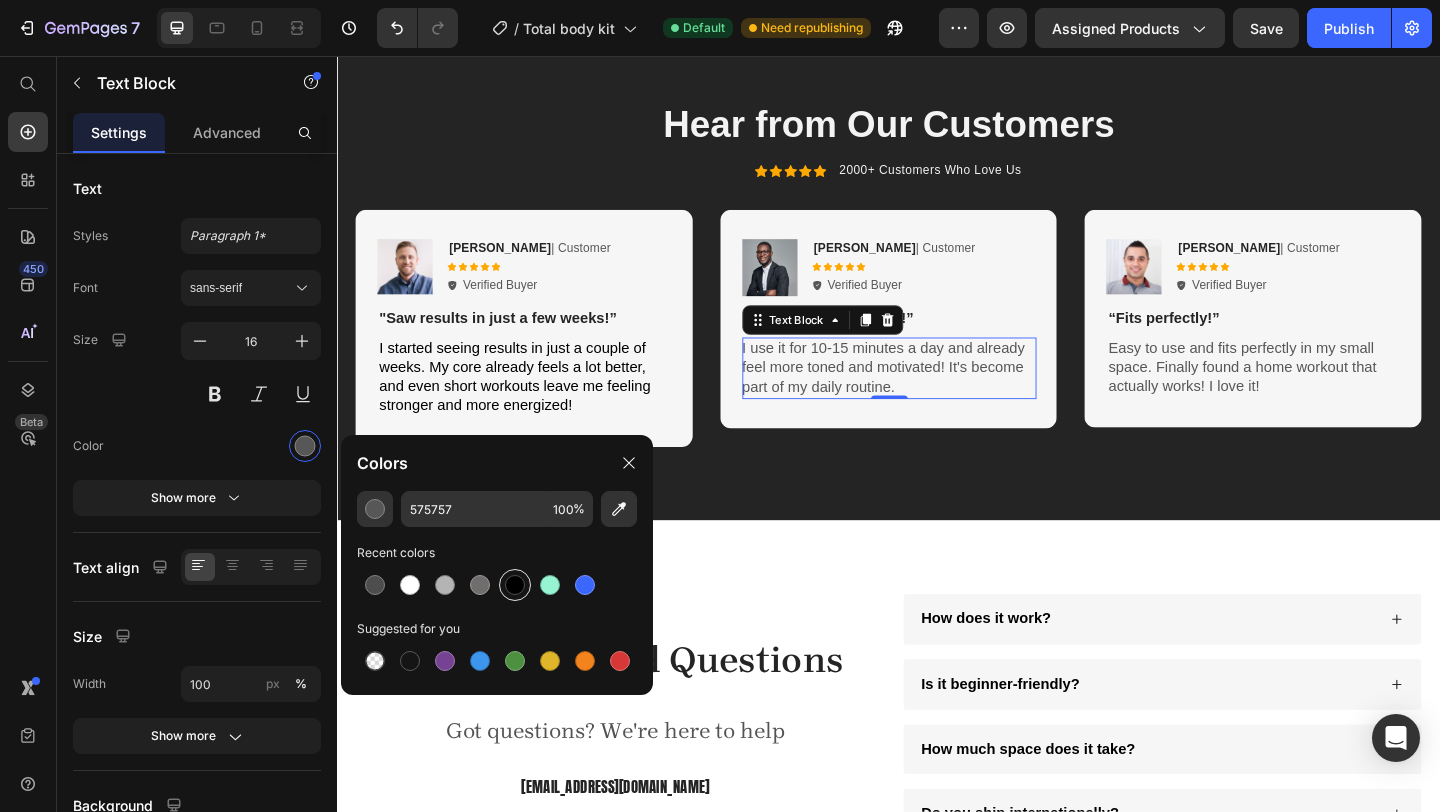 click at bounding box center [515, 585] 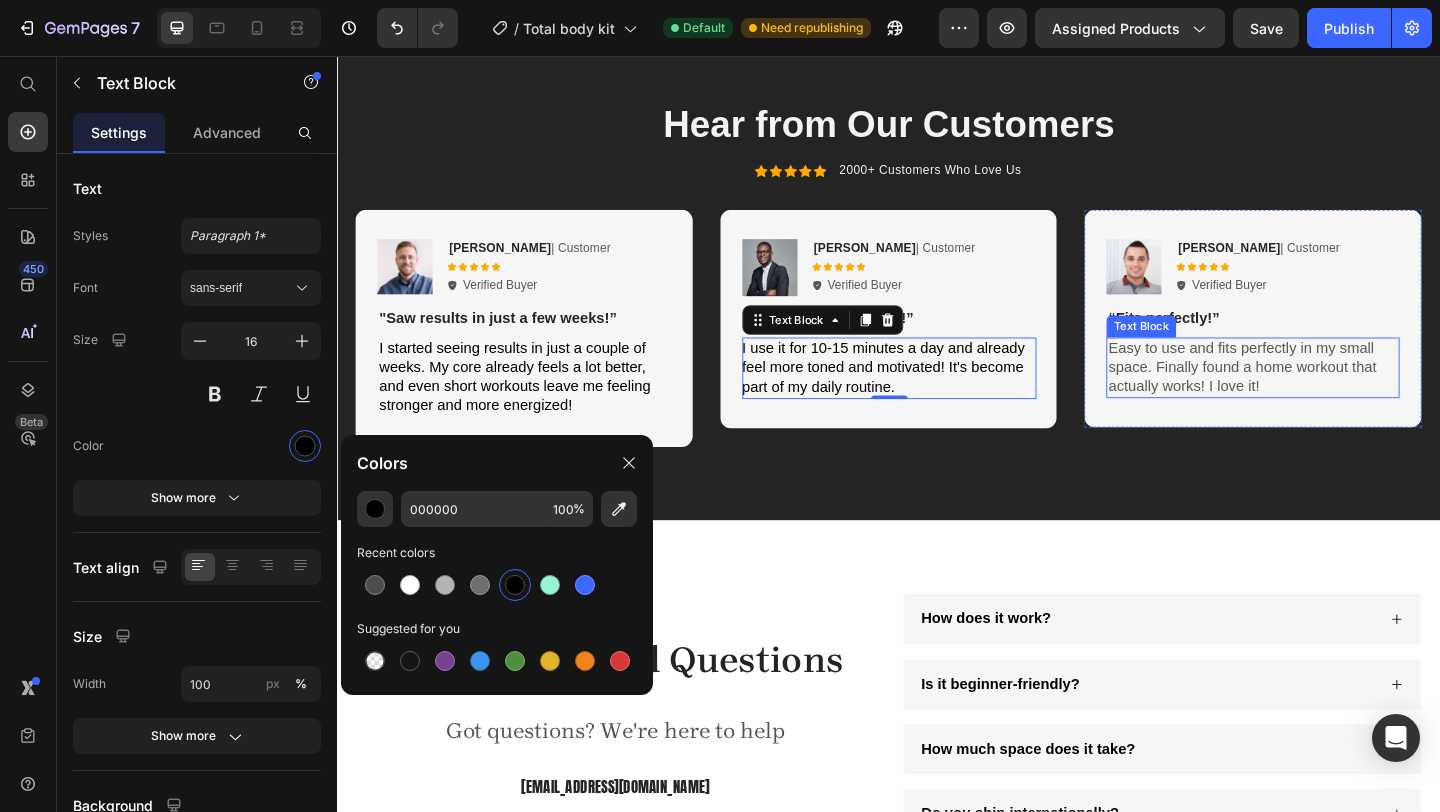 click on "Easy to use and fits perfectly in my small space. Finally found a home workout that actually works! I love it!" at bounding box center [1333, 395] 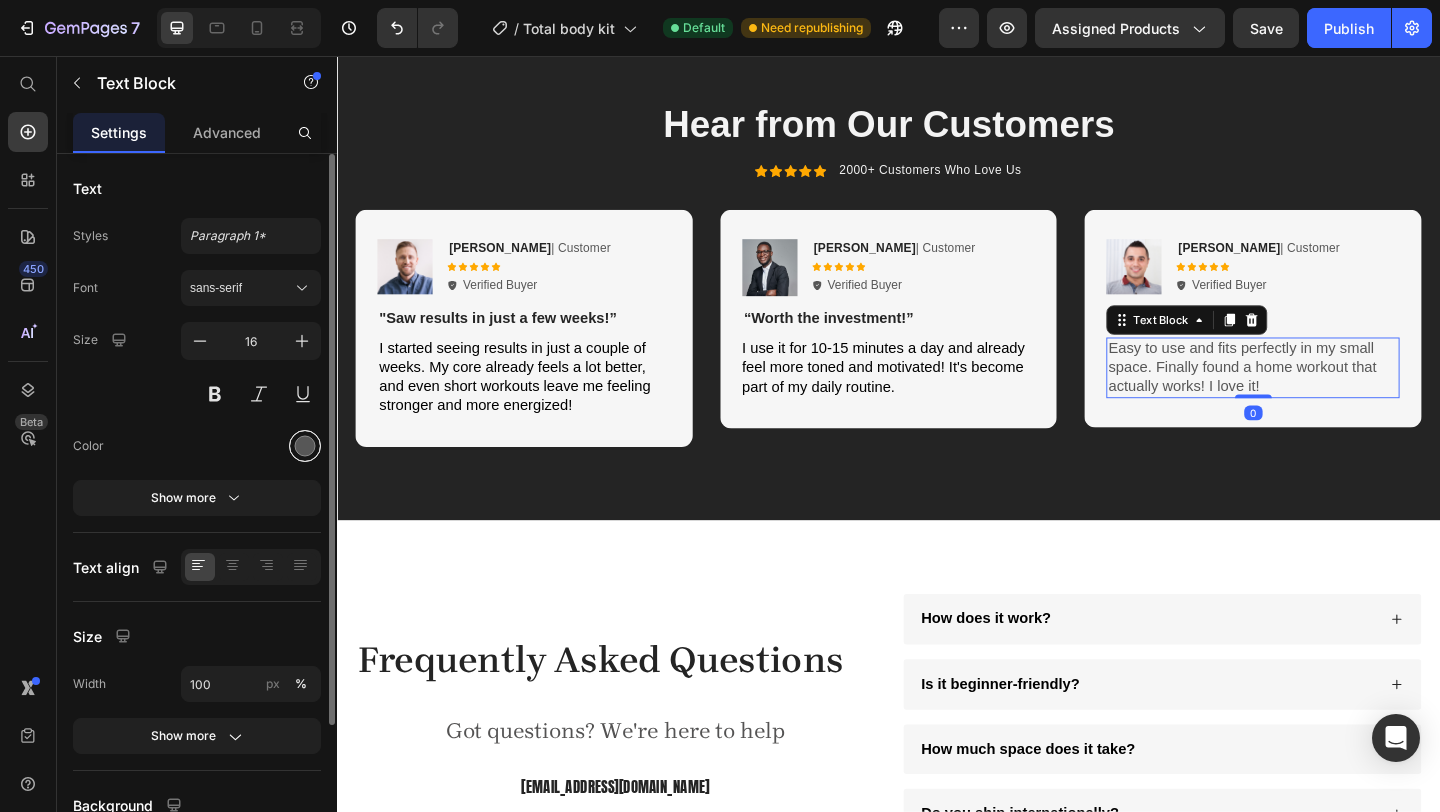 click at bounding box center (305, 446) 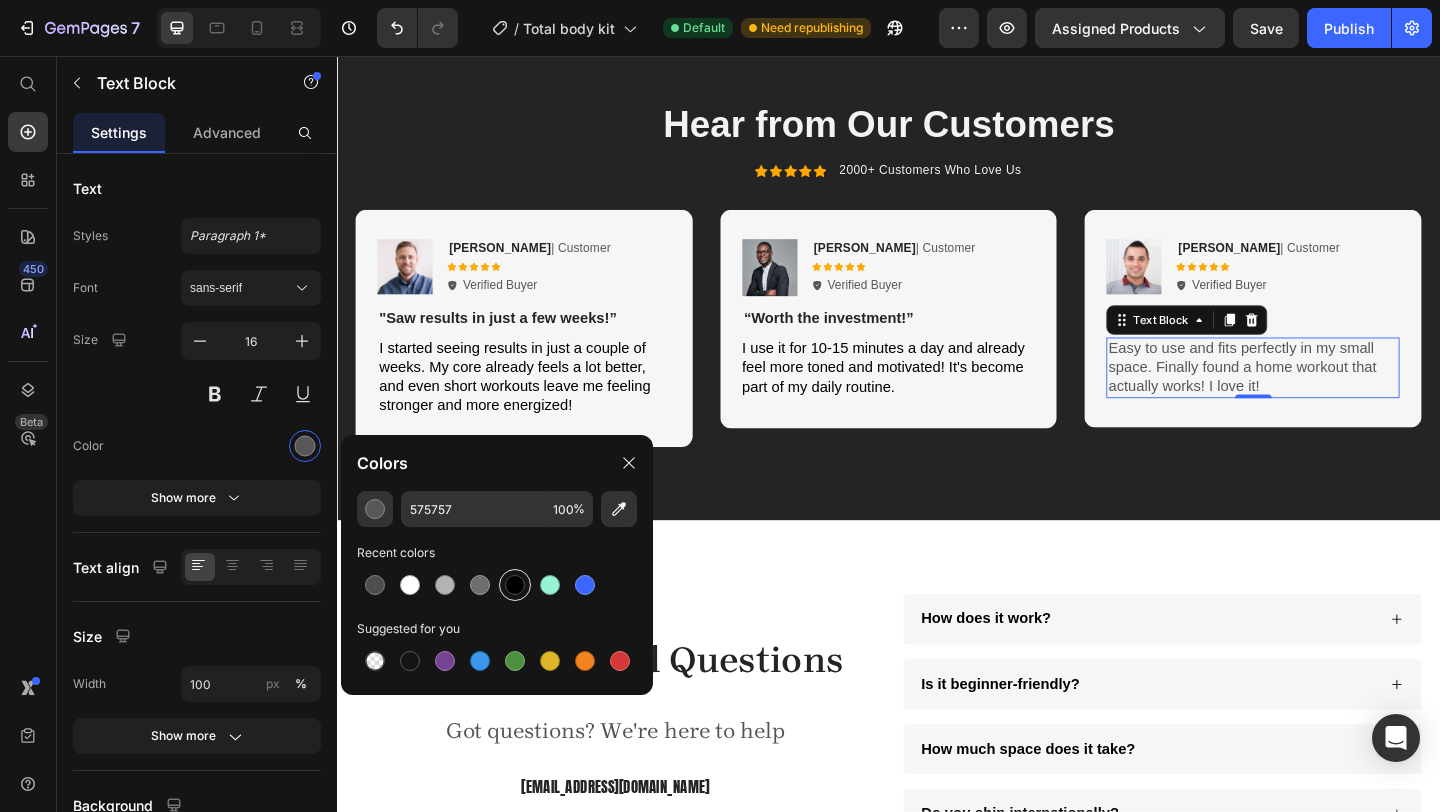 click at bounding box center [515, 585] 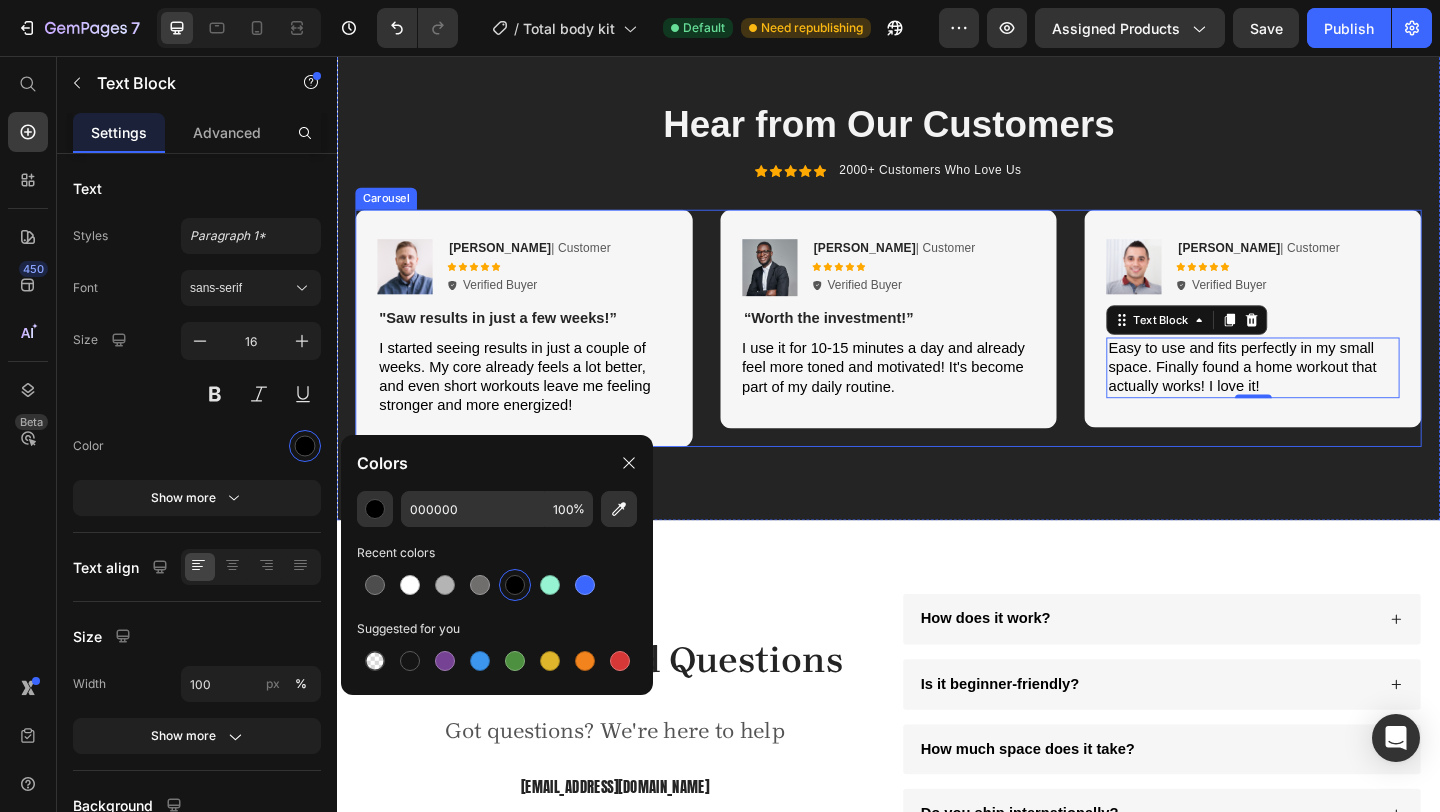 click on "Image [PERSON_NAME]  | Customer   Text Block Icon Icon Icon Icon Icon Icon List
Verified Buyer Item List Row “Worth the investment!” Text Block I use it for 10-15 minutes a day and already feel more toned and motivated! It's become part of my daily routine. Text Block Row" at bounding box center (937, 352) 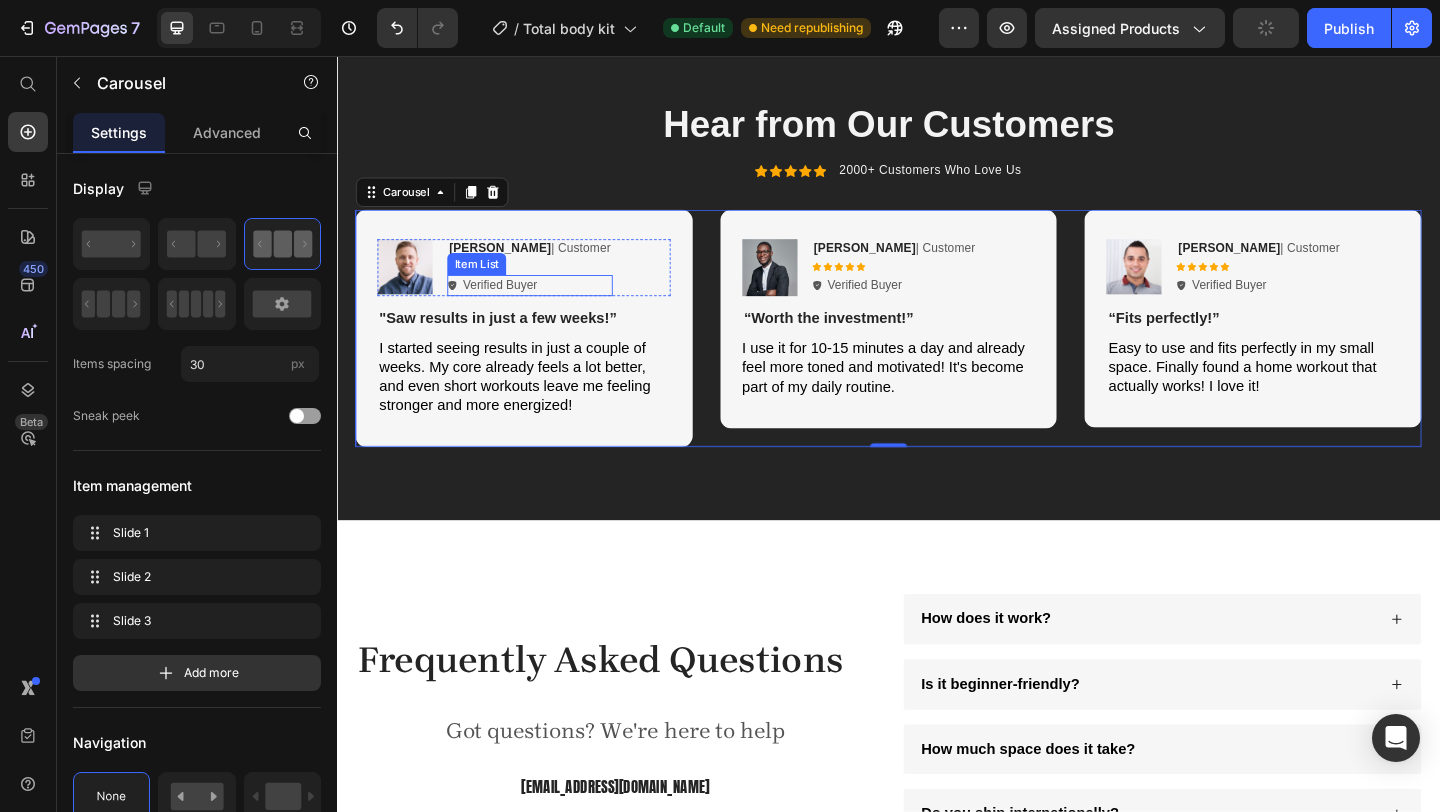 click on "Verified Buyer" at bounding box center (514, 305) 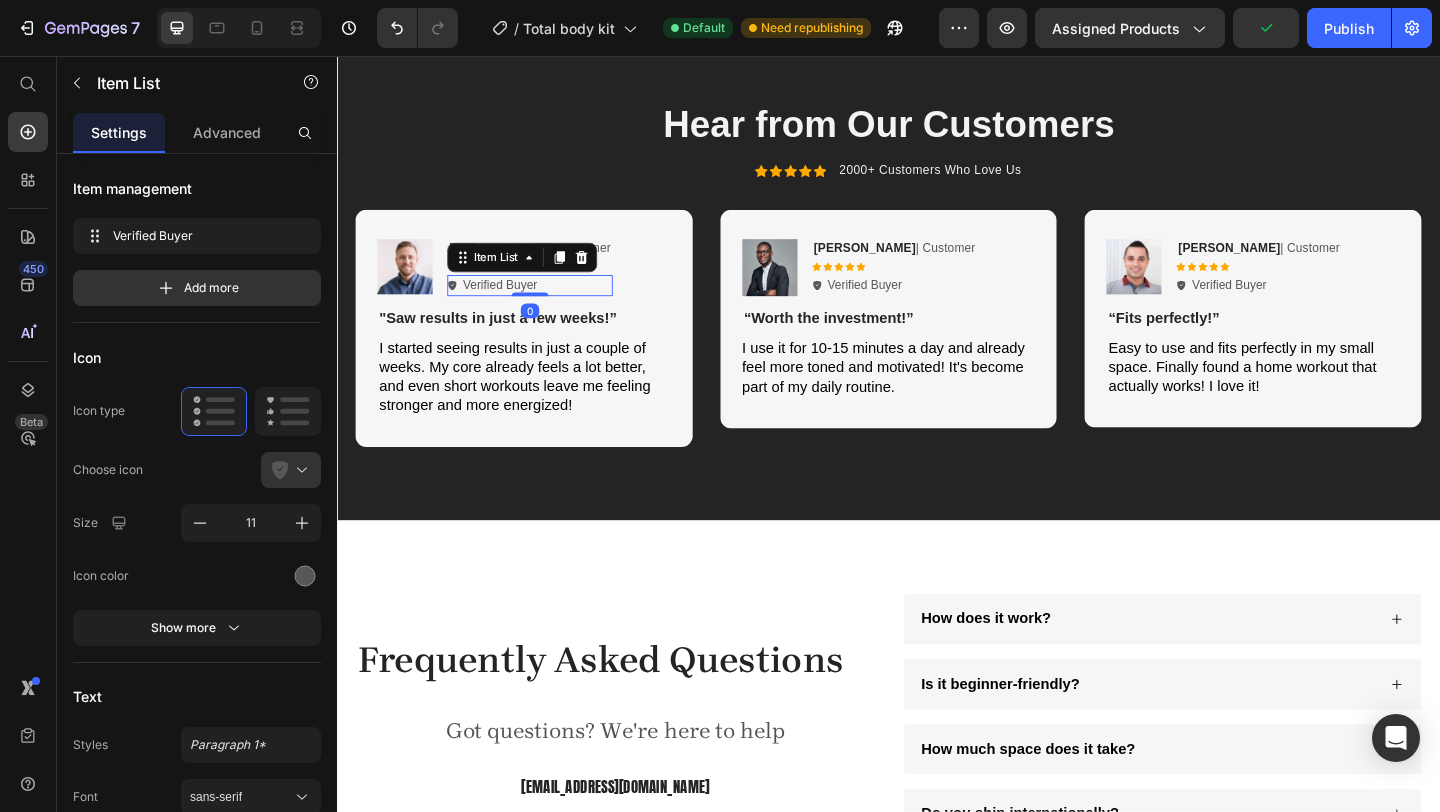 click 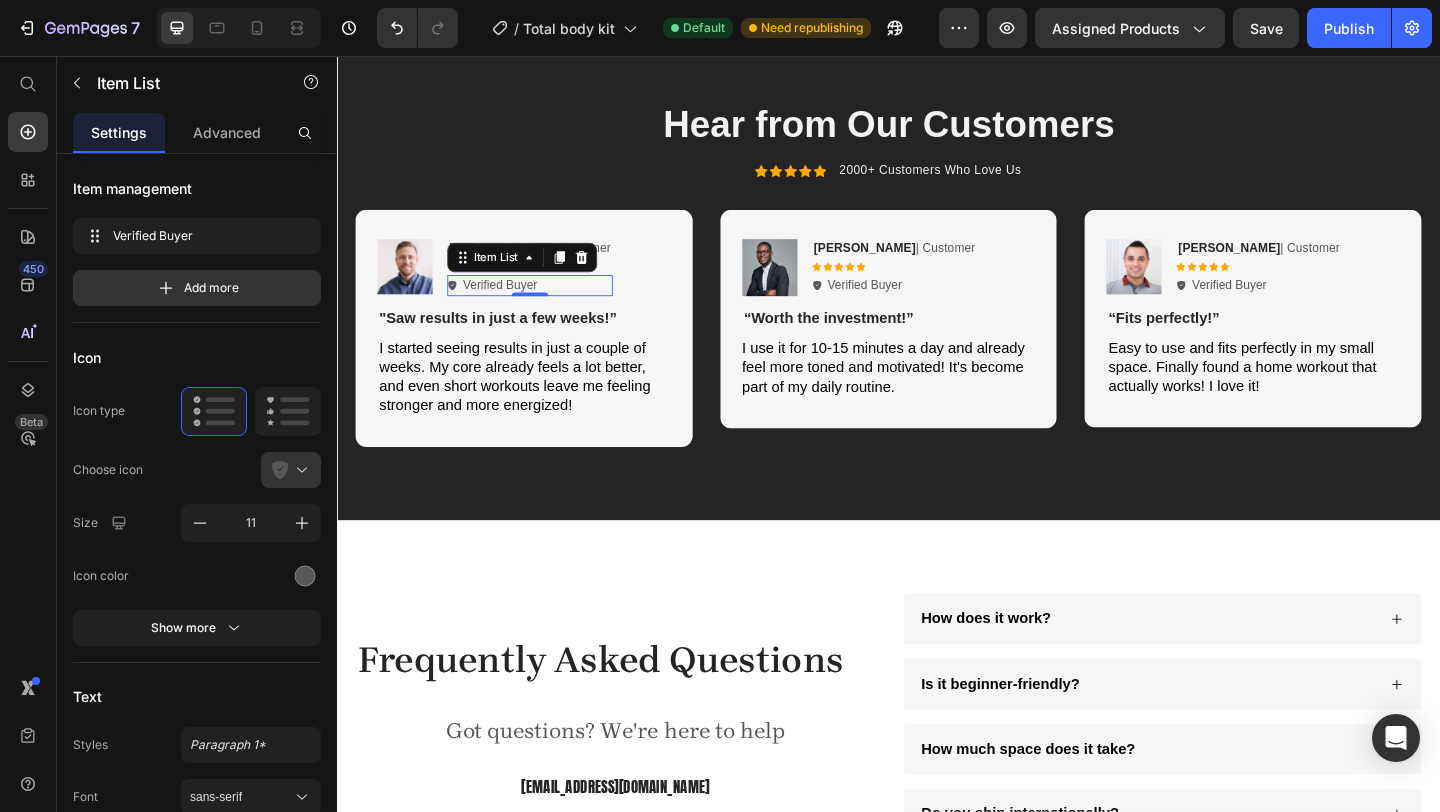 click on "Verified Buyer" at bounding box center [514, 305] 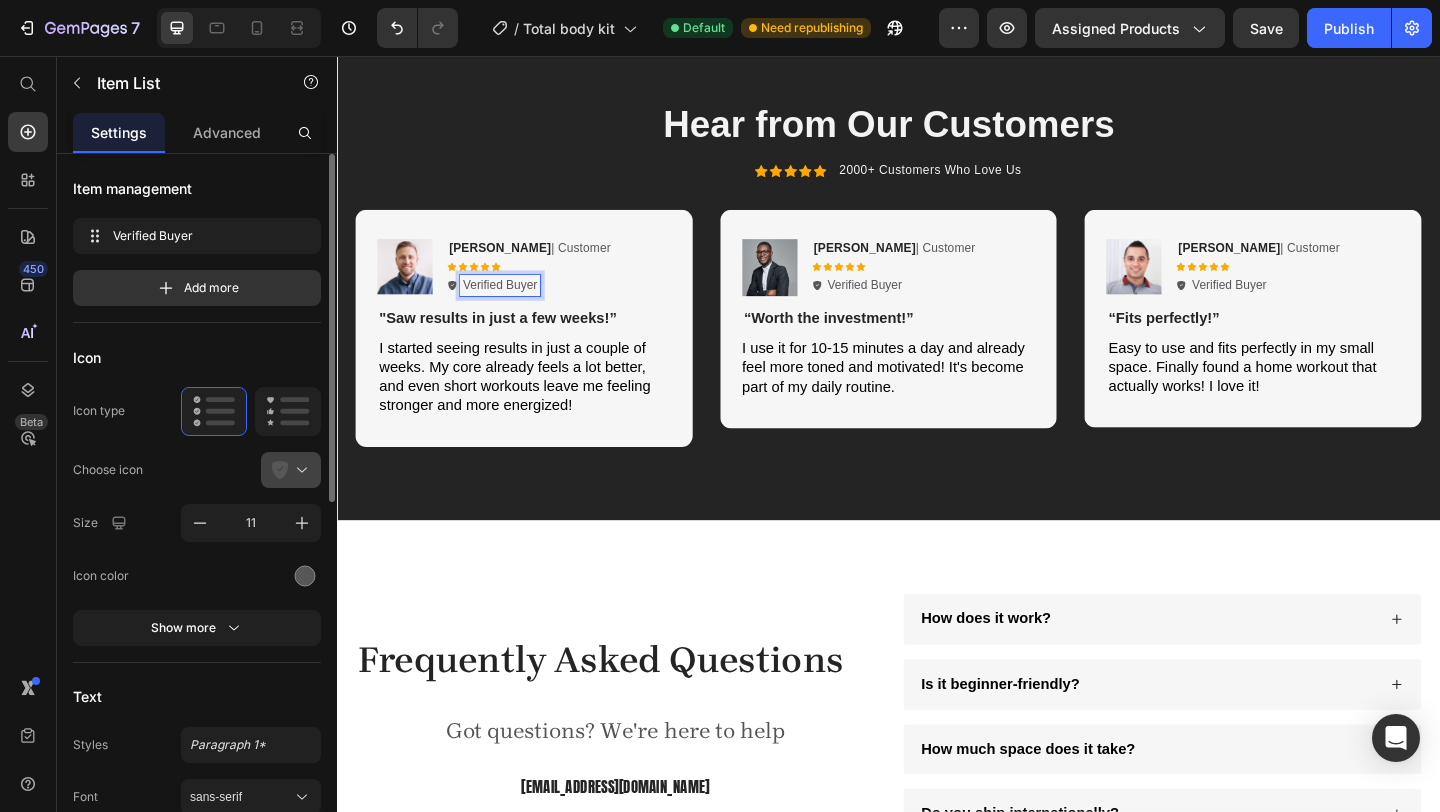 click at bounding box center [299, 470] 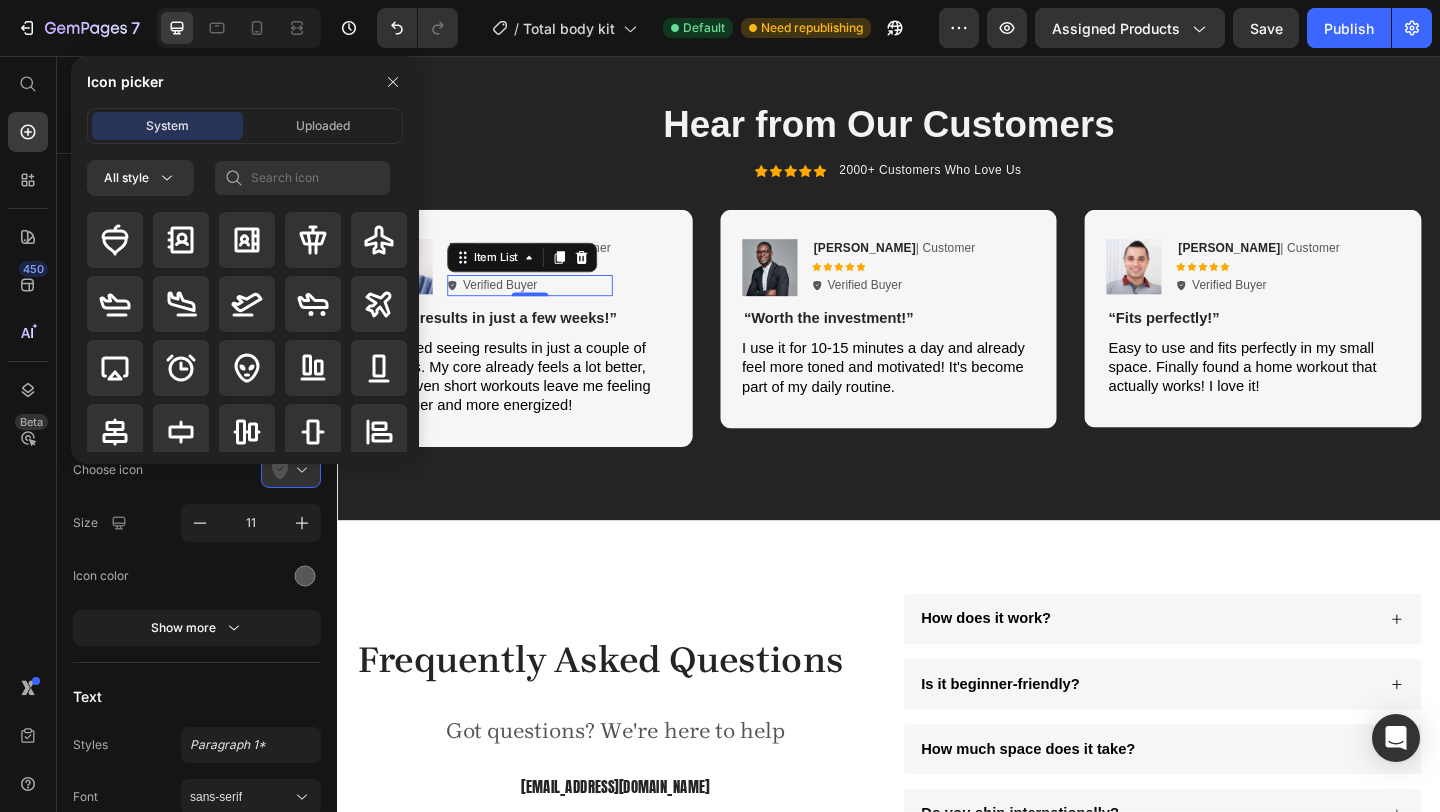 click on "Icon picker System Uploaded All style" at bounding box center (237, 260) 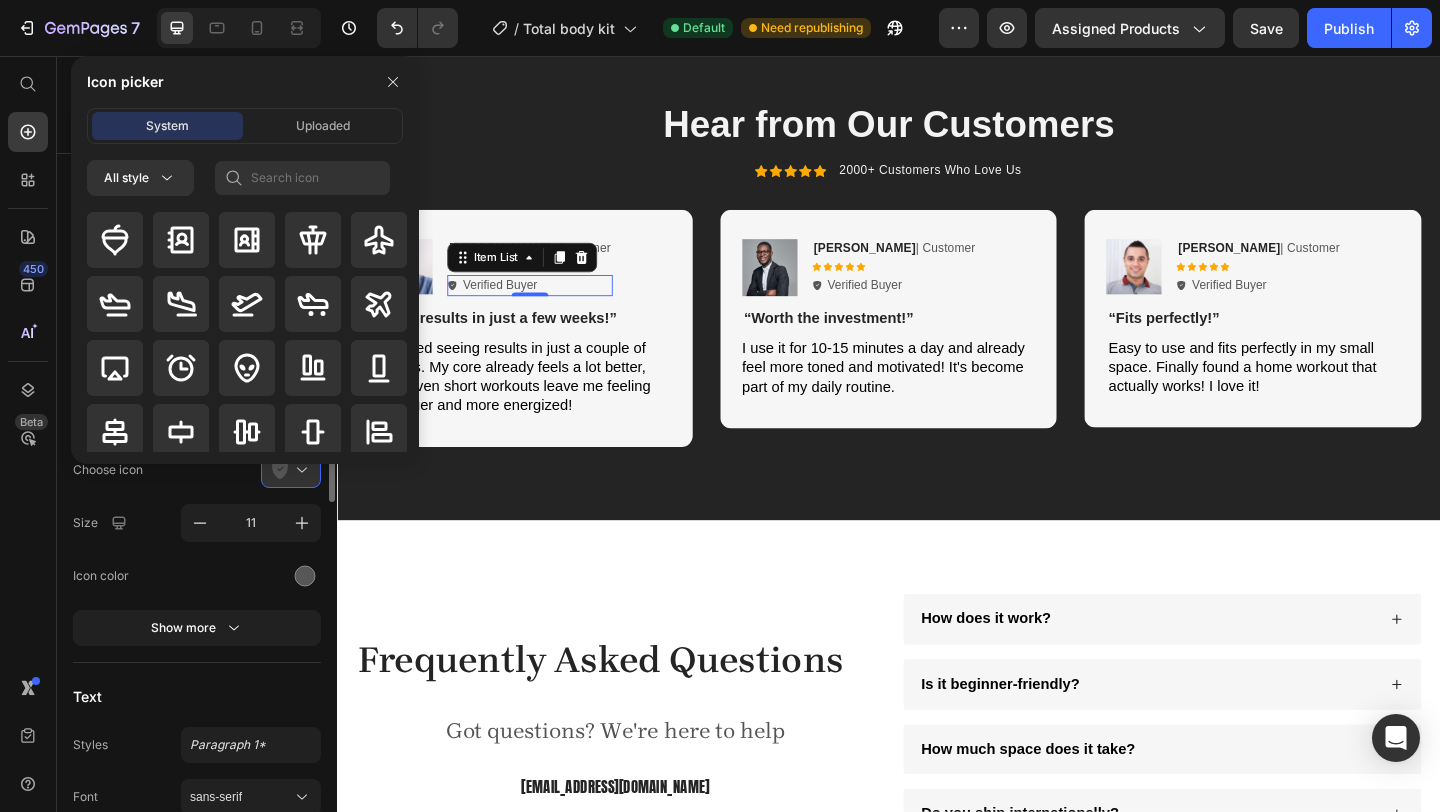 click on "Choose icon" 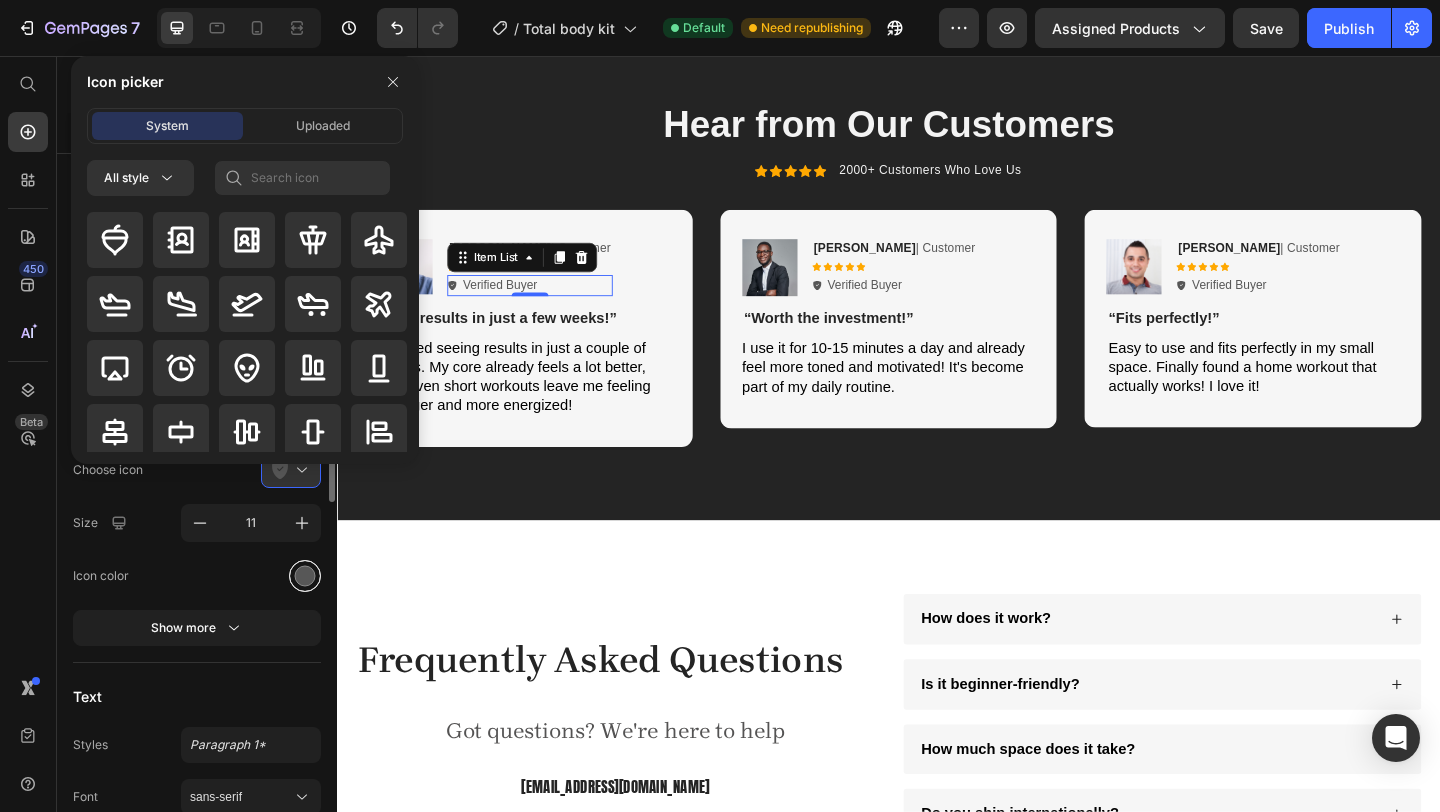 click at bounding box center (305, 575) 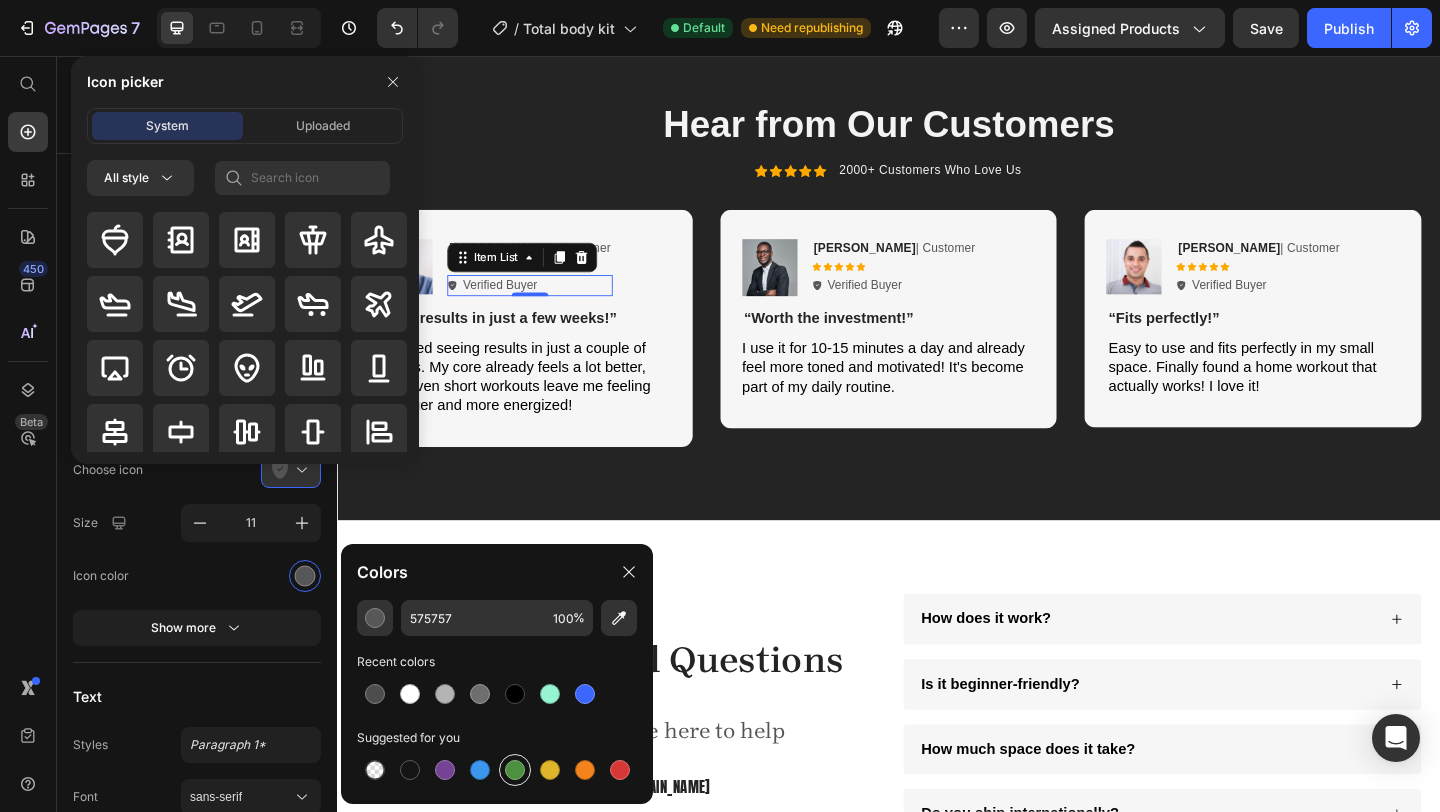 click at bounding box center (515, 770) 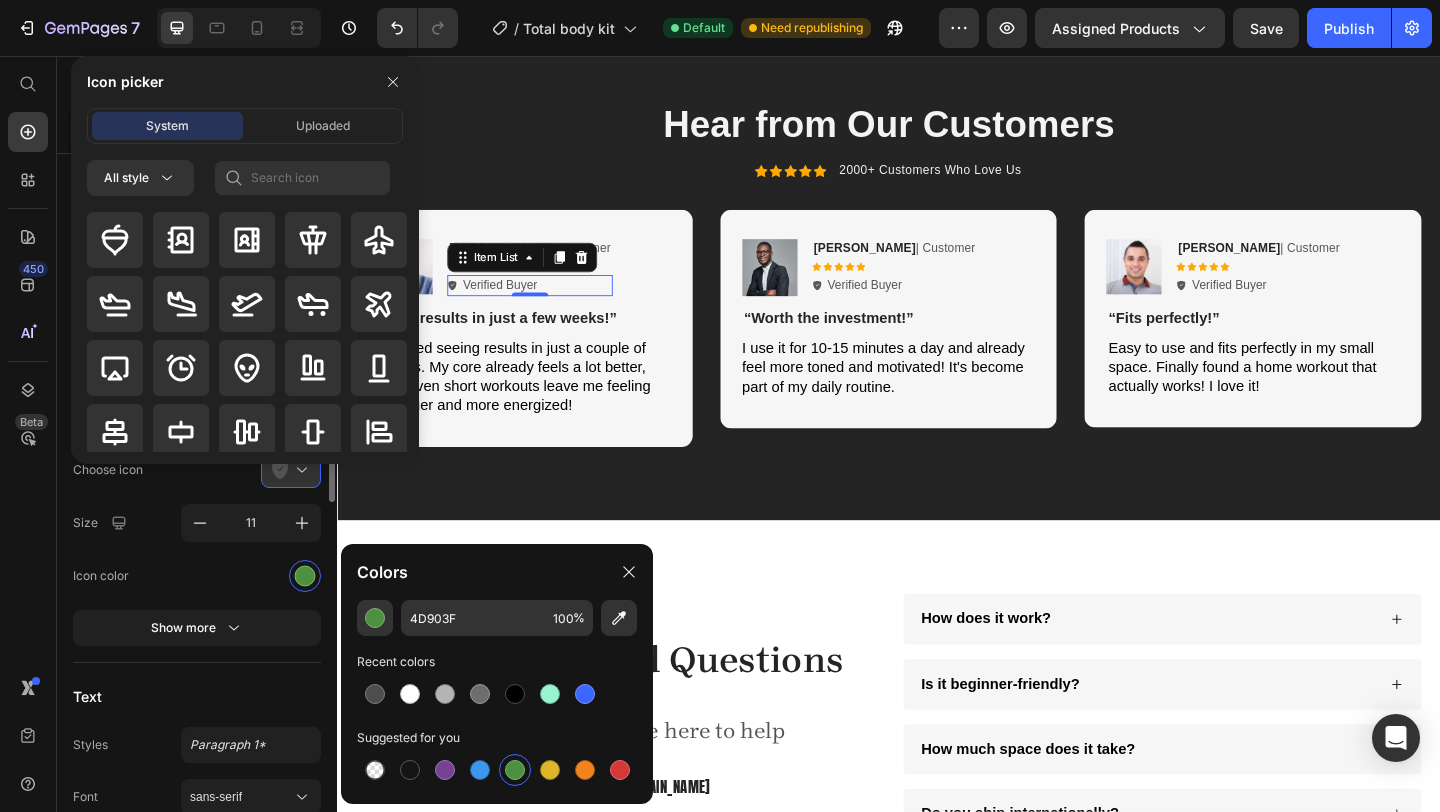 click on "Icon color" 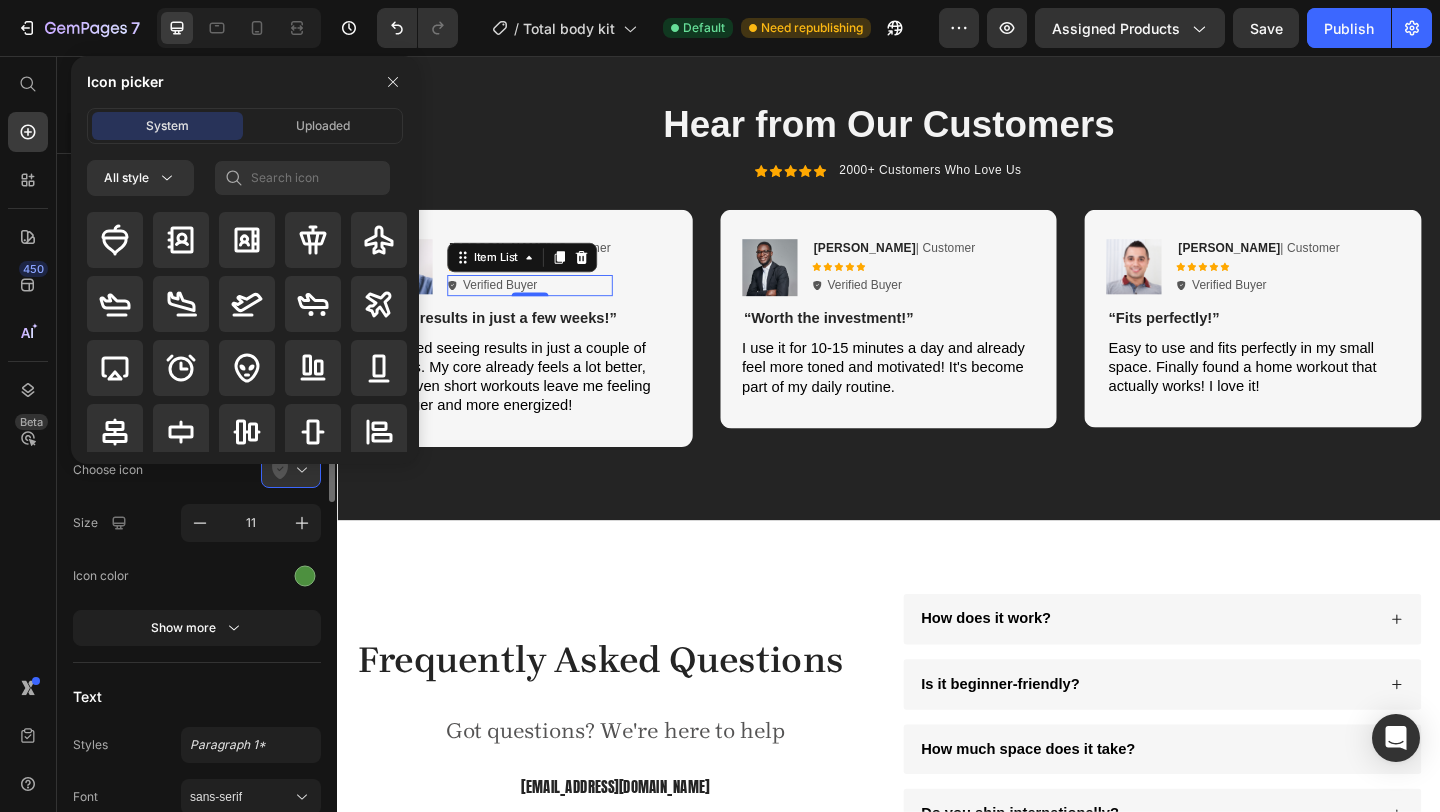 click on "Icon color" 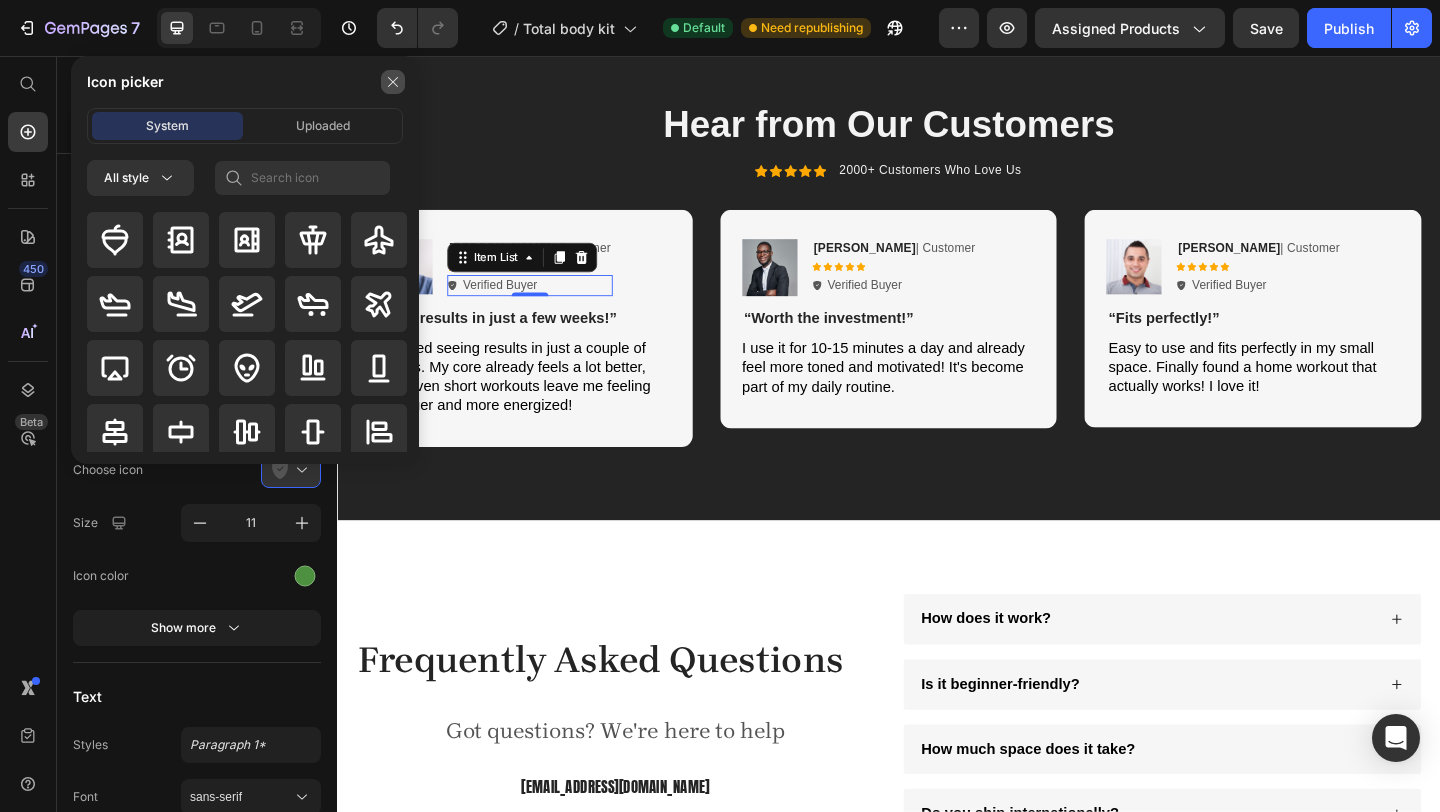 click 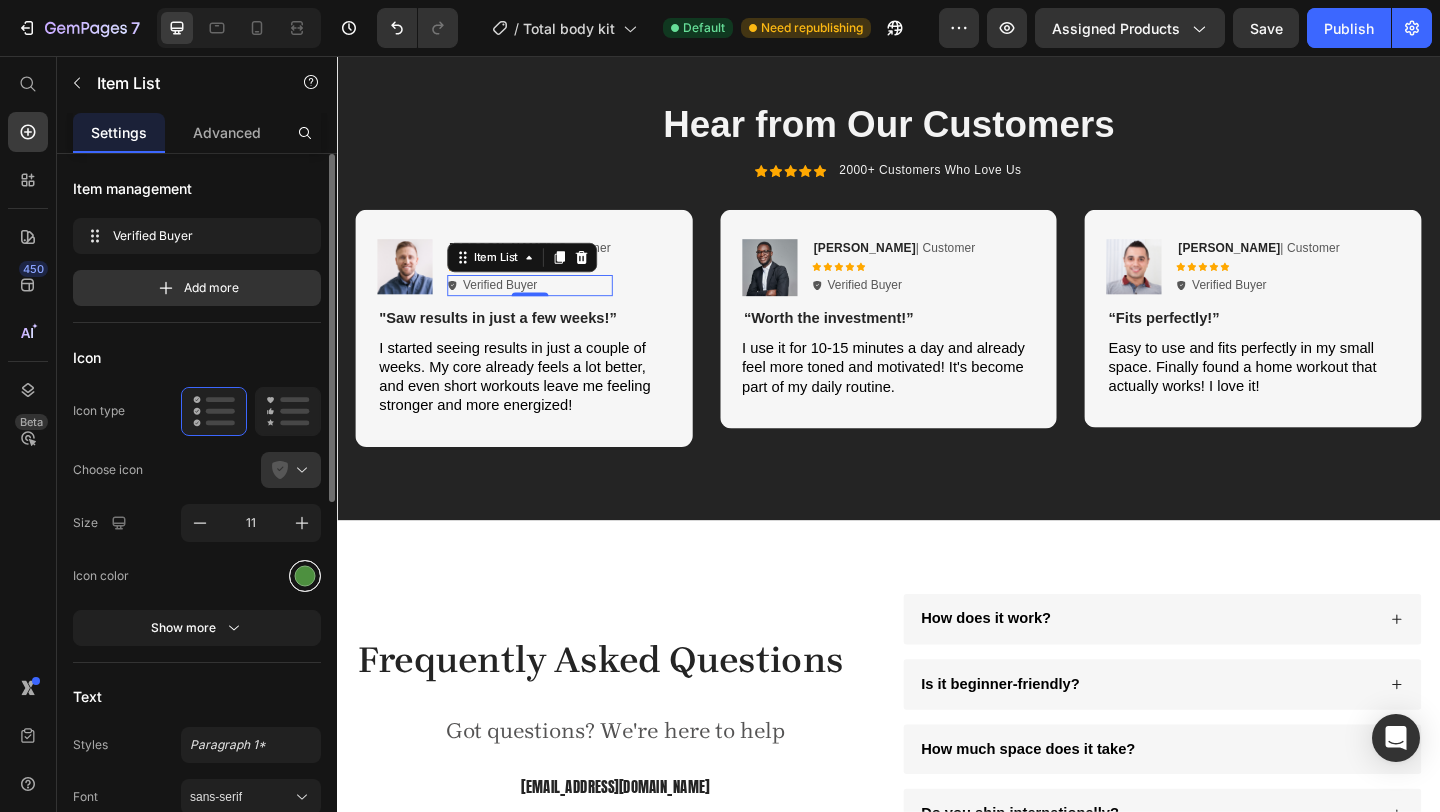 click at bounding box center [305, 576] 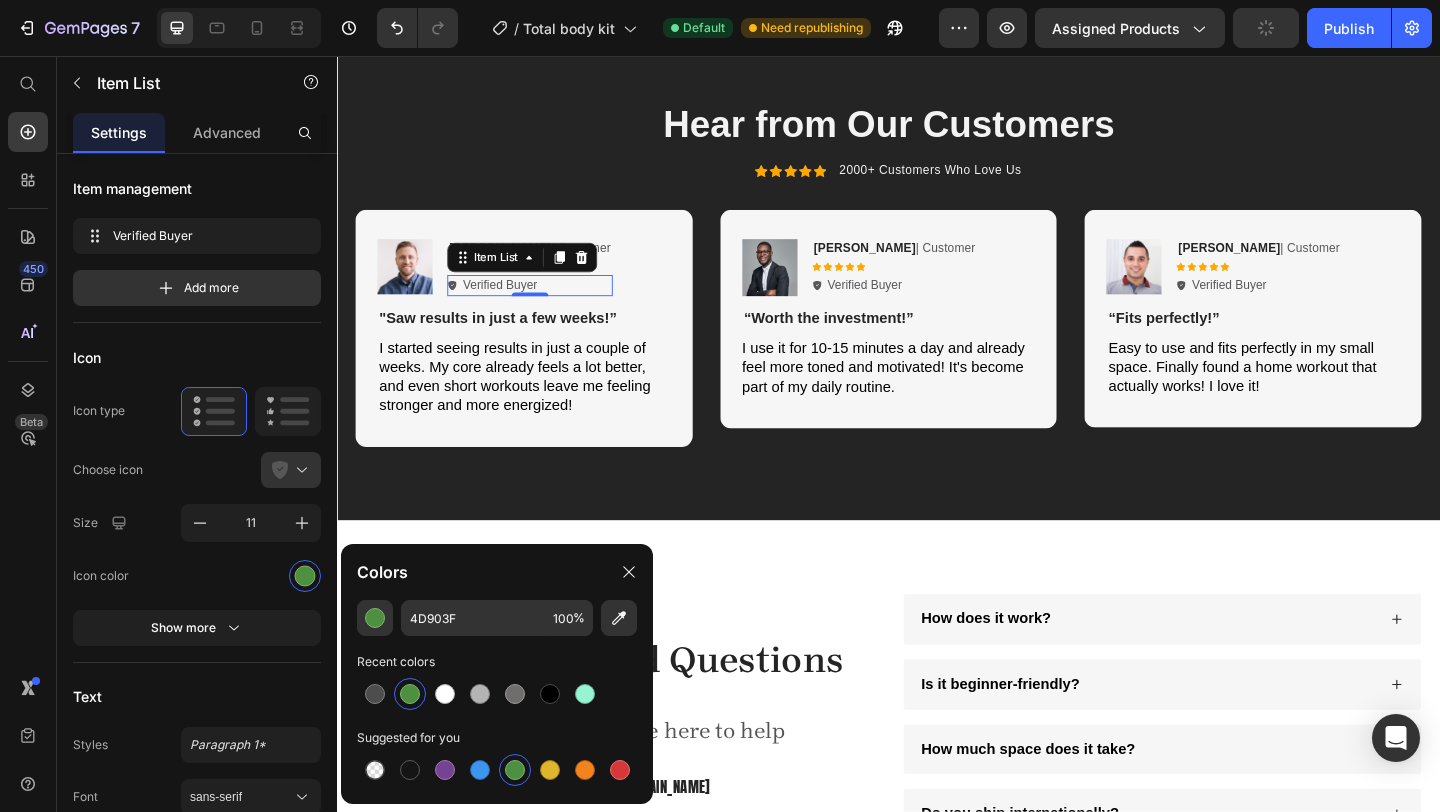 click at bounding box center (515, 770) 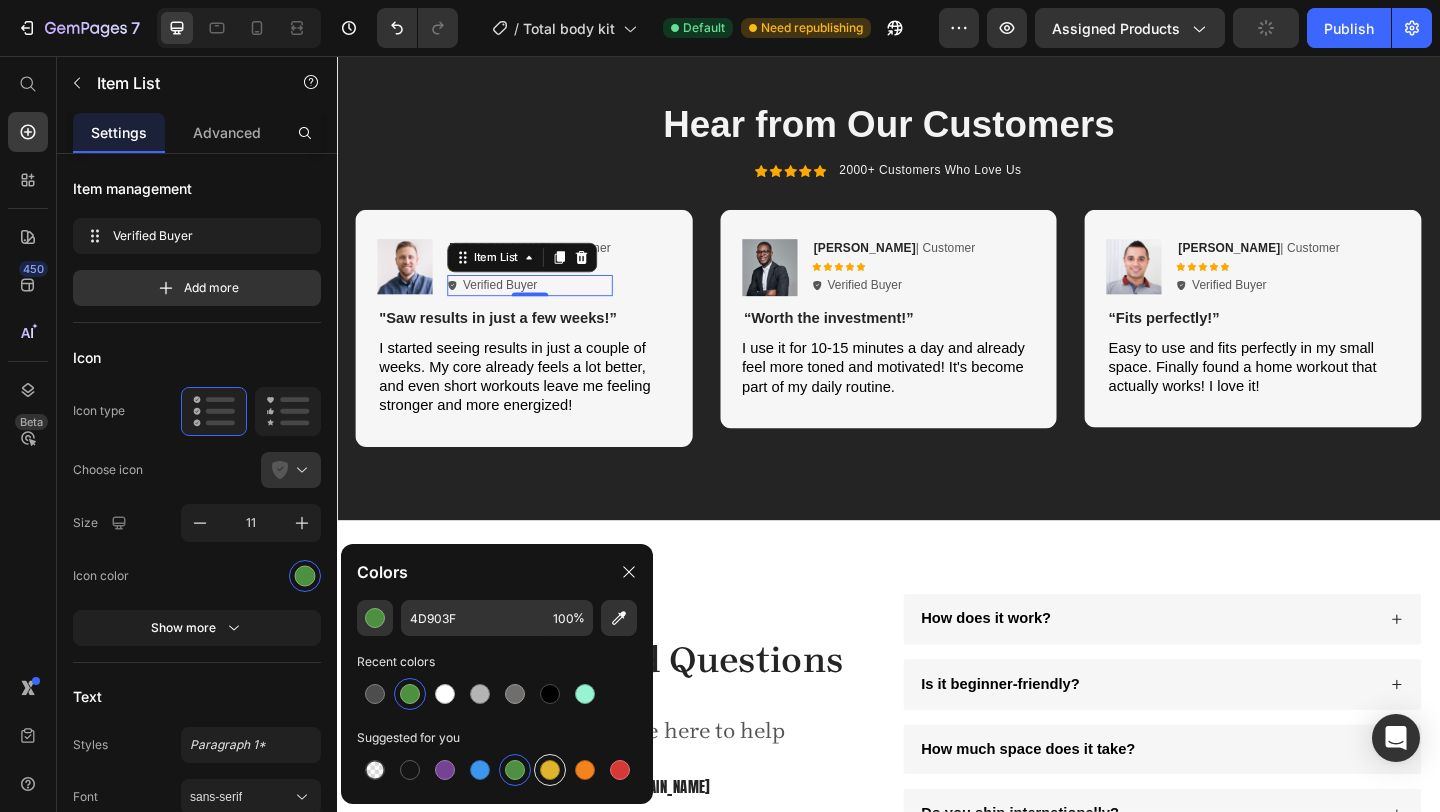 click at bounding box center [550, 770] 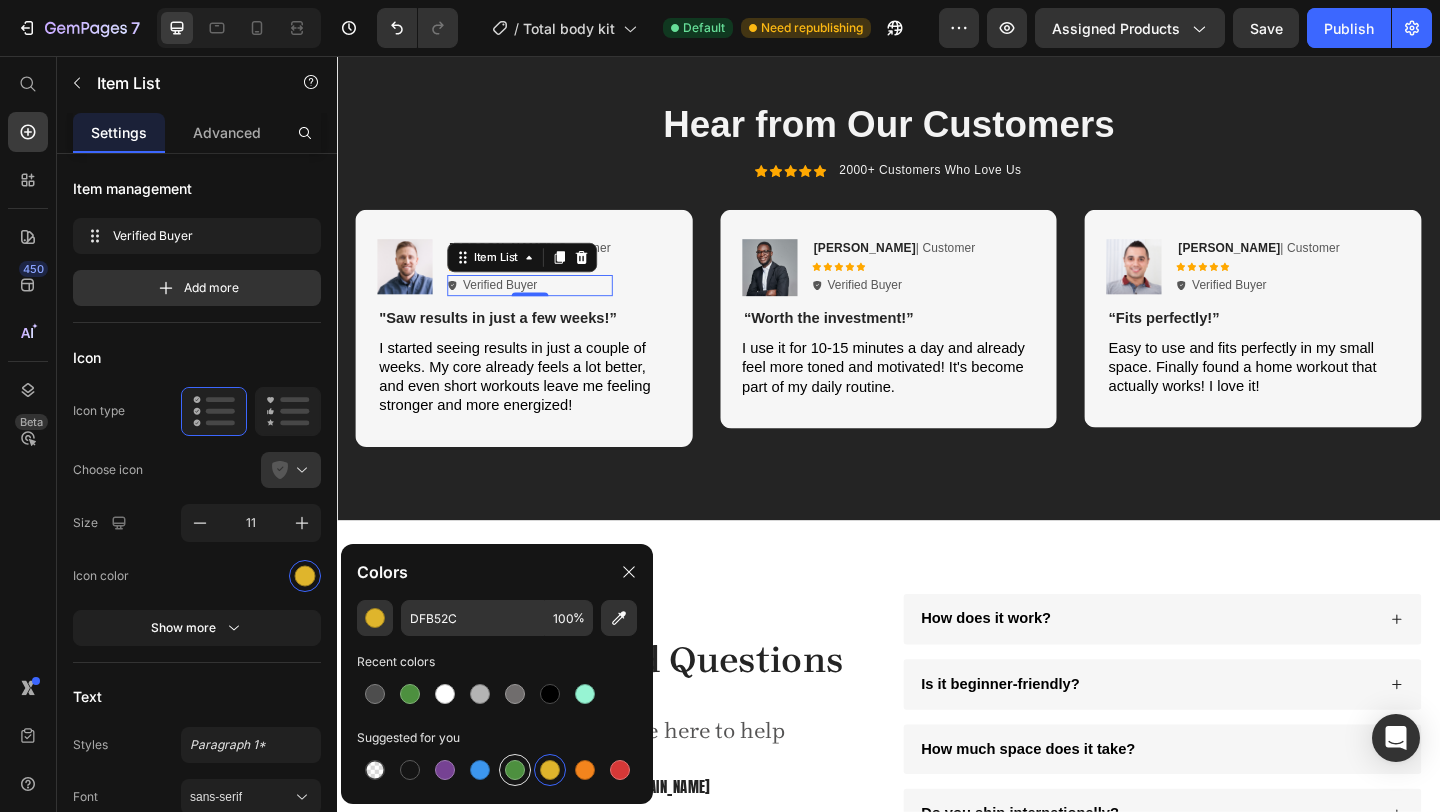 click at bounding box center [515, 770] 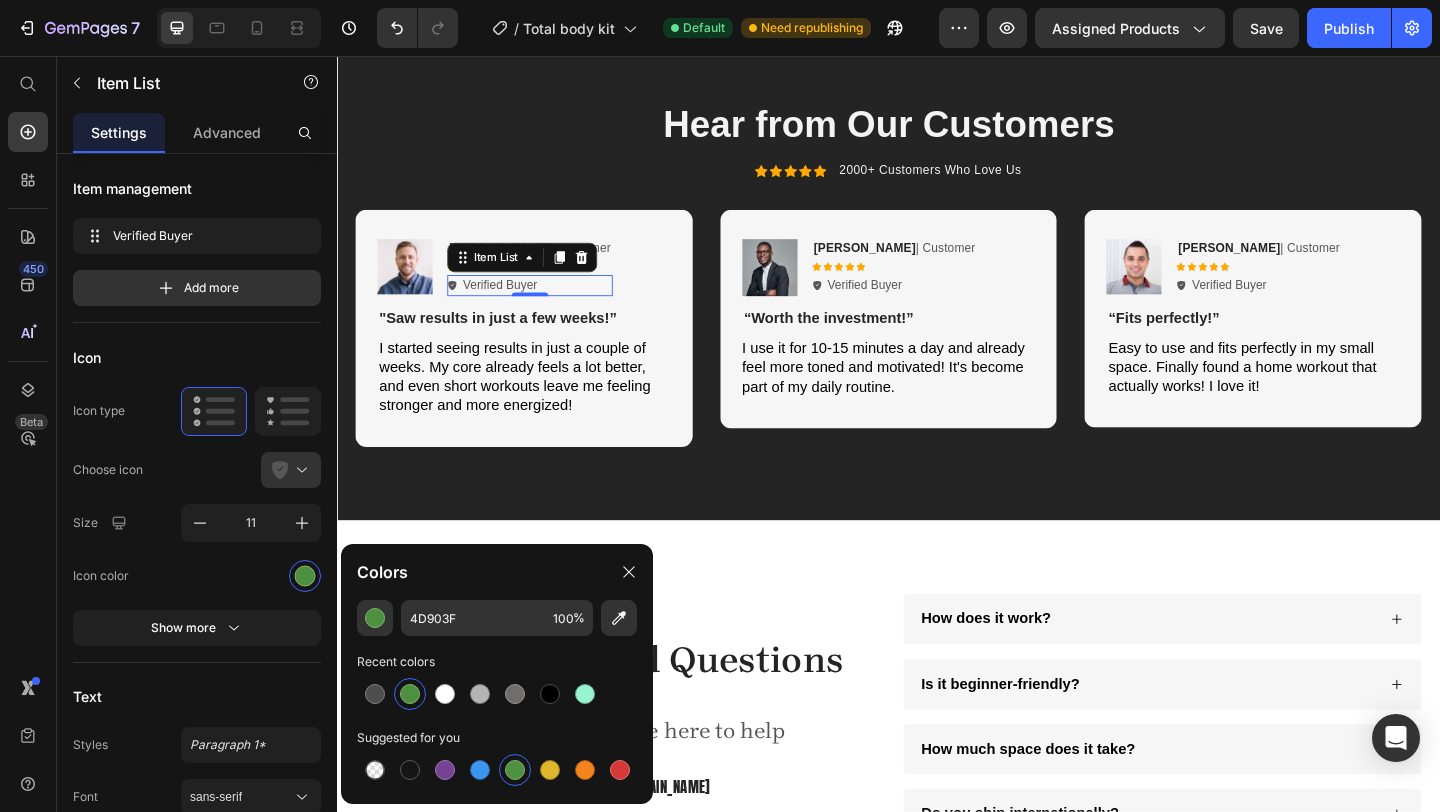 click at bounding box center (515, 770) 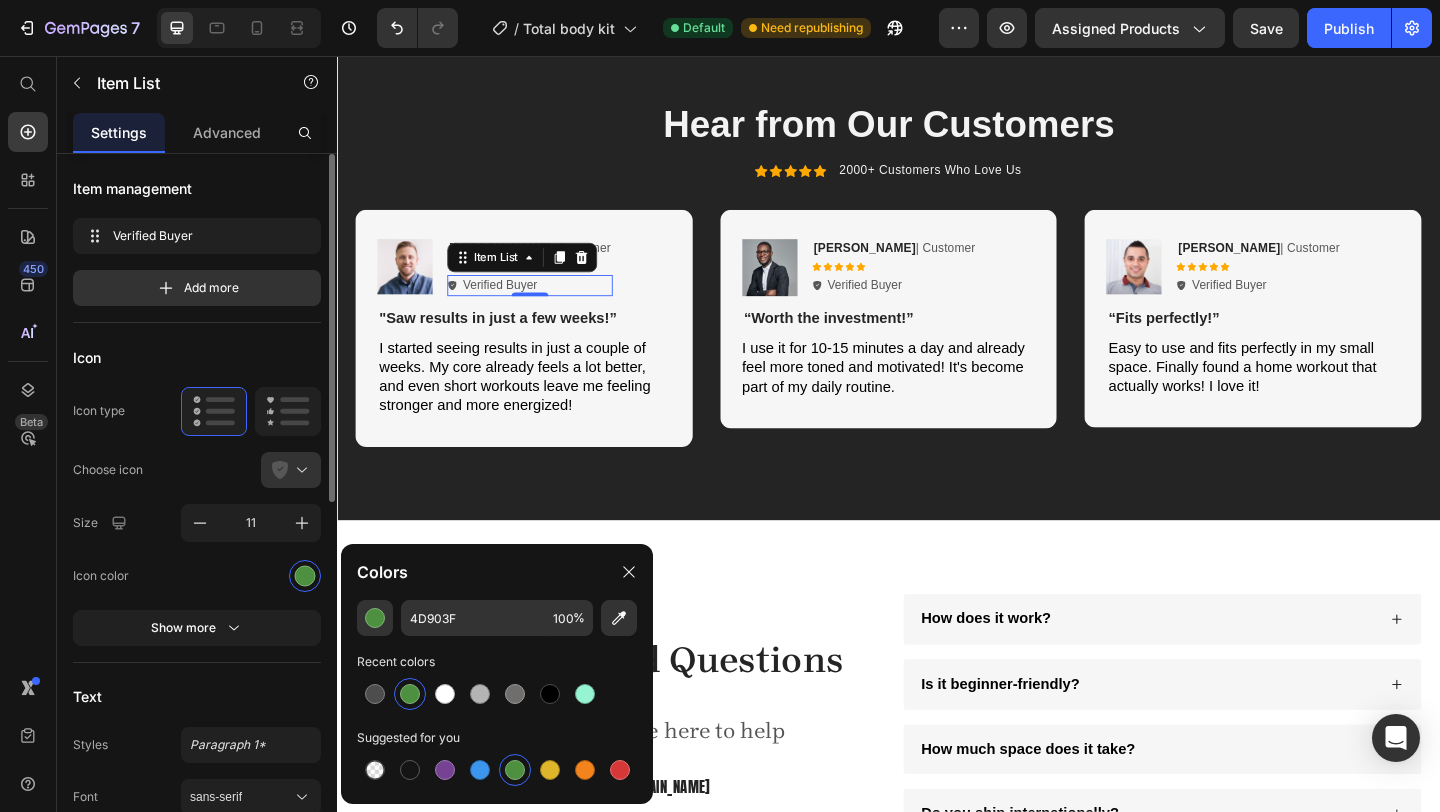 click on "Icon color" 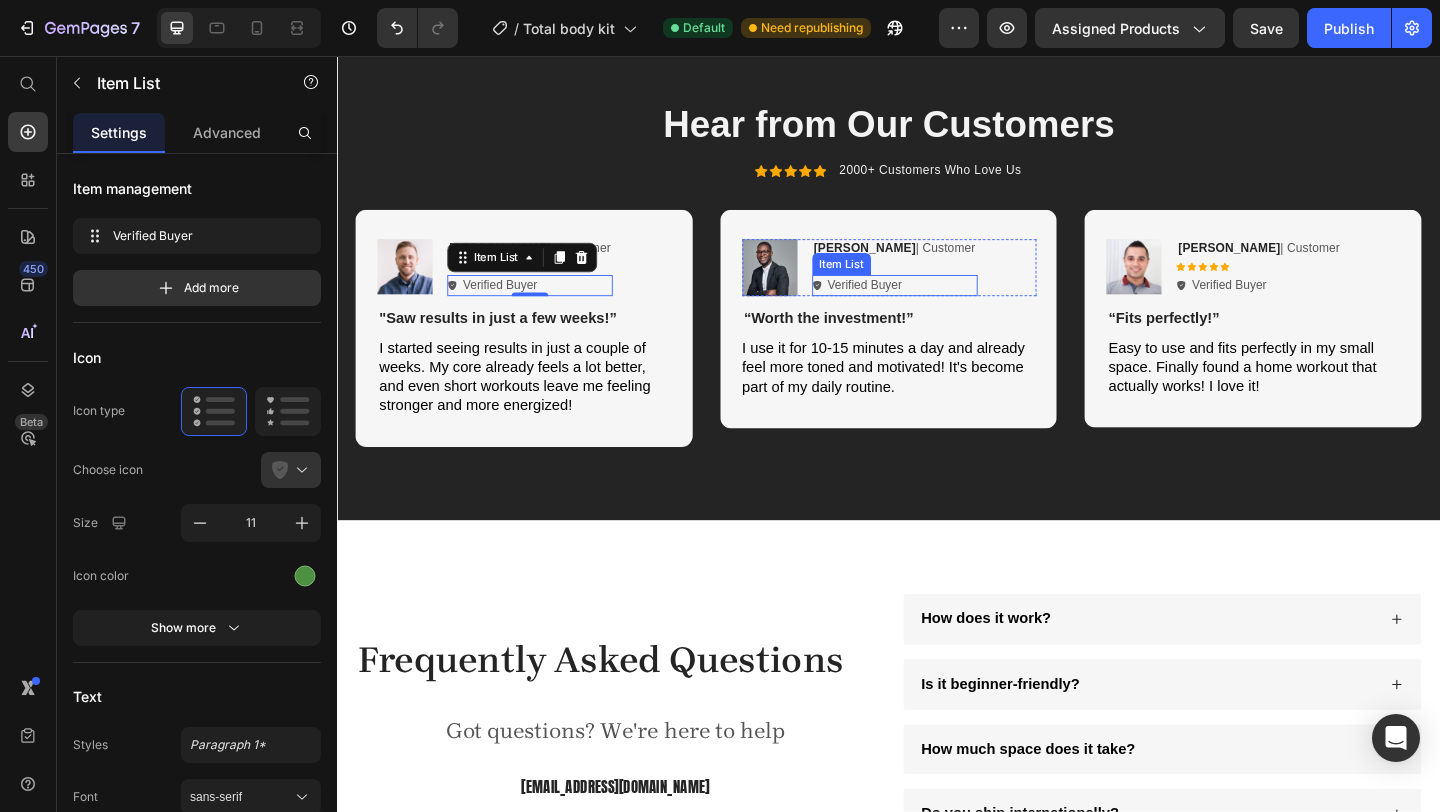 click on "Verified Buyer" at bounding box center [911, 305] 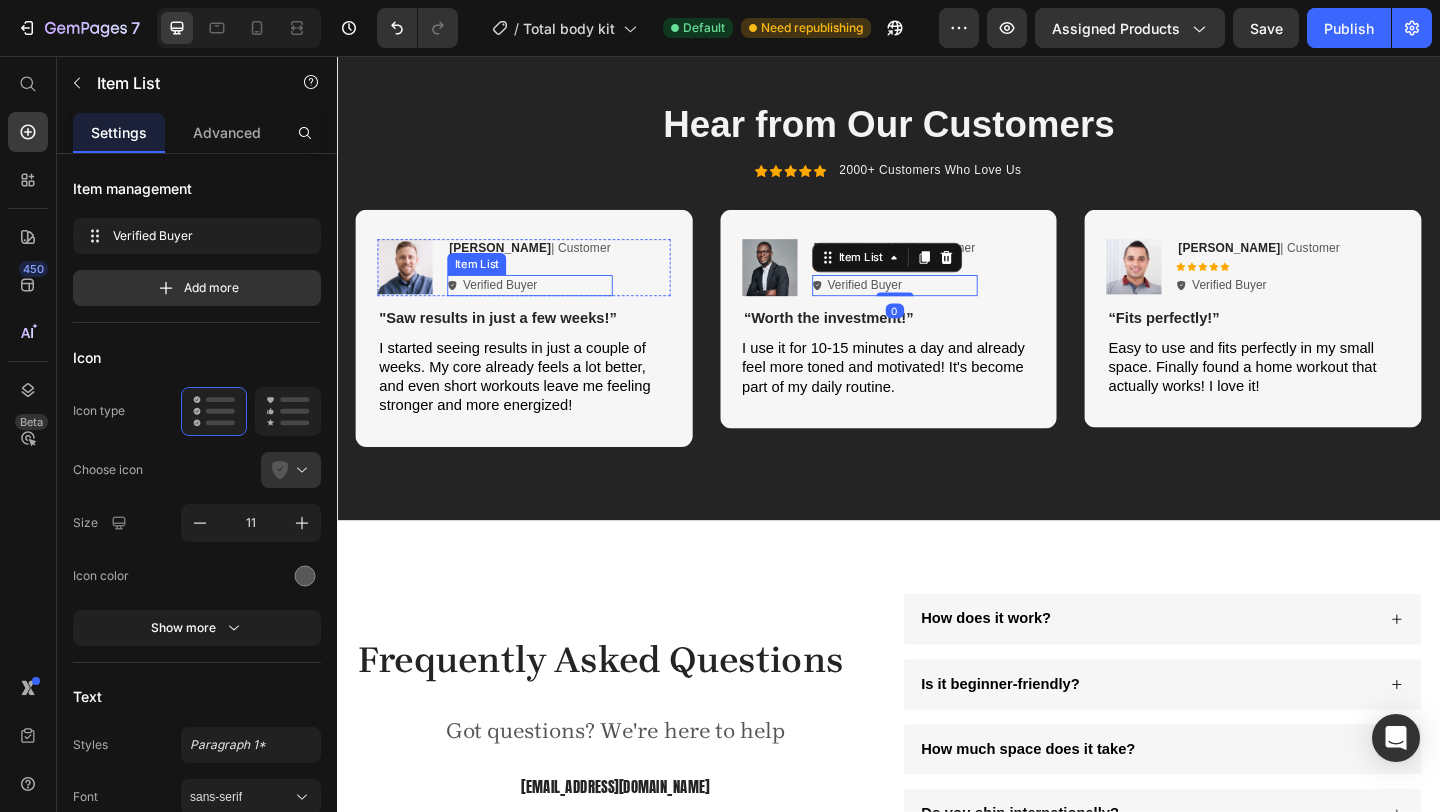 click on "Verified Buyer" at bounding box center [514, 305] 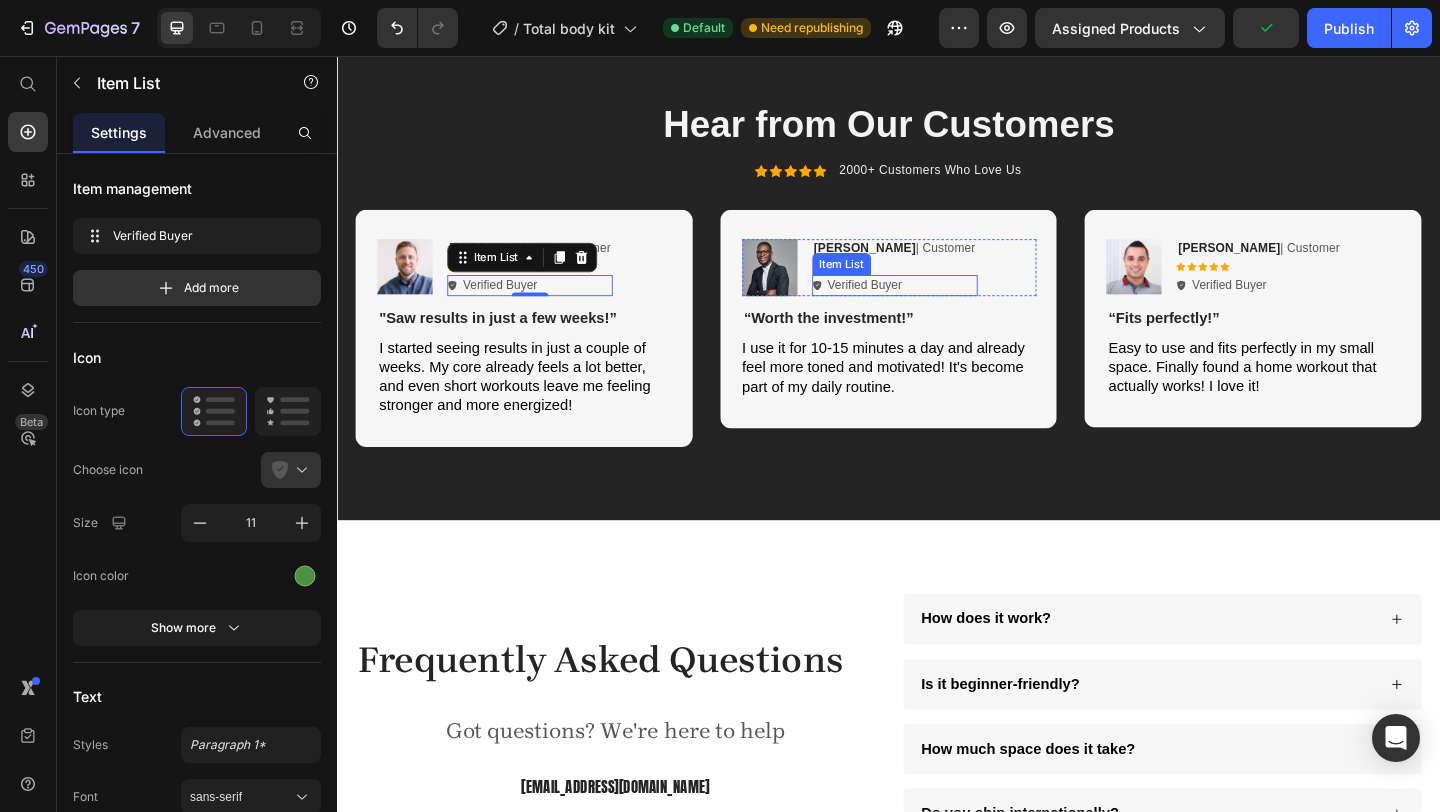 click 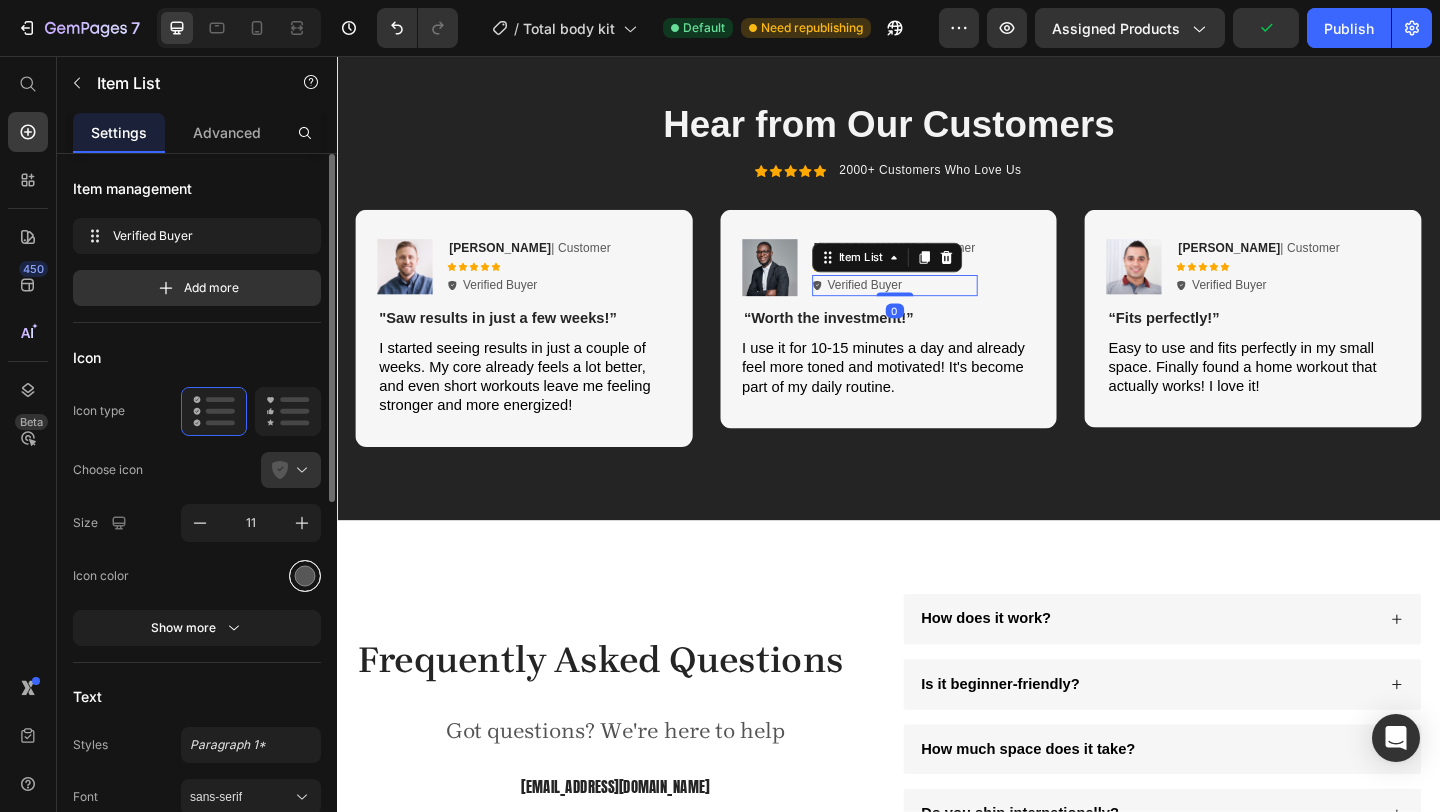 click at bounding box center [305, 576] 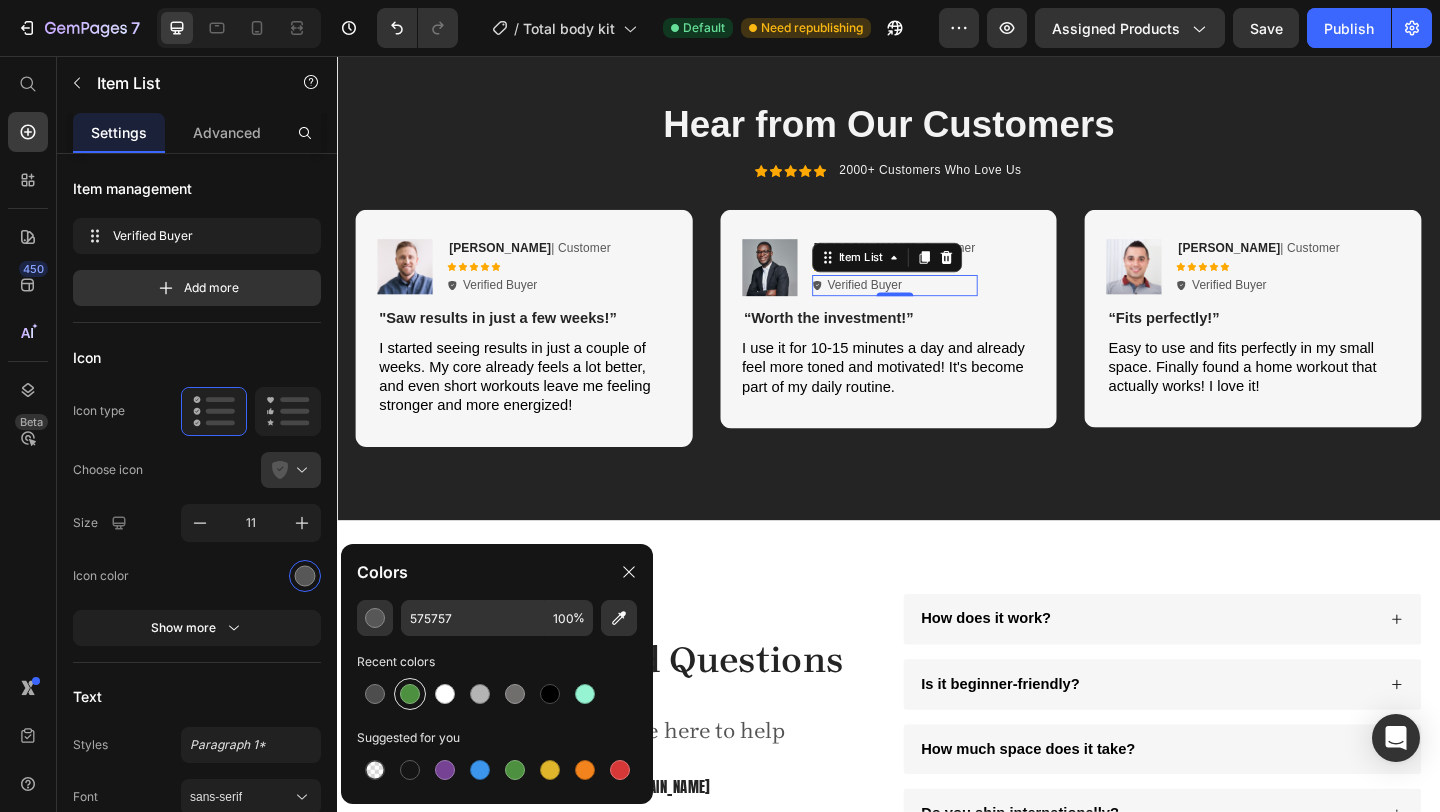 click at bounding box center [410, 694] 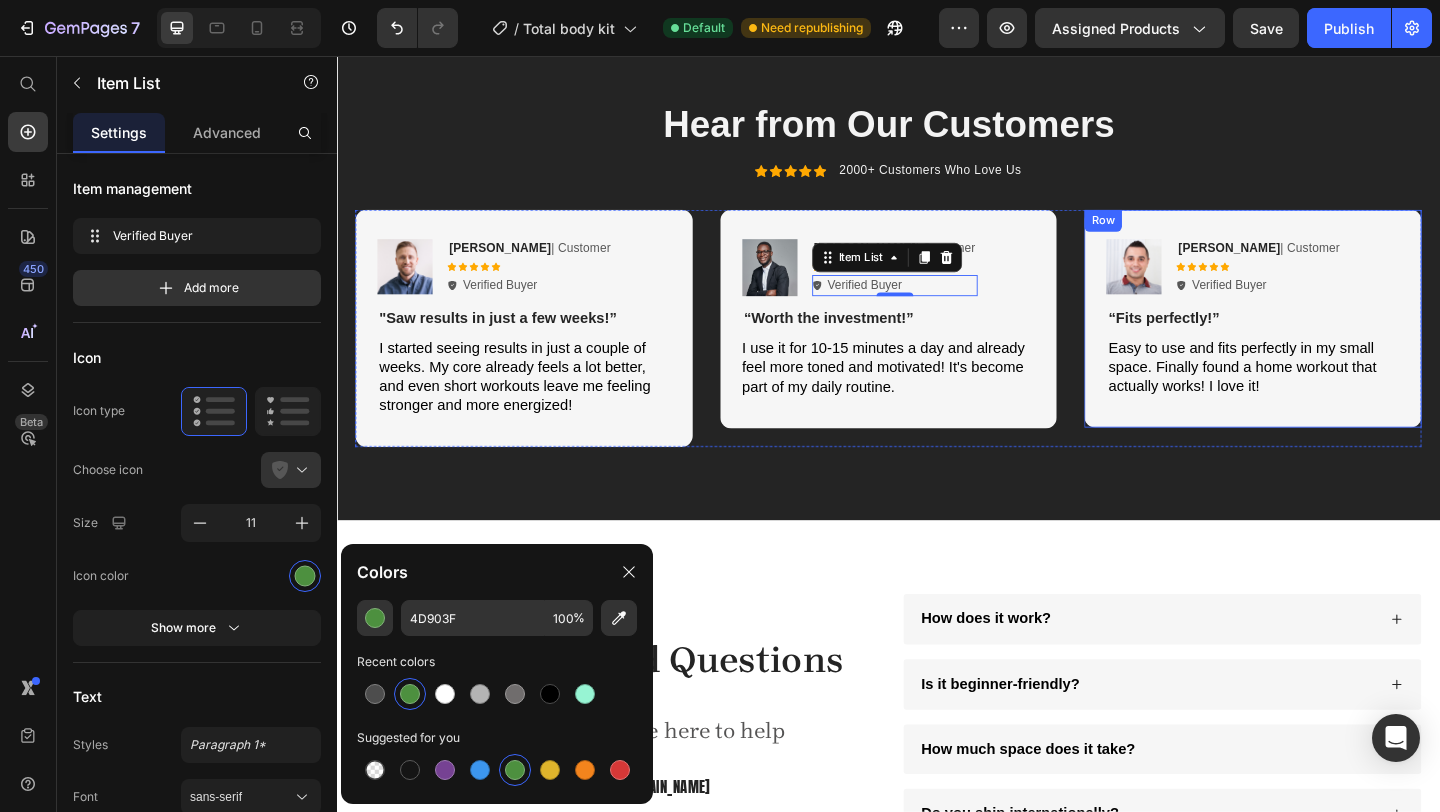 click on "Verified Buyer" at bounding box center (1307, 305) 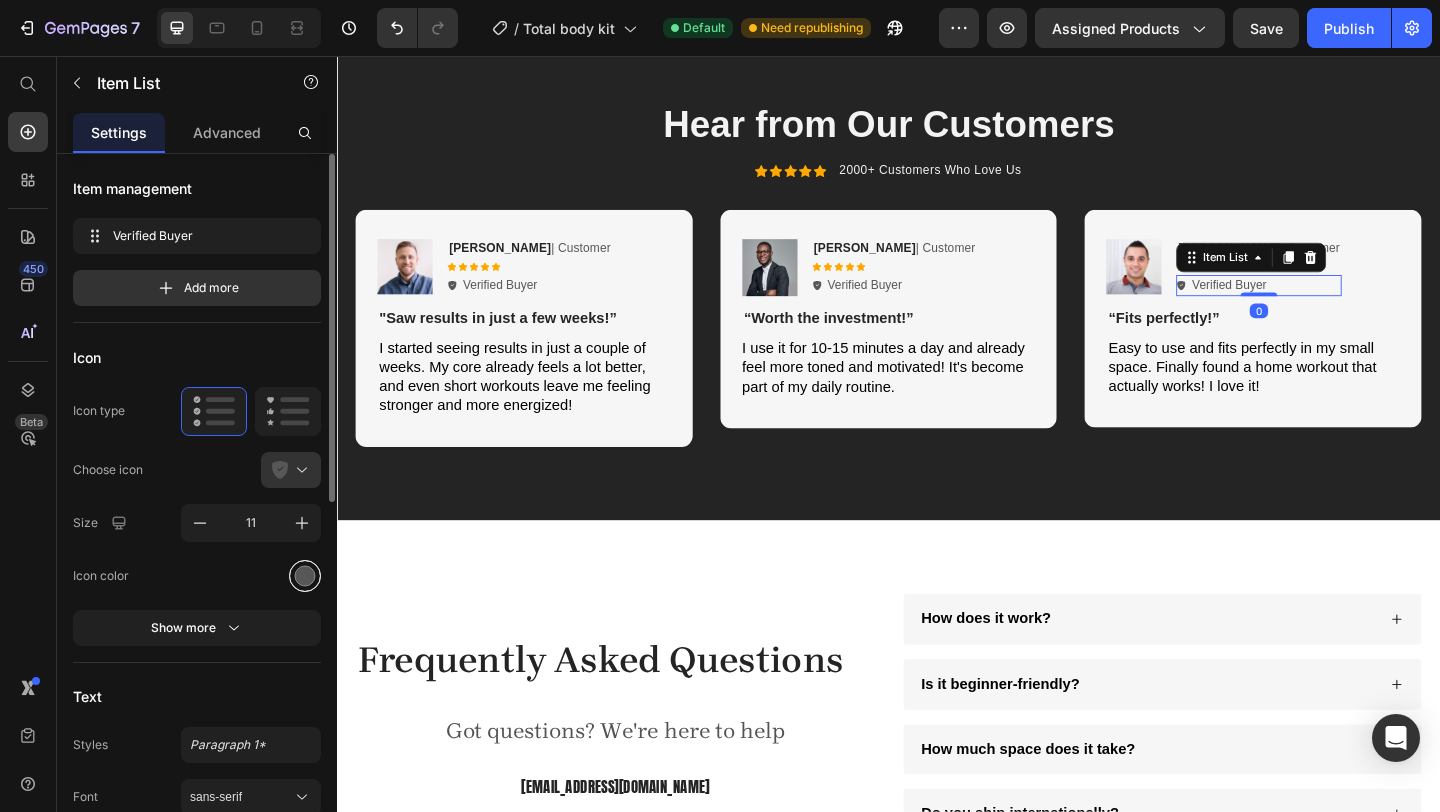 click at bounding box center [305, 575] 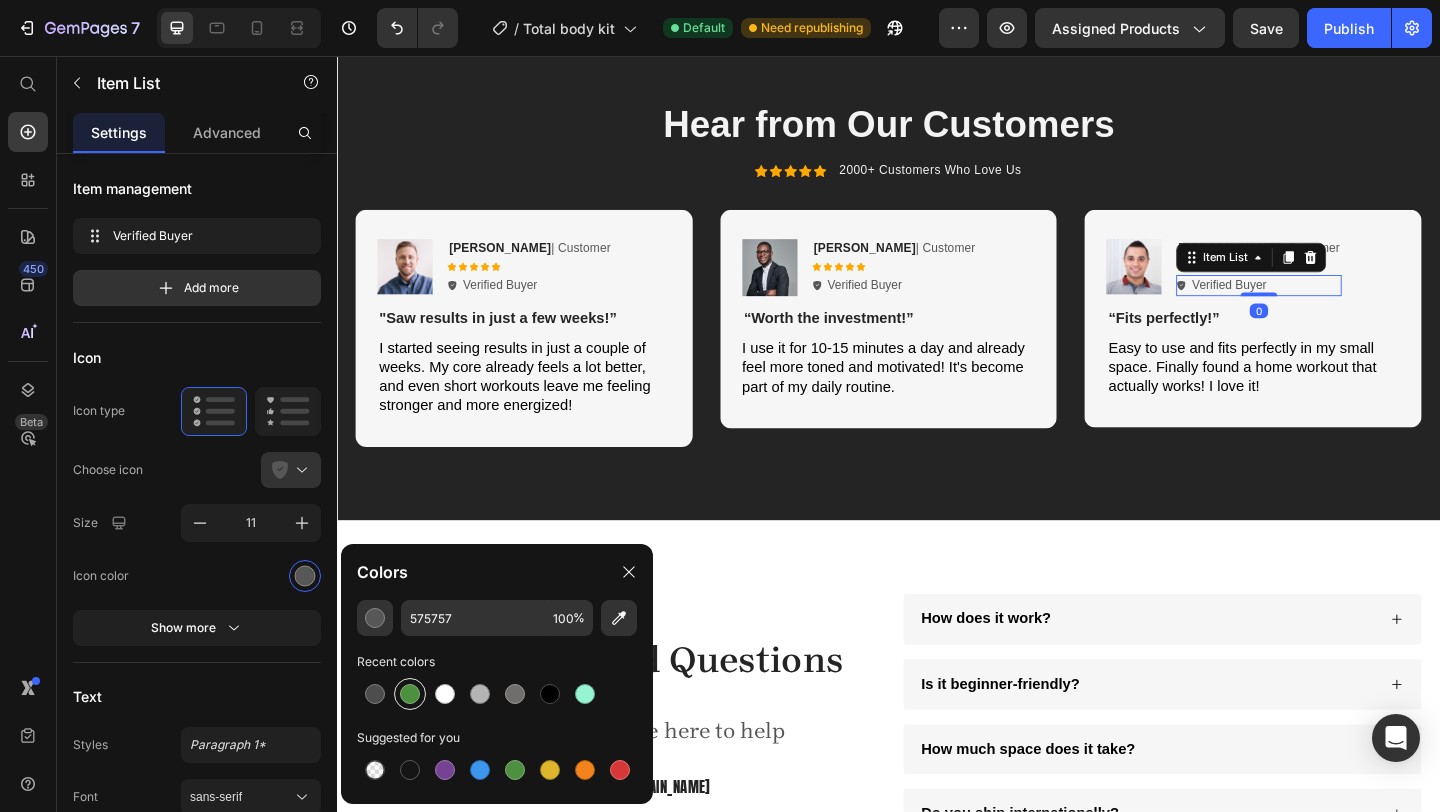 click at bounding box center (410, 694) 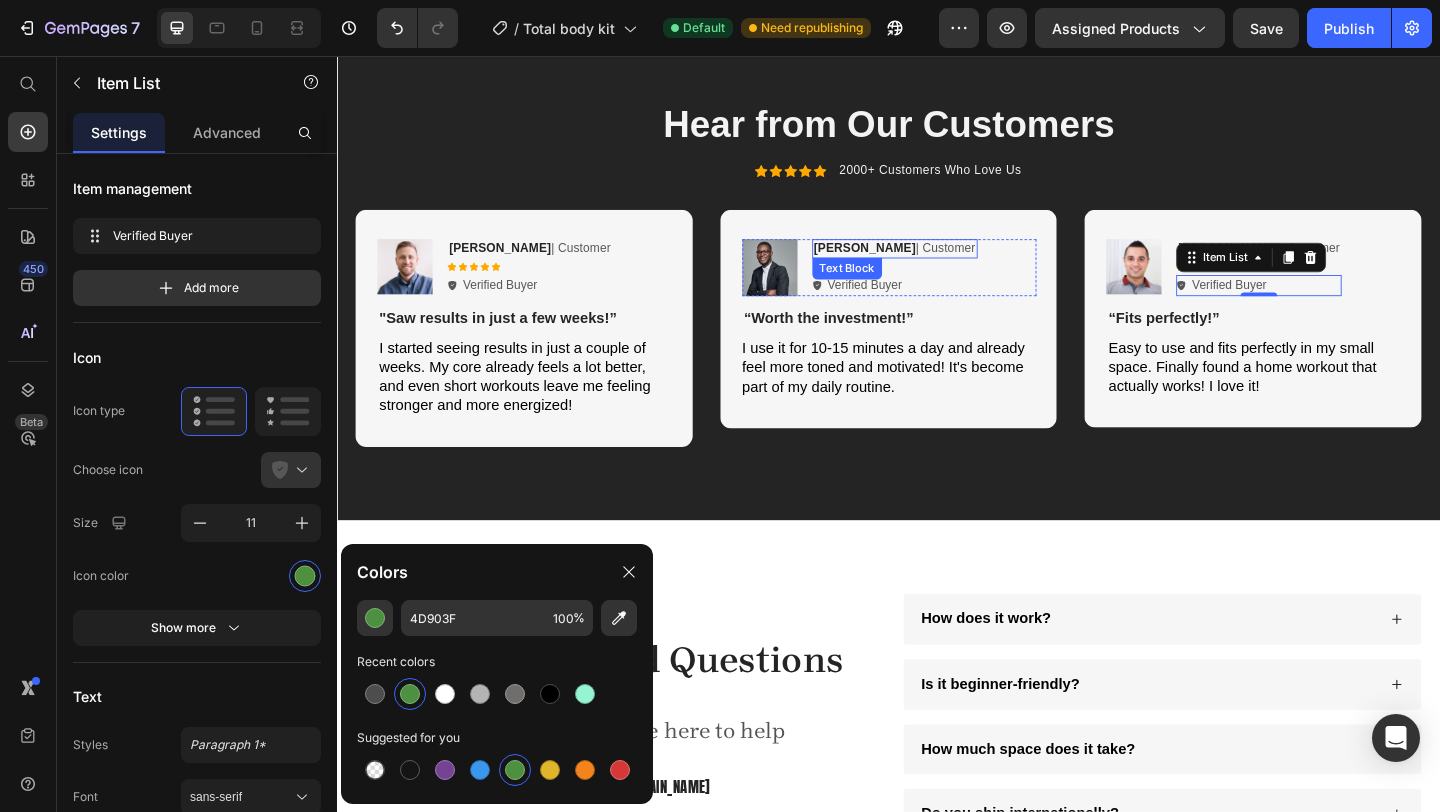 click on "[PERSON_NAME]  | Customer" at bounding box center [944, 265] 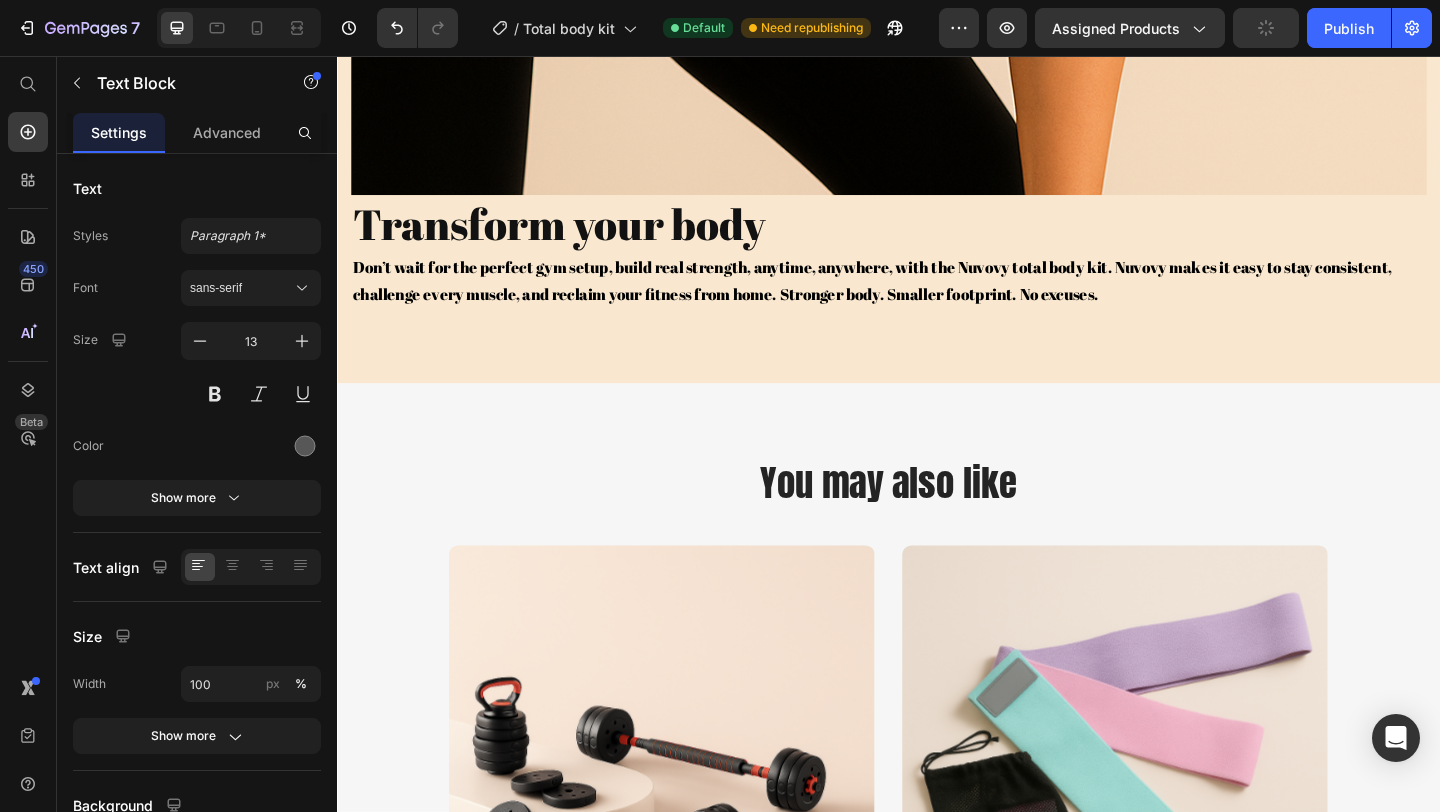 scroll, scrollTop: 3241, scrollLeft: 0, axis: vertical 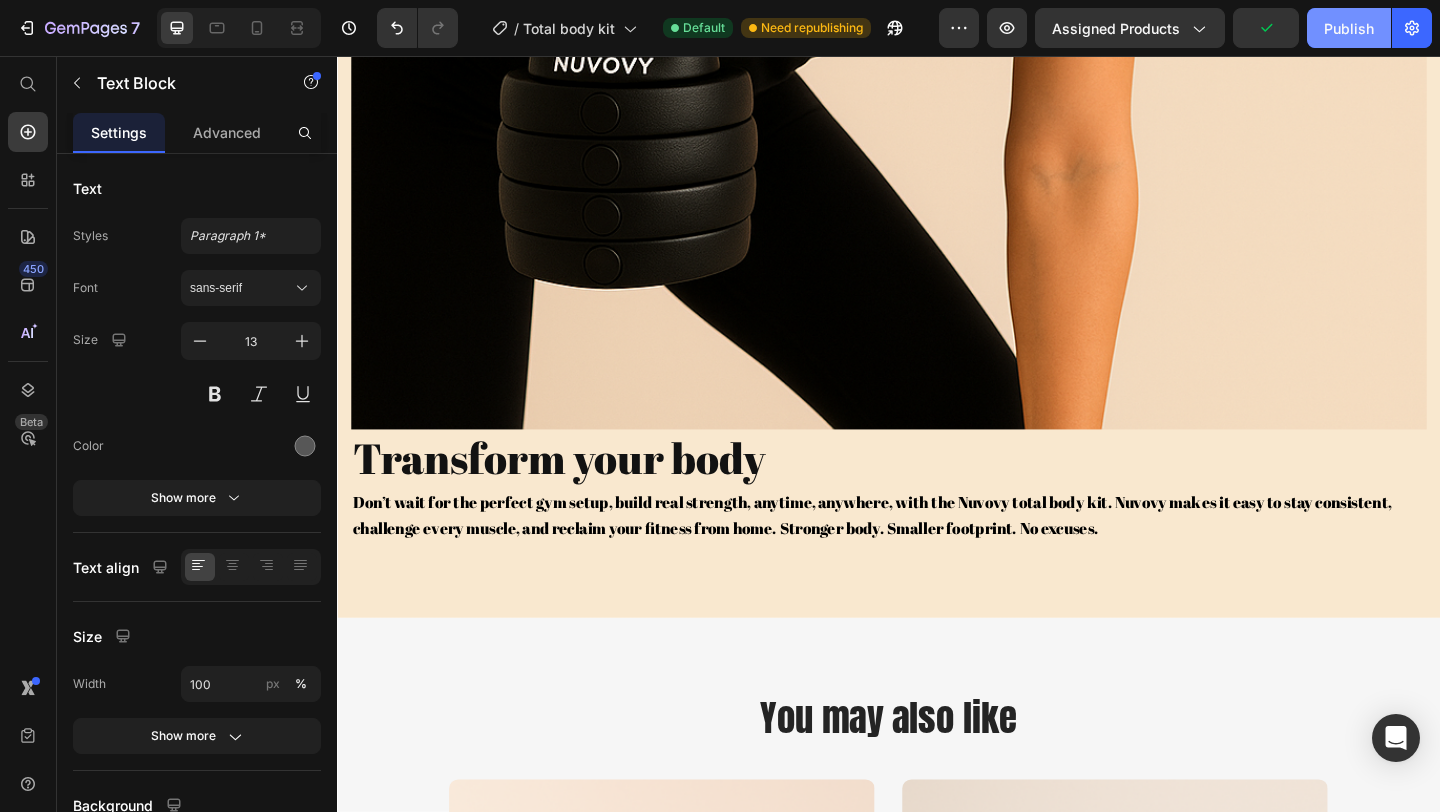click on "Publish" at bounding box center [1349, 28] 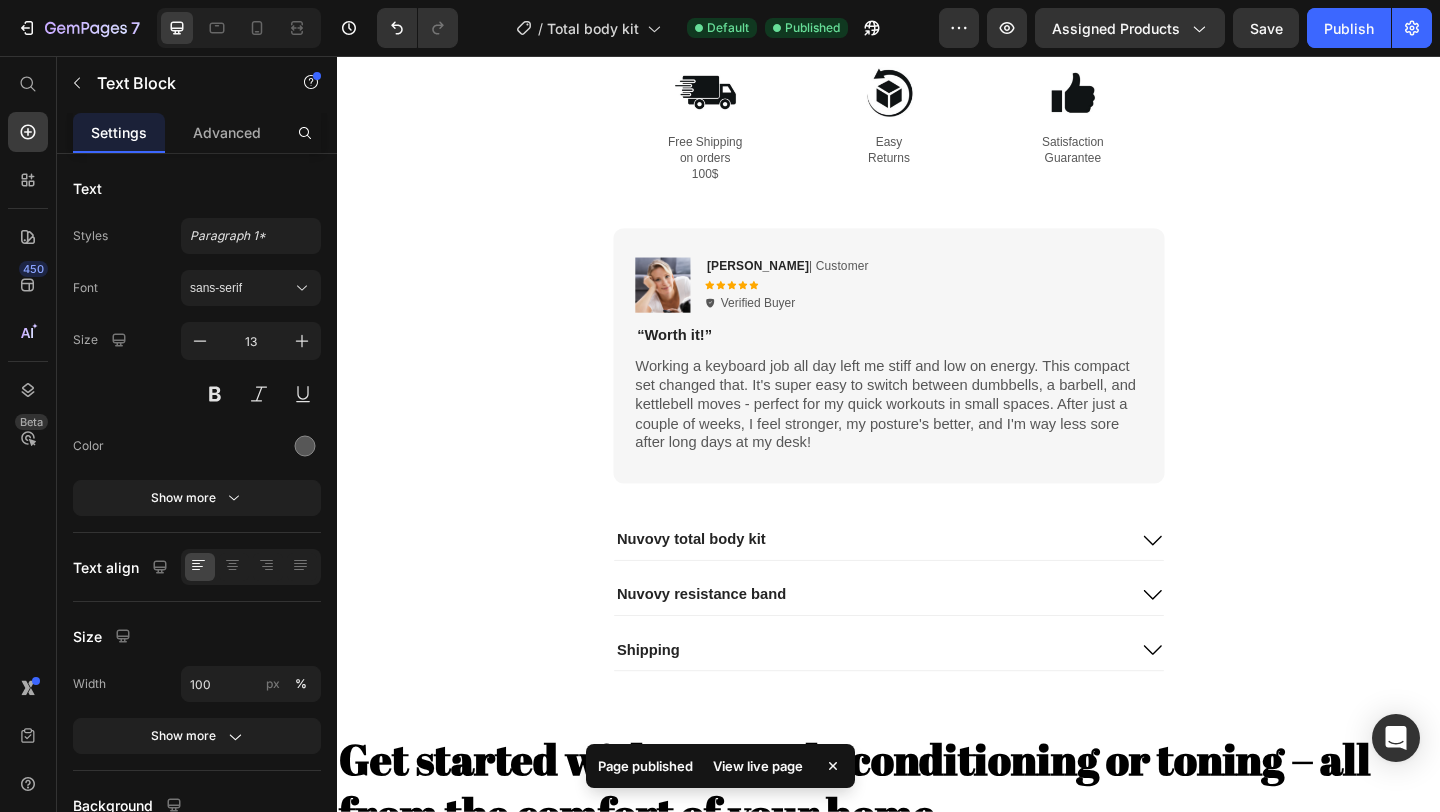 scroll, scrollTop: 1525, scrollLeft: 0, axis: vertical 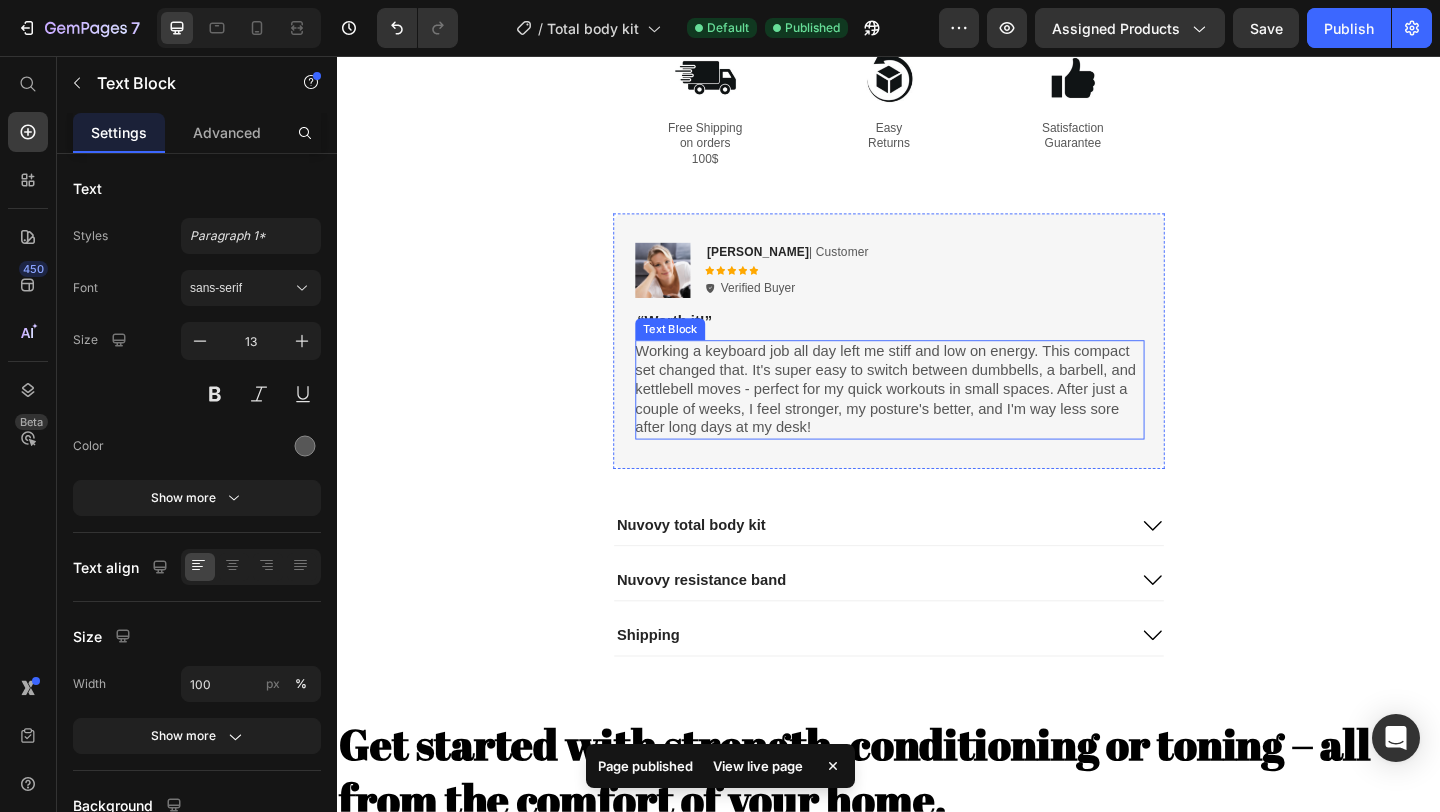 click on "Working a keyboard job all day left me stiff and low on energy. This compact set changed that. It's super easy to switch between dumbbells, a barbell, and kettlebell moves - perfect for my quick workouts in small spaces. After just a couple of weeks, I feel stronger, my posture's better, and I'm way less sore after long days at my desk!" at bounding box center [938, 419] 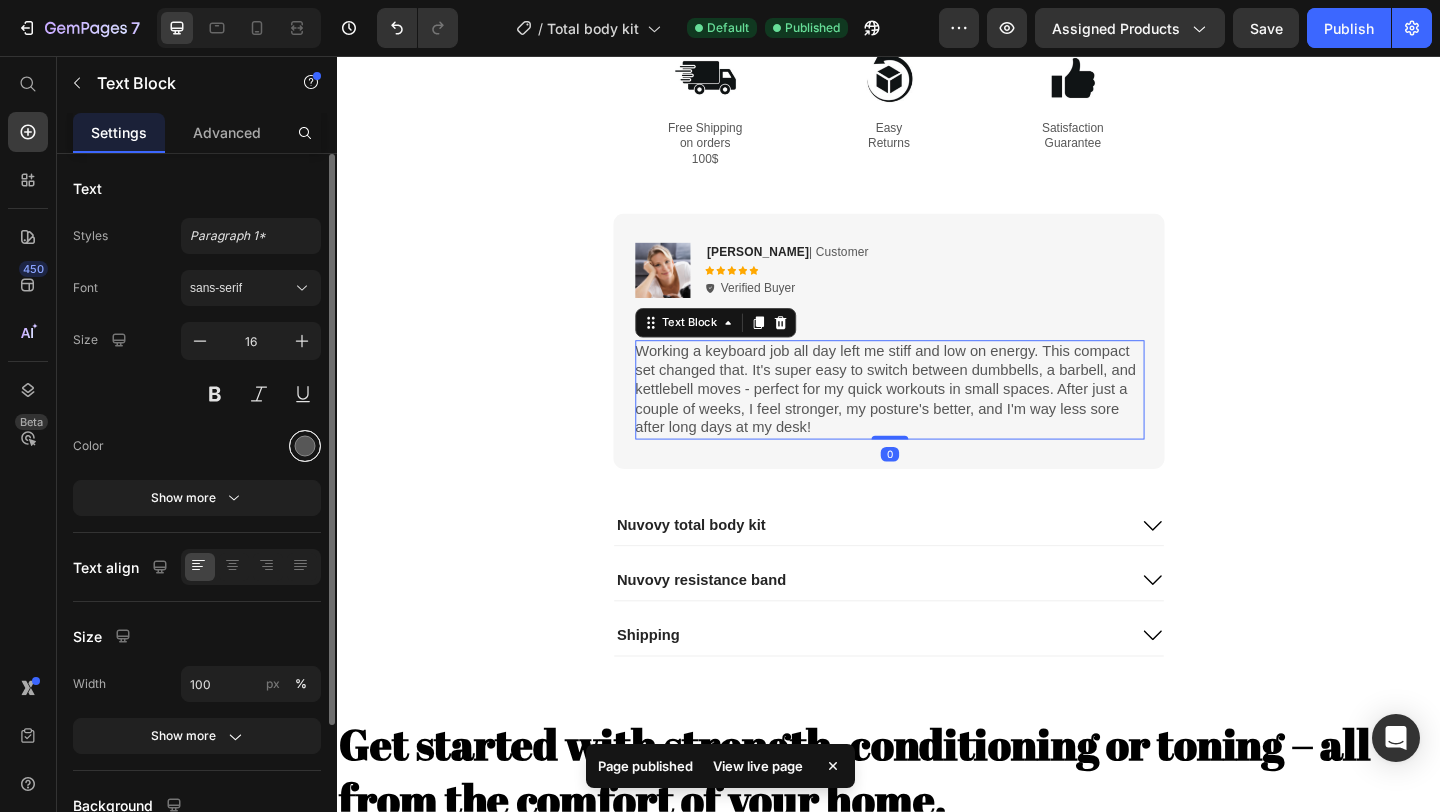 click at bounding box center (305, 446) 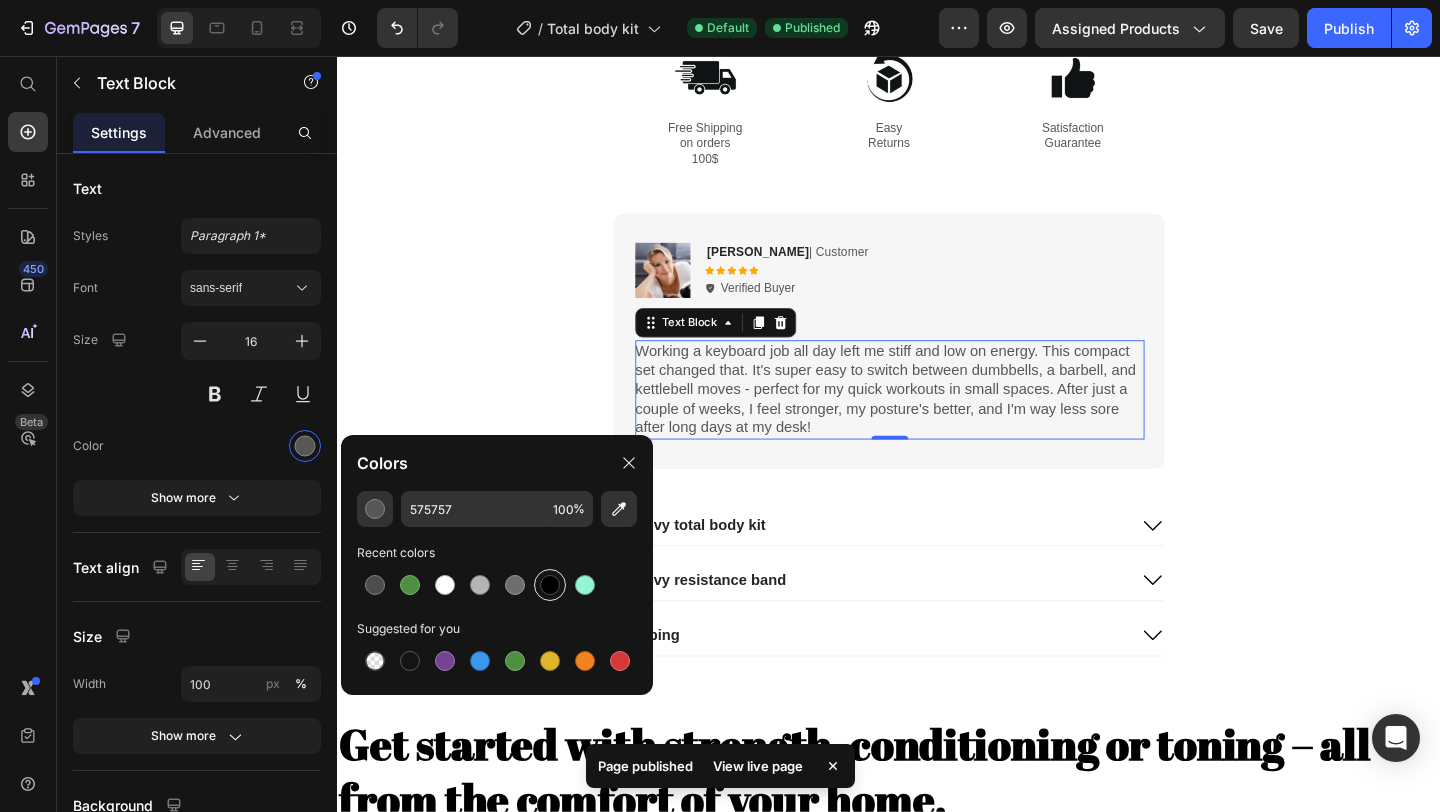 click at bounding box center (550, 585) 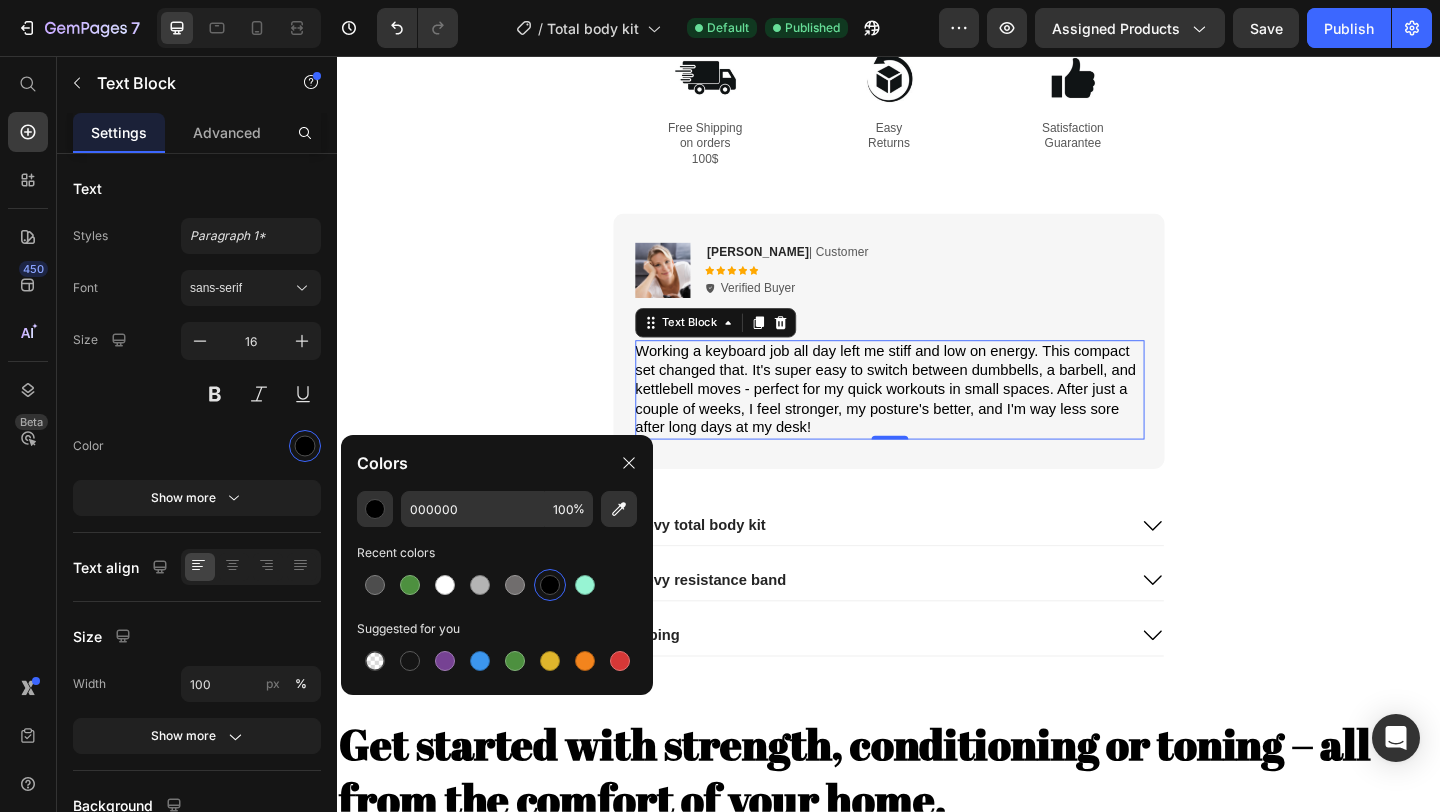 click on "“Worth it!”" at bounding box center [938, 344] 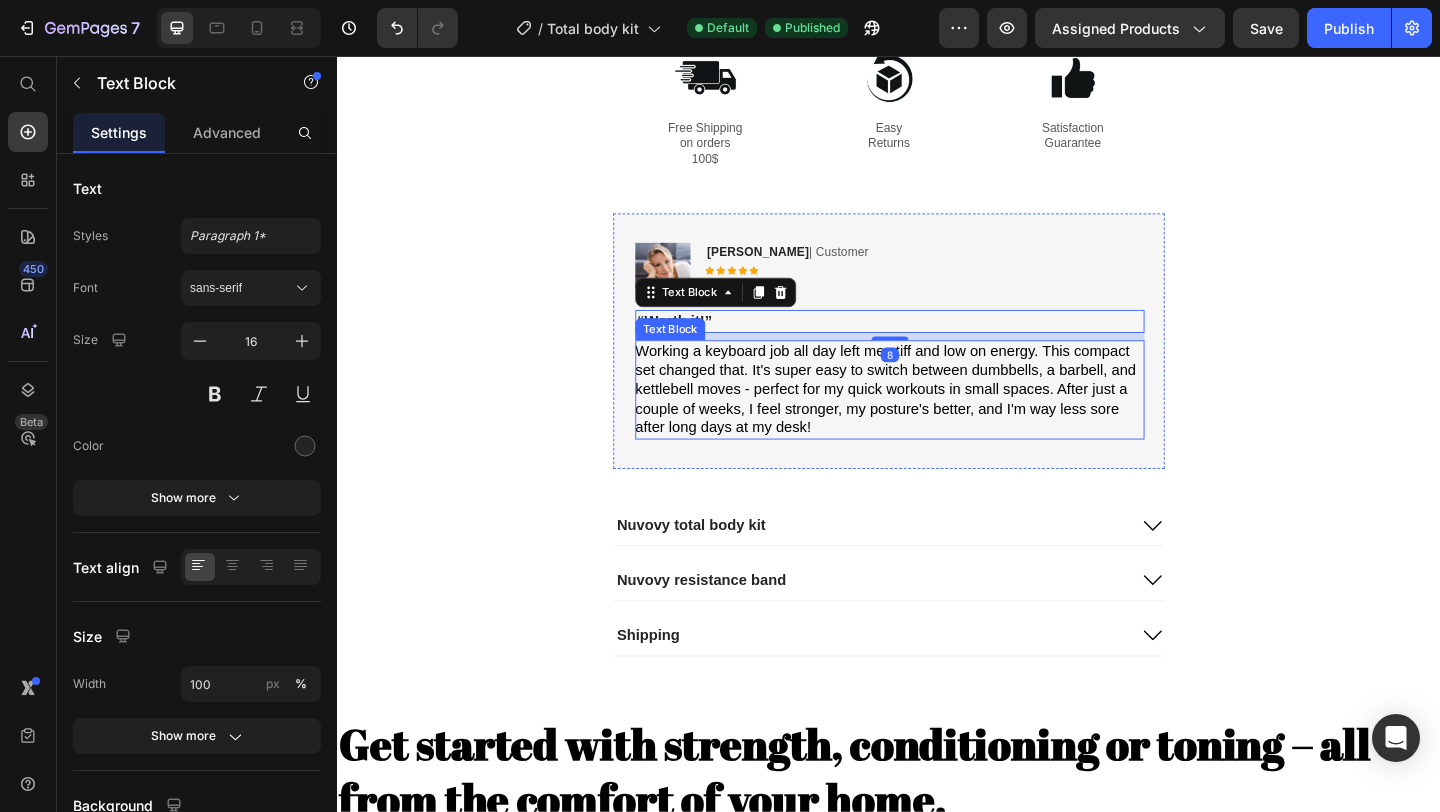 click on "Working a keyboard job all day left me stiff and low on energy. This compact set changed that. It's super easy to switch between dumbbells, a barbell, and kettlebell moves - perfect for my quick workouts in small spaces. After just a couple of weeks, I feel stronger, my posture's better, and I'm way less sore after long days at my desk!" at bounding box center [938, 419] 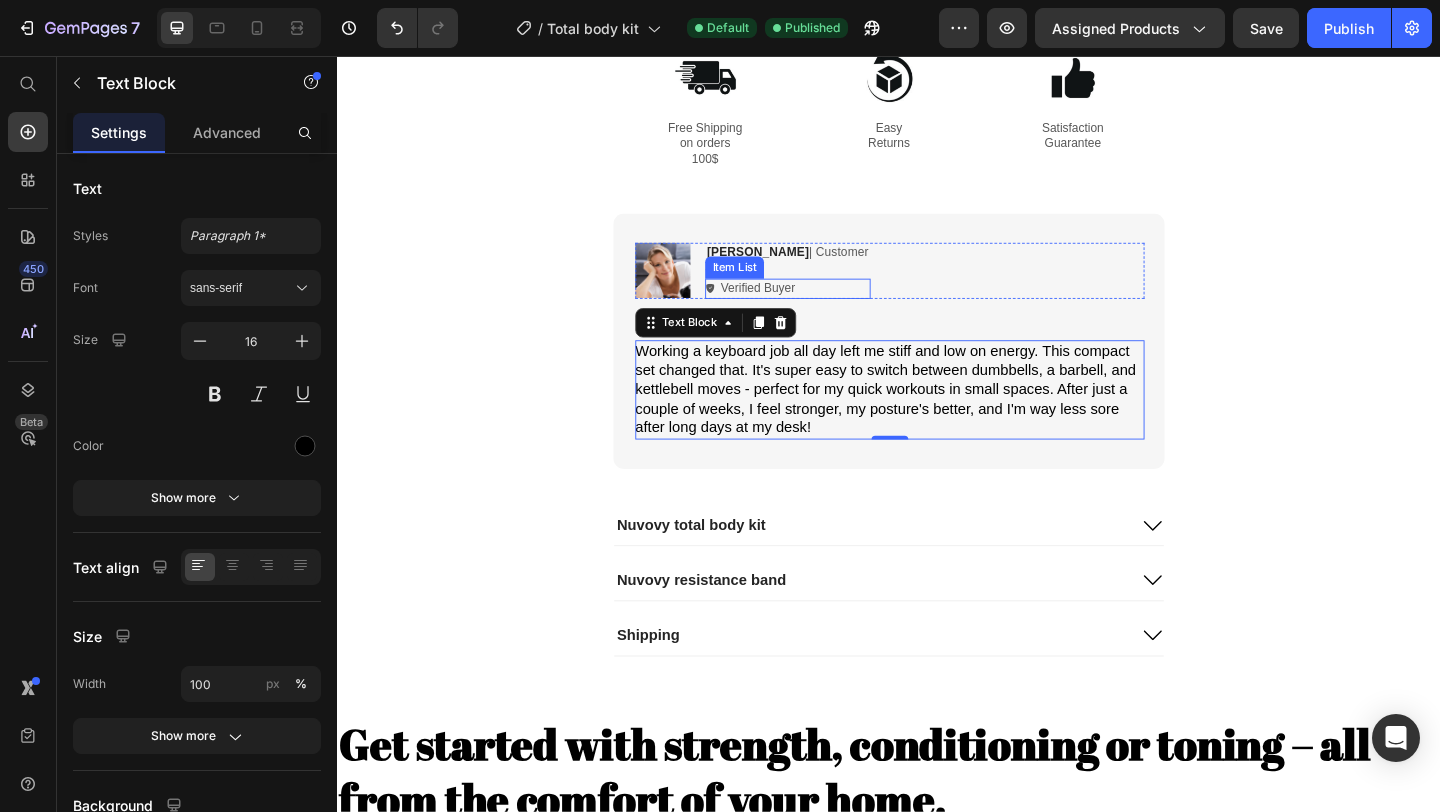 click on "Verified Buyer" at bounding box center (794, 309) 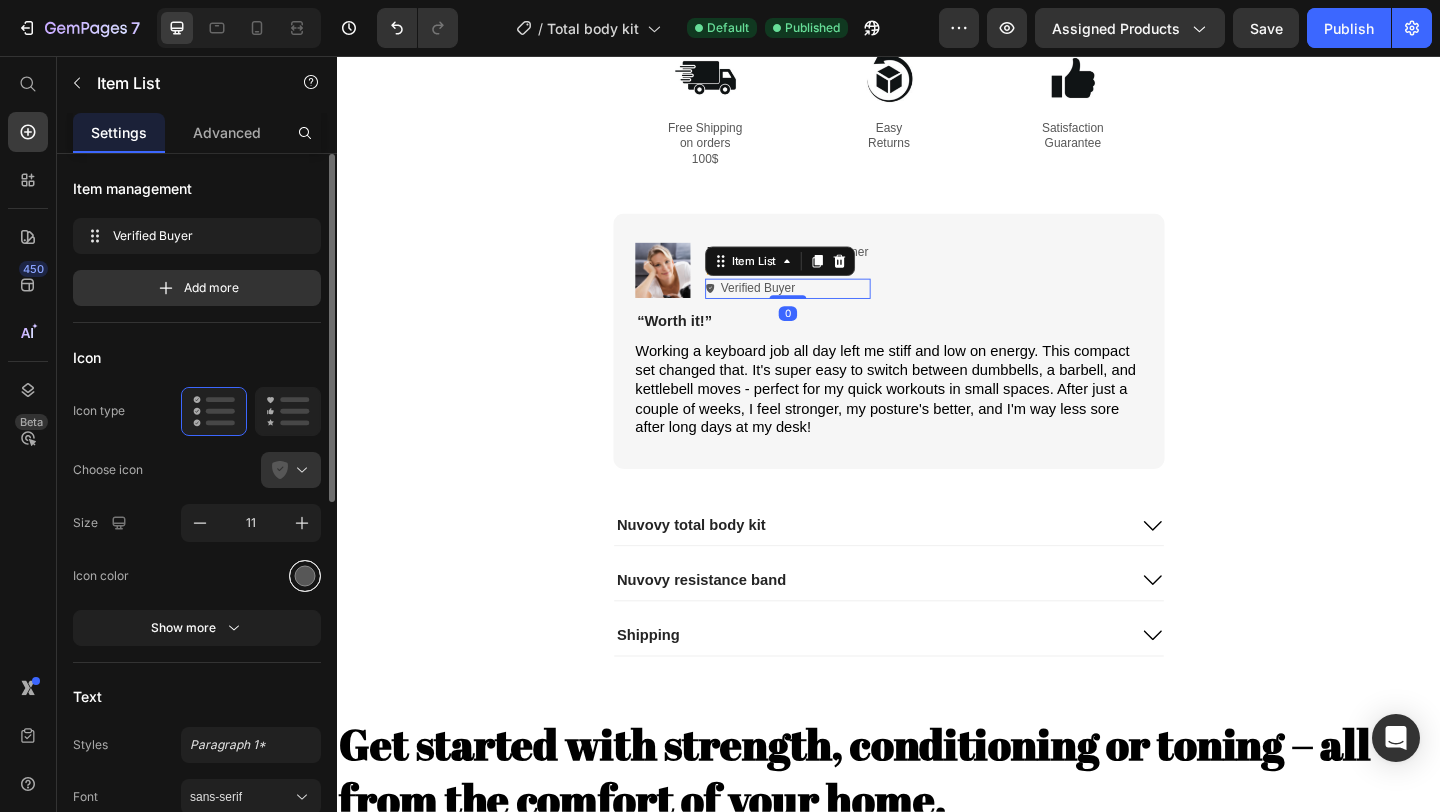 click at bounding box center (305, 575) 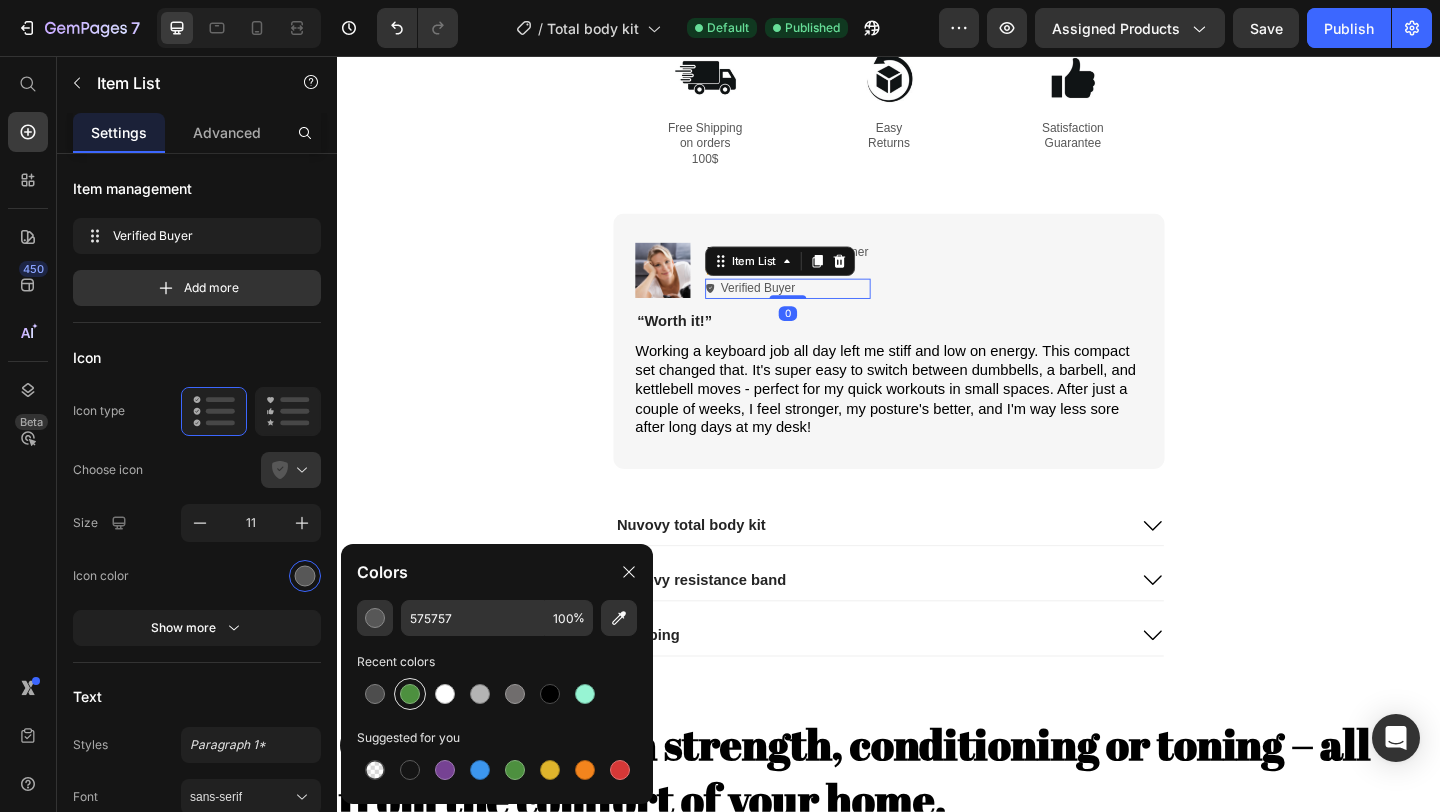 click at bounding box center (410, 694) 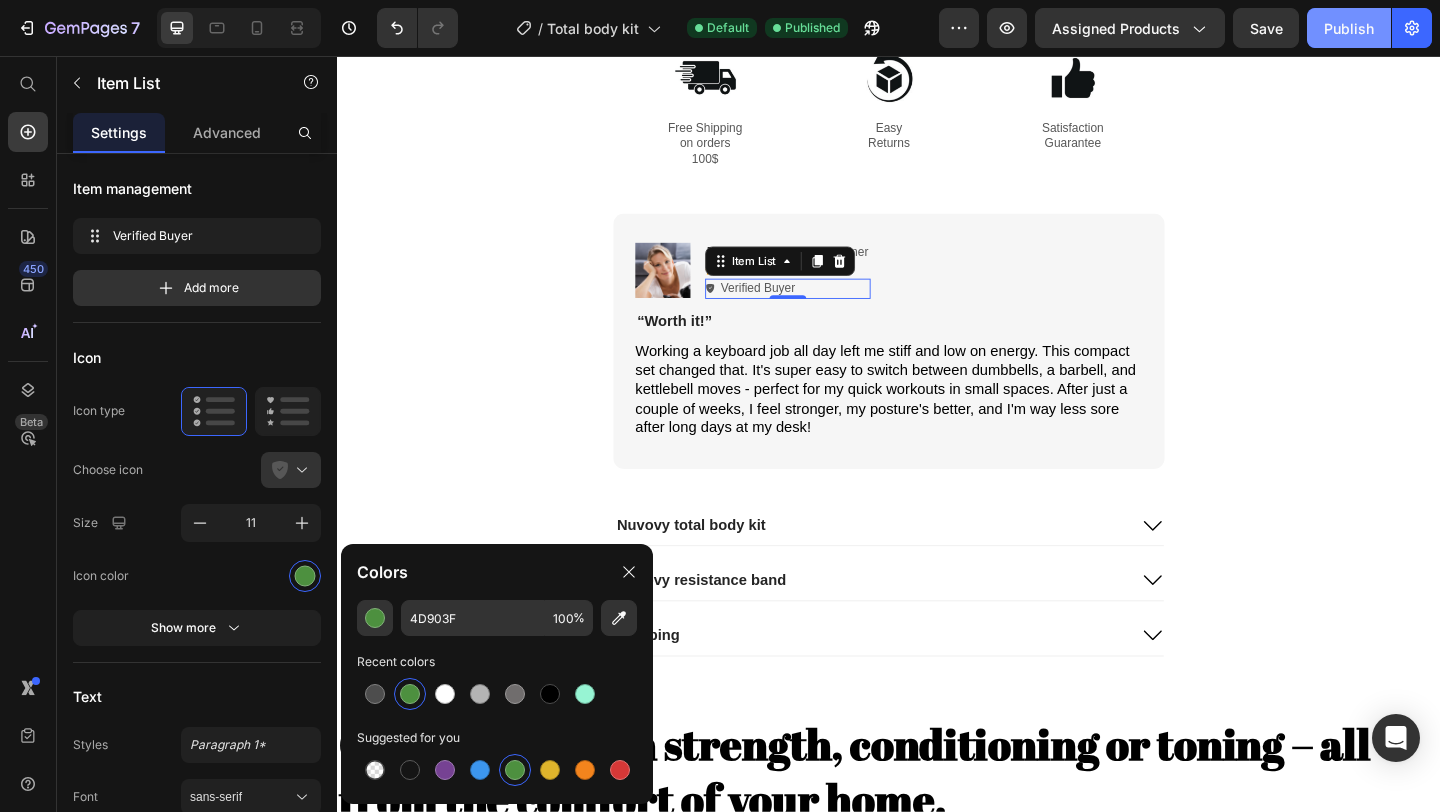 click on "Publish" at bounding box center [1349, 28] 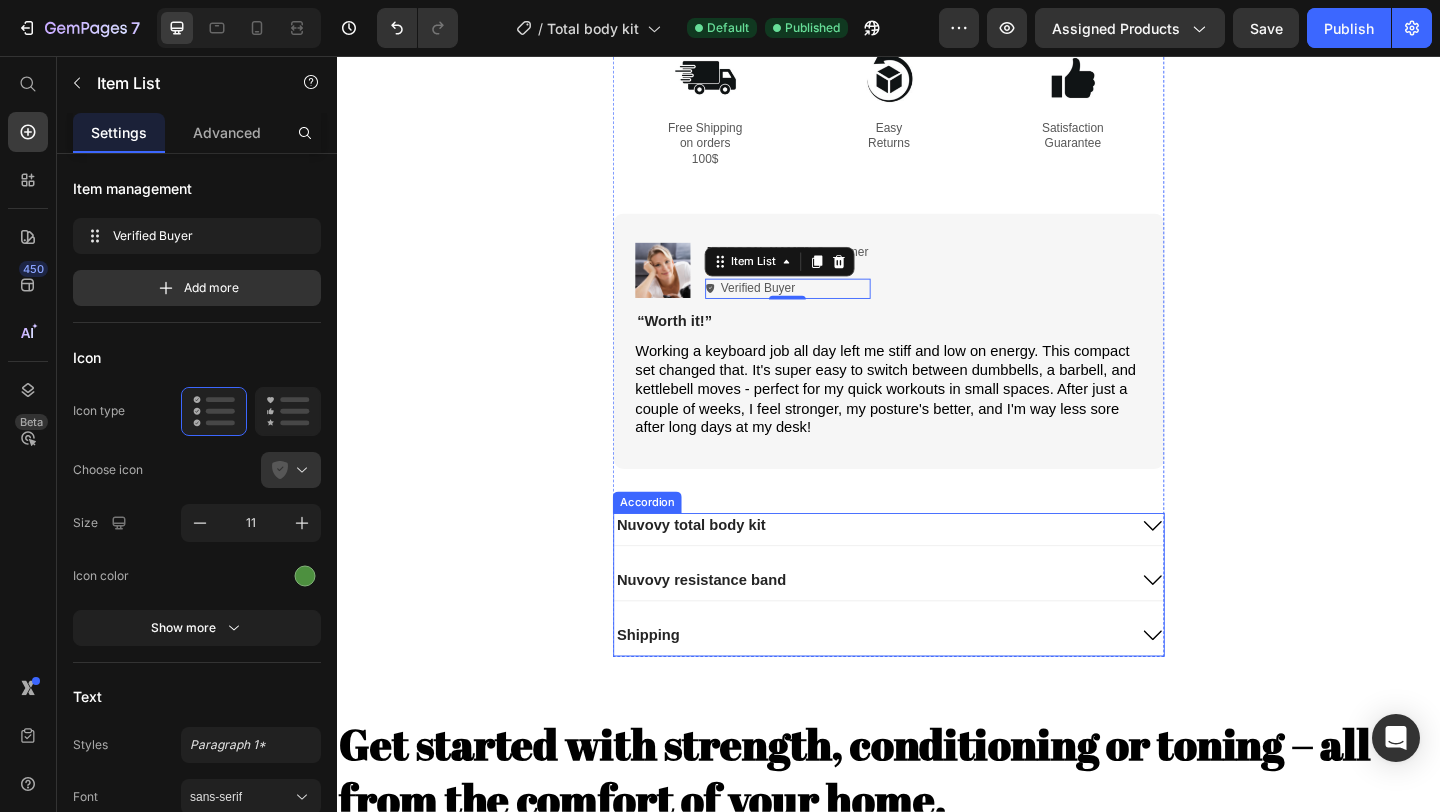 click on "Nuvovy total body kit" at bounding box center [722, 566] 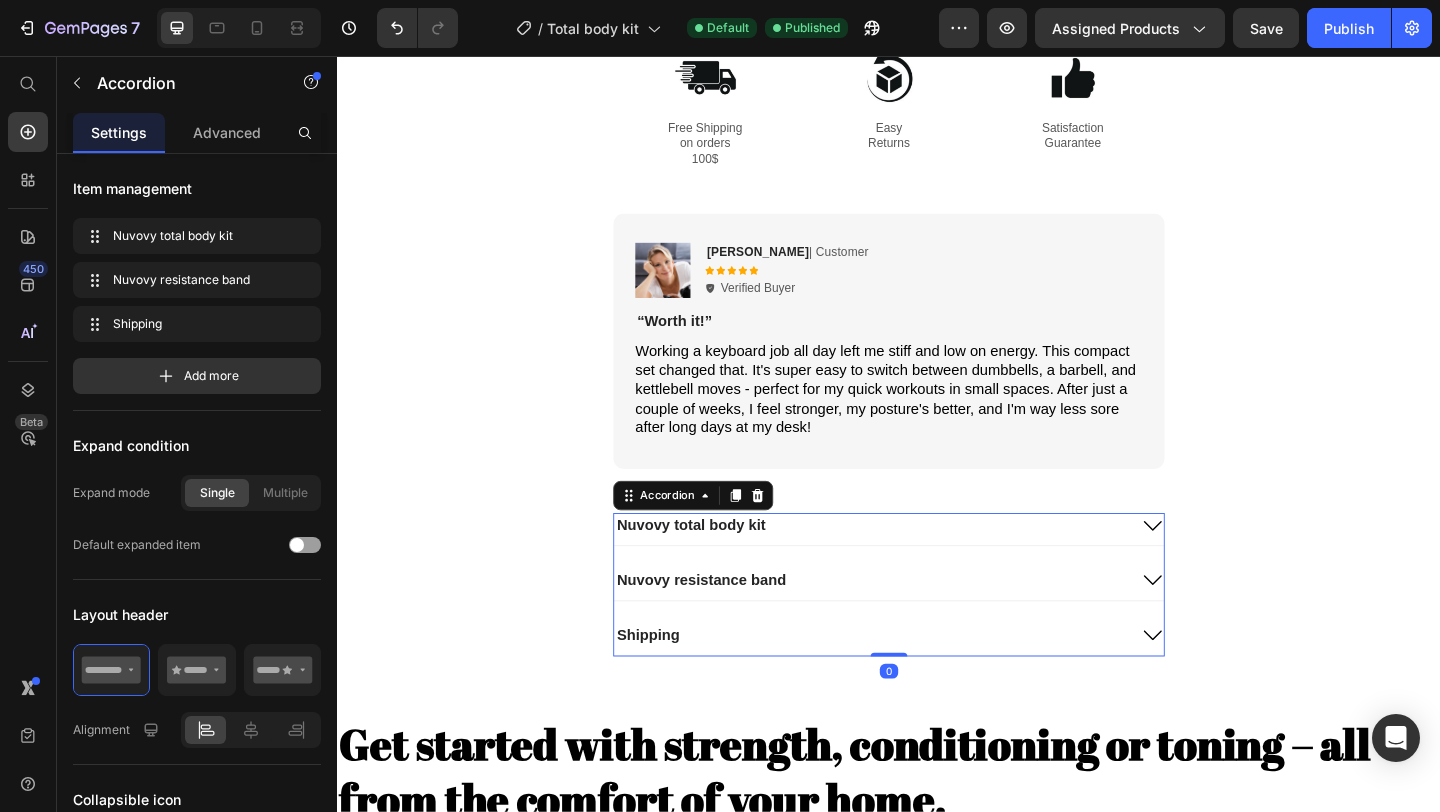 click on "Nuvovy total body kit" at bounding box center (722, 566) 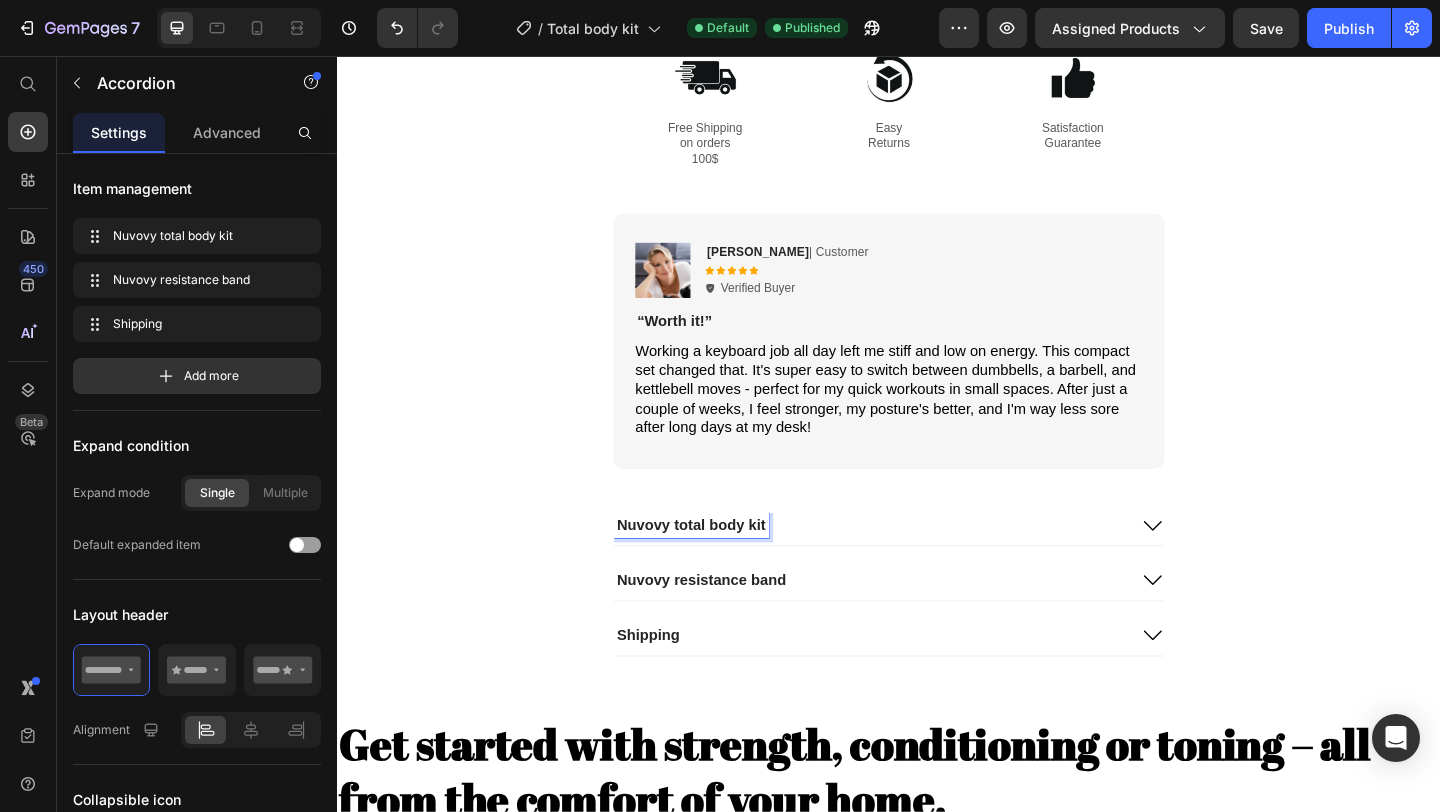 click on "Nuvovy total body kit" at bounding box center [722, 566] 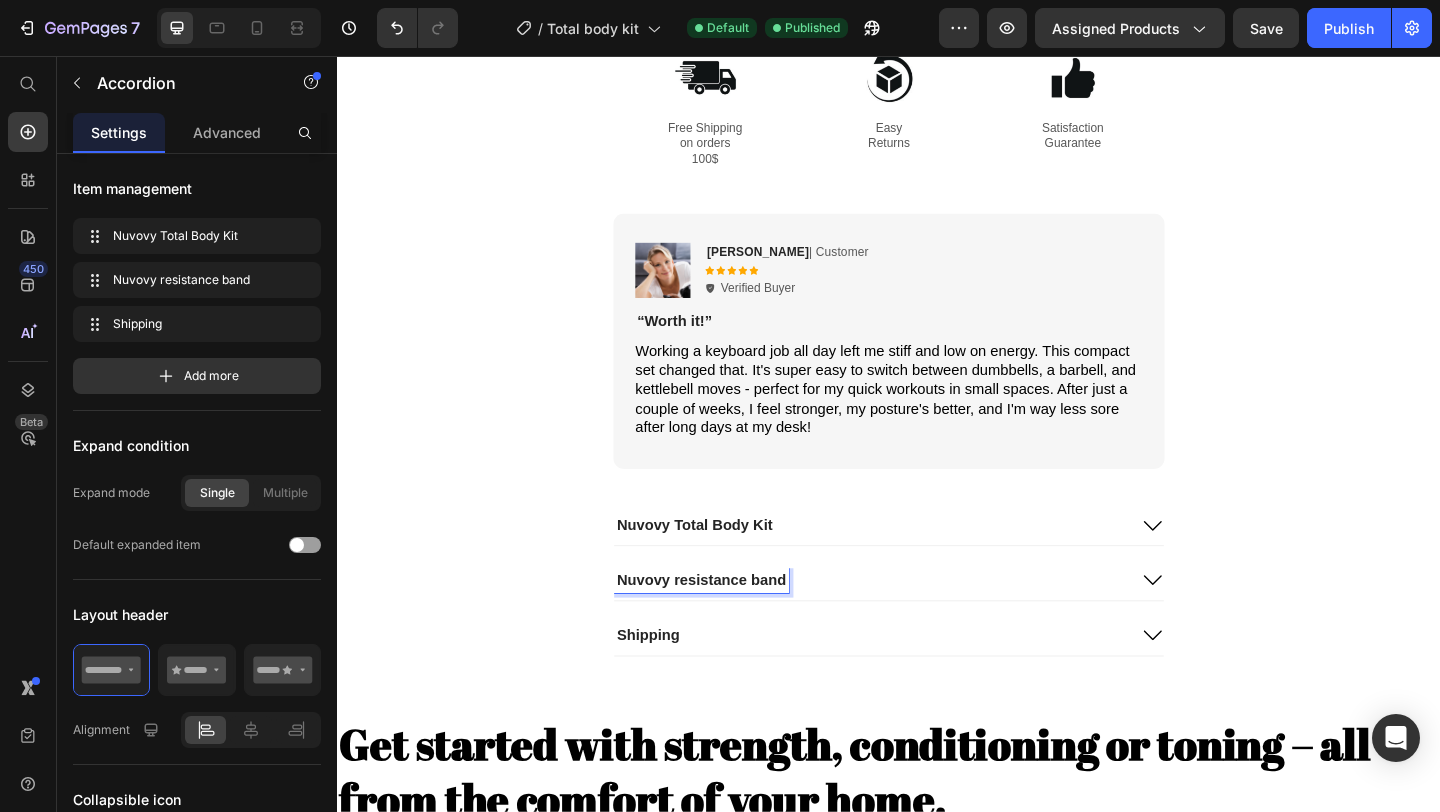 click on "Nuvovy resistance band" at bounding box center [733, 626] 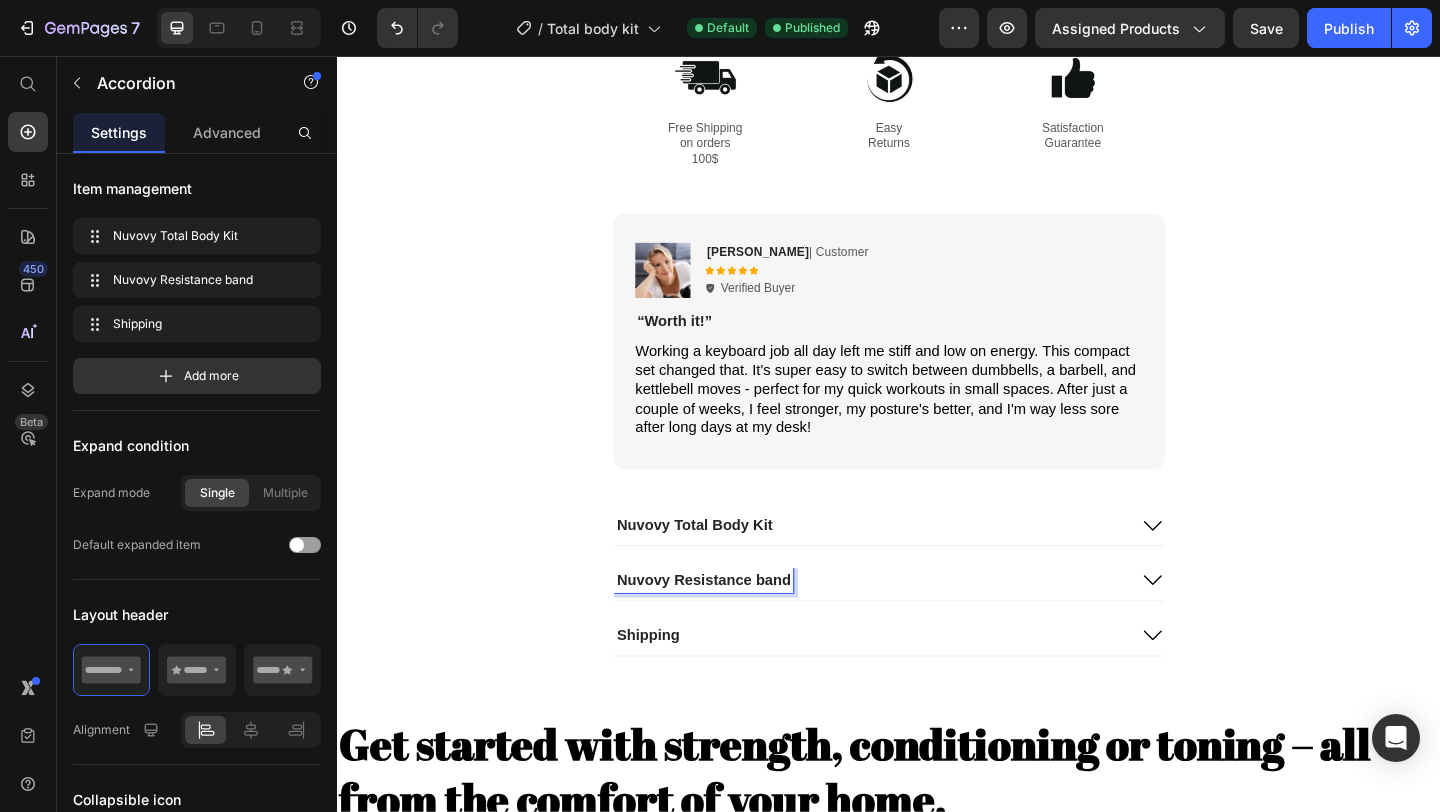 click on "Nuvovy Resistance band" at bounding box center [735, 626] 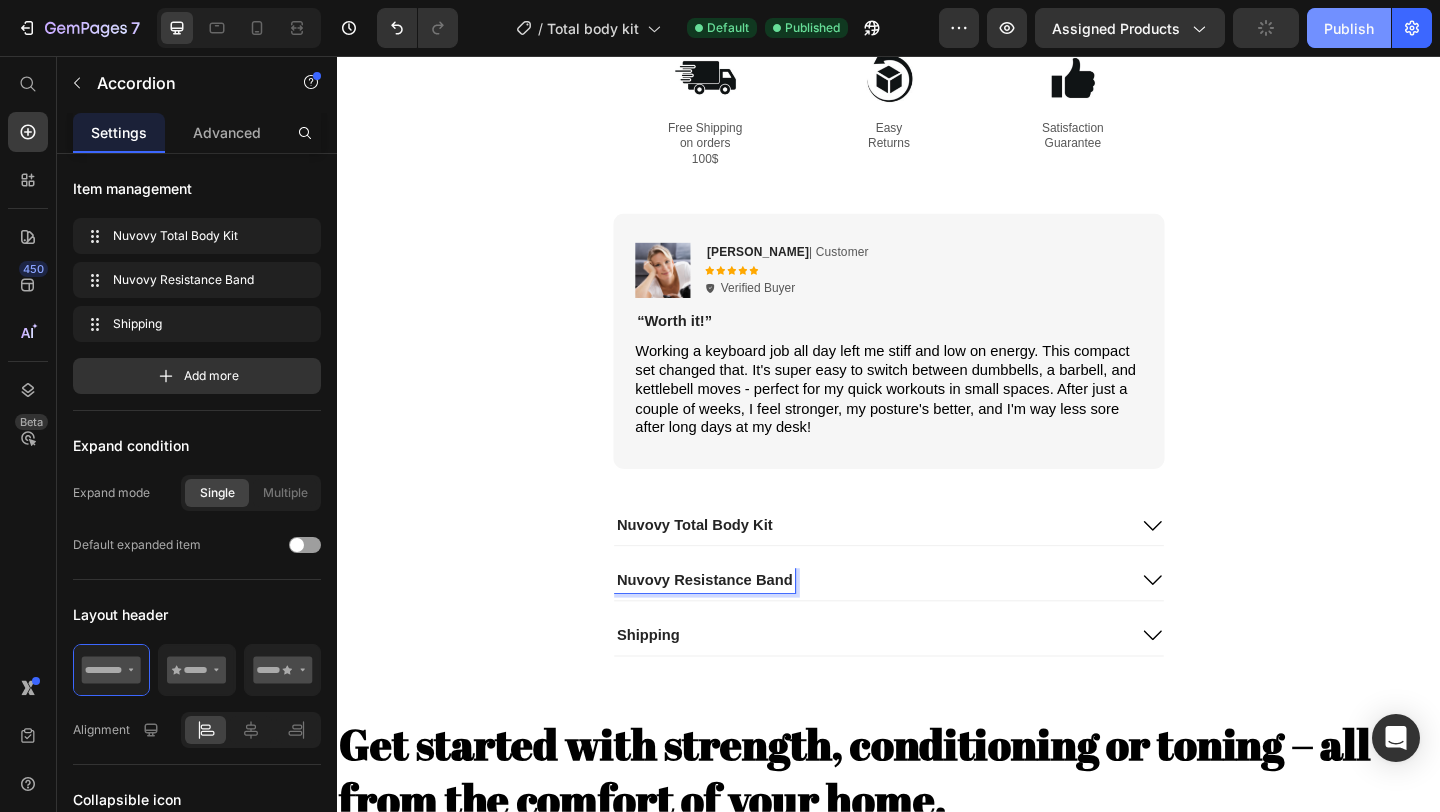 click on "Publish" at bounding box center [1349, 28] 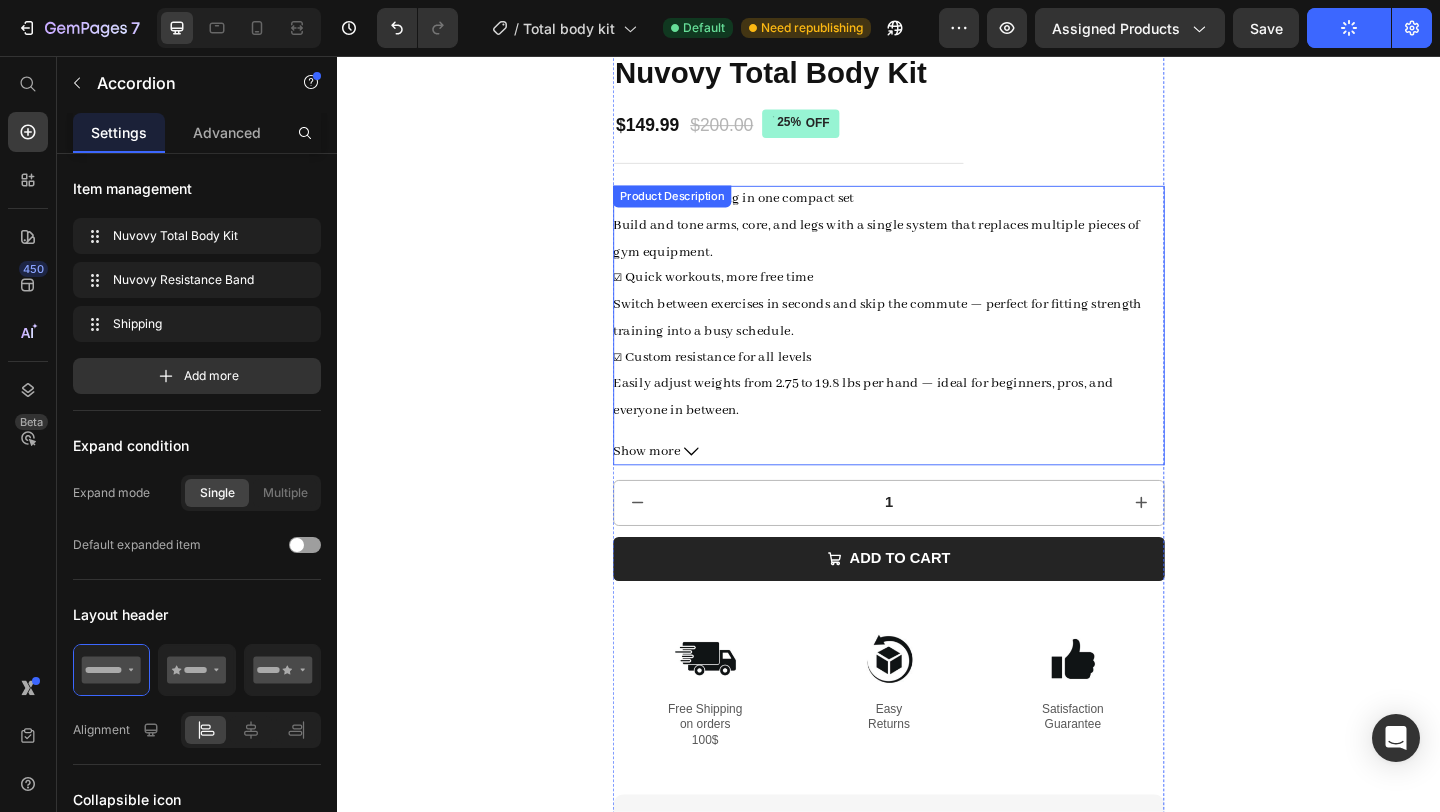 scroll, scrollTop: 870, scrollLeft: 0, axis: vertical 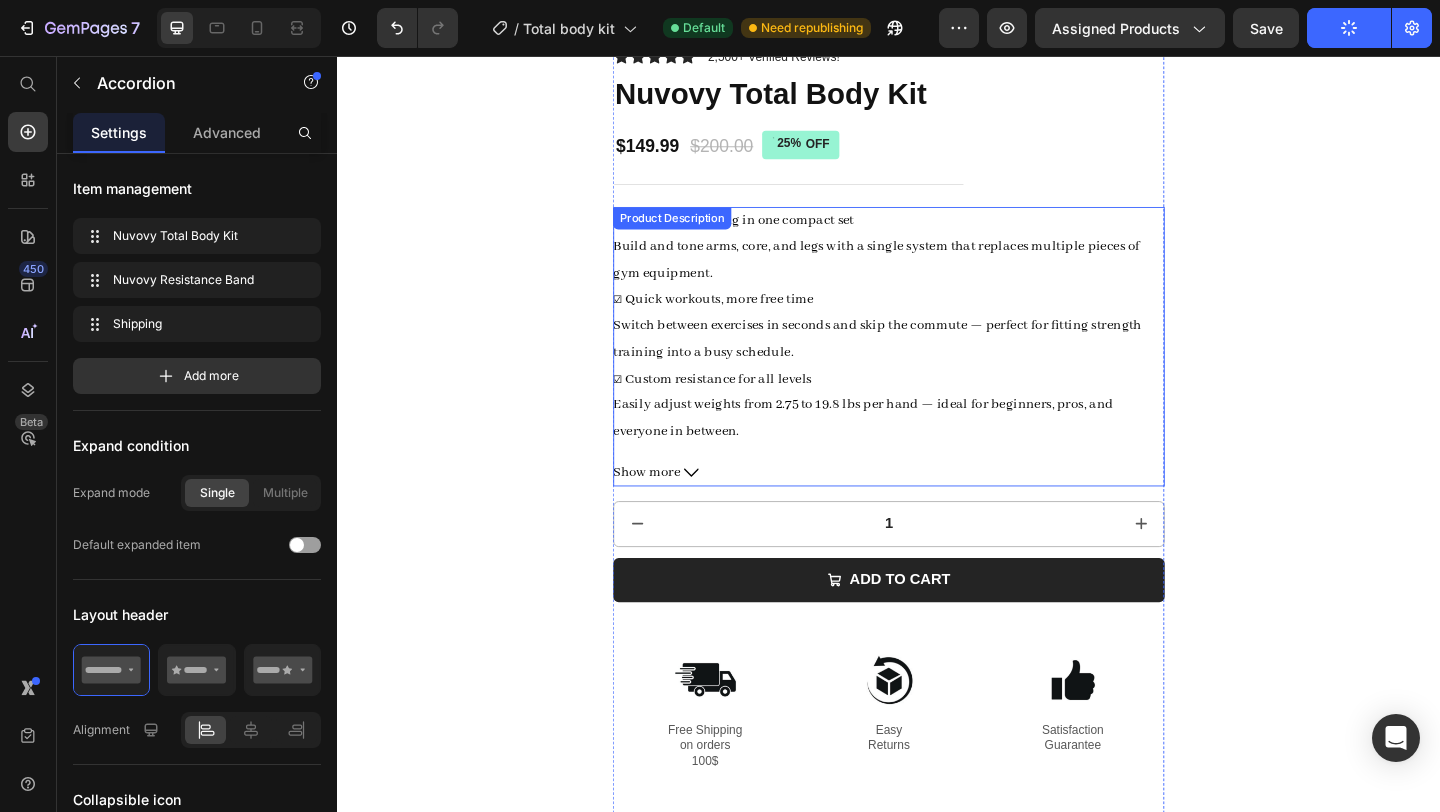 click on "☑ Quick workouts, more free time Switch between exercises in seconds and skip the commute — perfect for fitting strength training into a busy schedule." at bounding box center (924, 349) 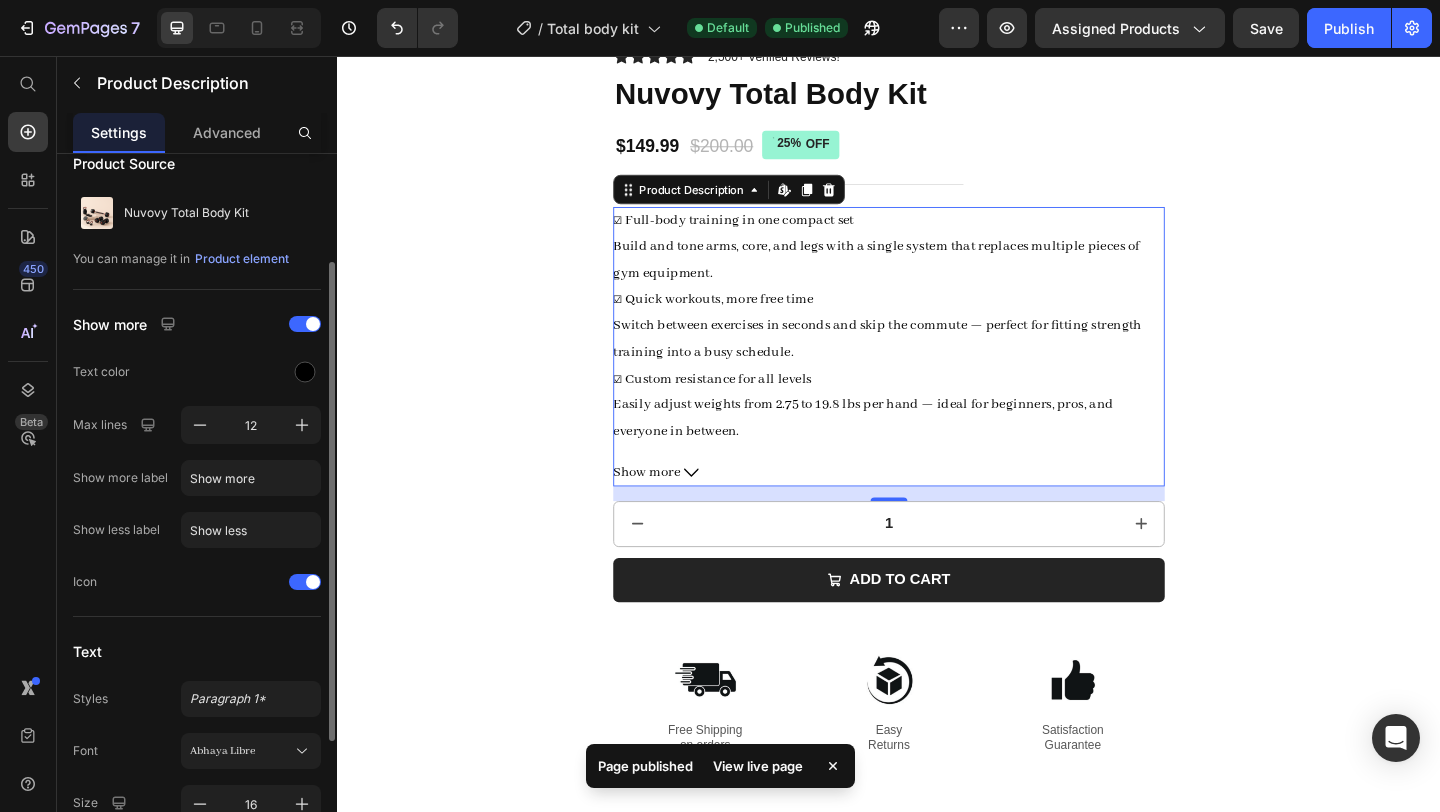 scroll, scrollTop: 0, scrollLeft: 0, axis: both 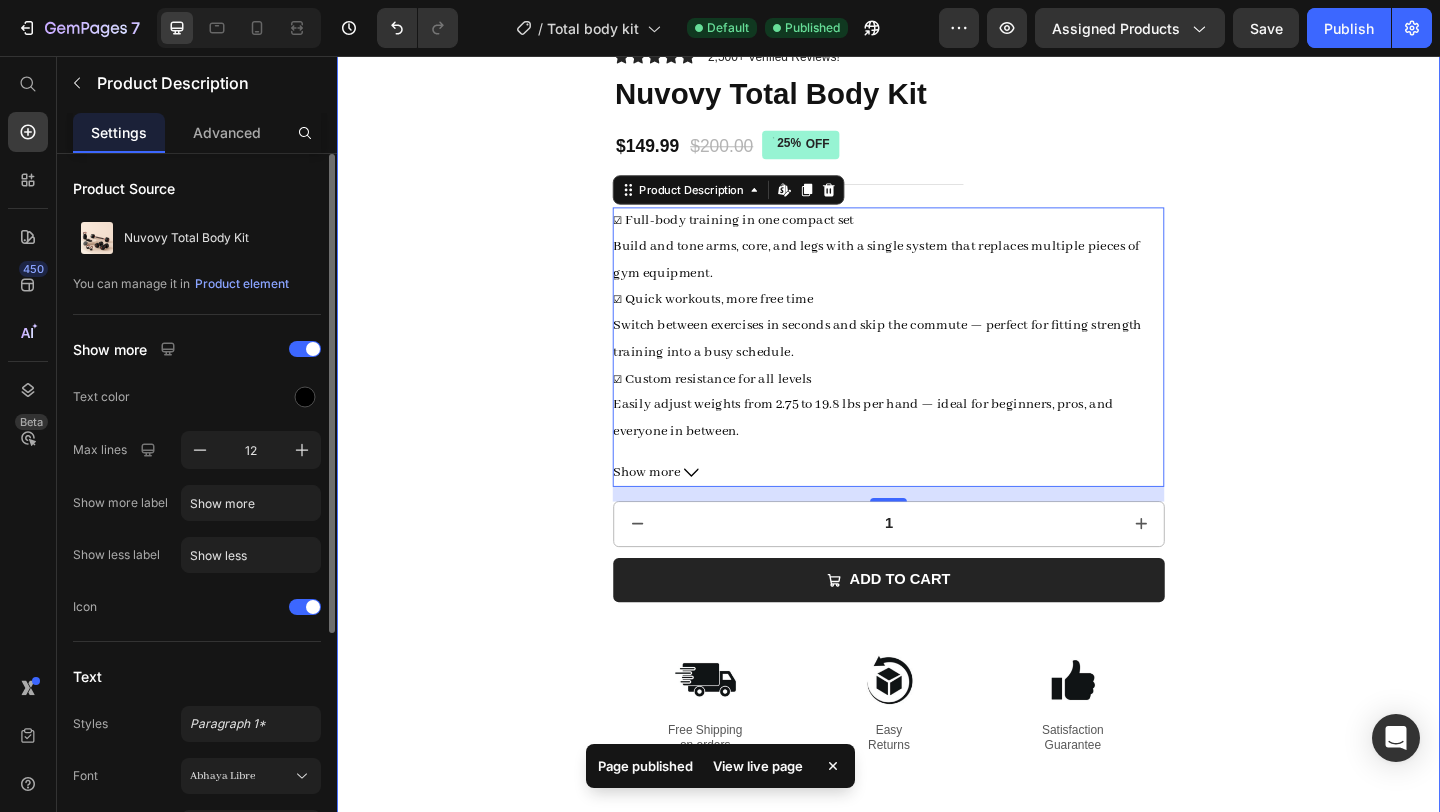 click on "Product Images
Icon
Icon
Icon
Icon
Icon Icon List 2,500+ Verified Reviews! Text Block Row Nuvovy Total Body Kit Product Title $149.99 Product Price $200.00 Product Price 25% OFF Discount Tag Row ☑ Full-body training in one compact set Build and tone arms, core, and legs with a single system that replaces multiple pieces of gym equipment.
☑ Quick workouts, more free time Switch between exercises in seconds and skip the commute — perfect for fitting strength training into a busy schedule.
☑ Custom resistance for all levels Easily adjust weights from 2.75 to 19.8 lbs per hand — ideal for beginners, pros, and everyone in between. Show more Product Description   Edit content in Shopify 16 1 Product Quantity
Add to cart Add to Cart Image Free Shipping  on orders 100$ Text Block Image Easy Returns Text Block Image Satisfaction Guarantee Text Block Row Image [PERSON_NAME]" at bounding box center [937, 335] 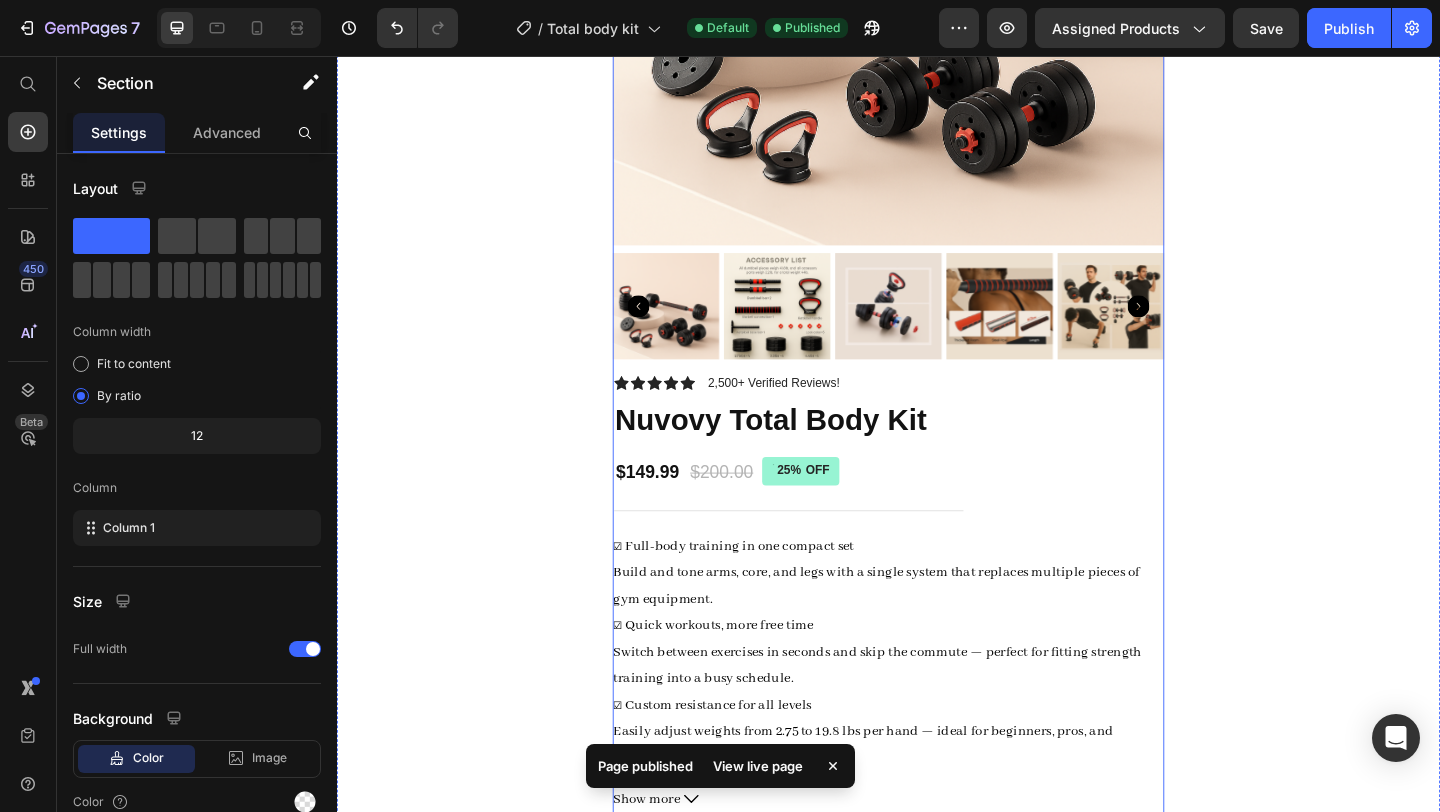 scroll, scrollTop: 514, scrollLeft: 0, axis: vertical 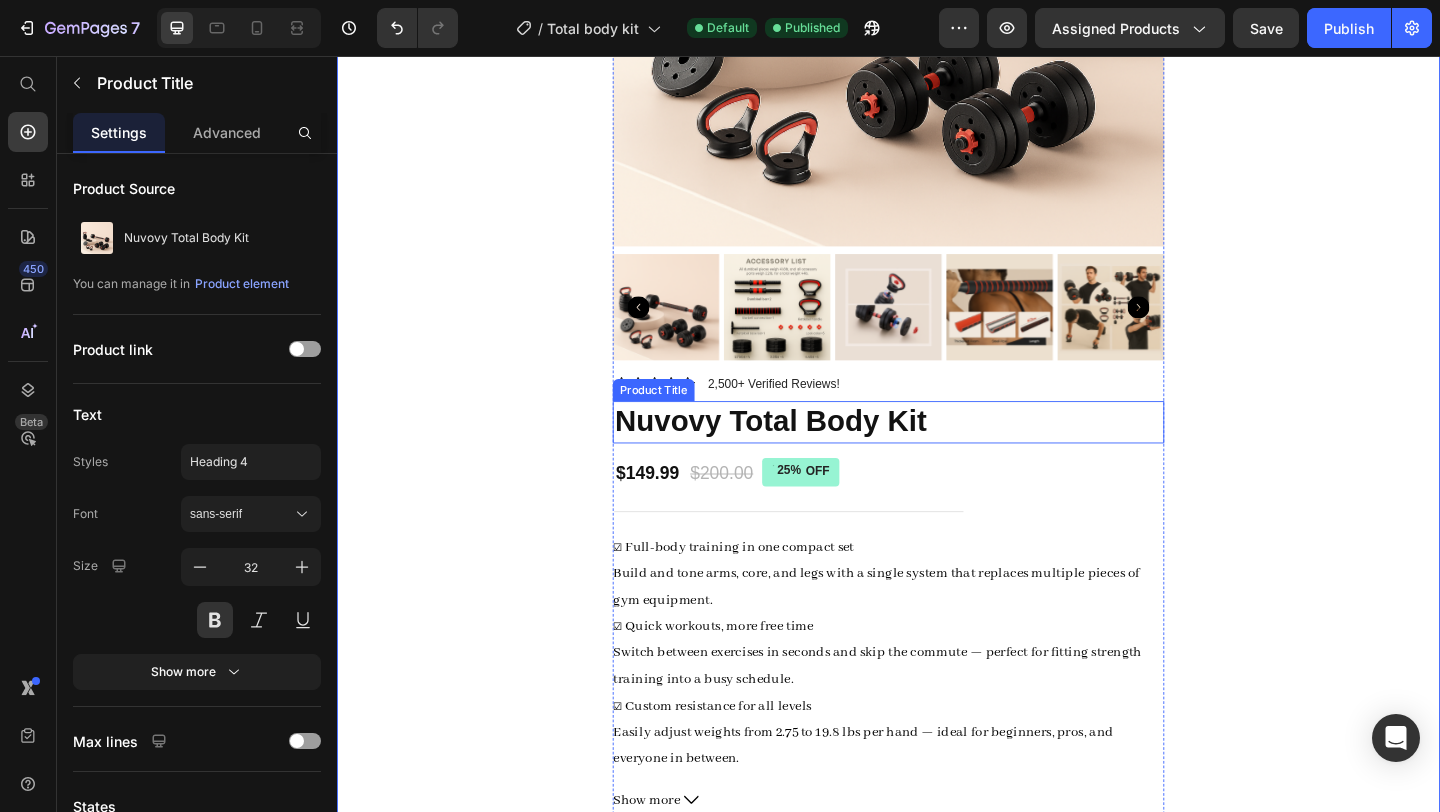click on "Product Title" at bounding box center (681, 419) 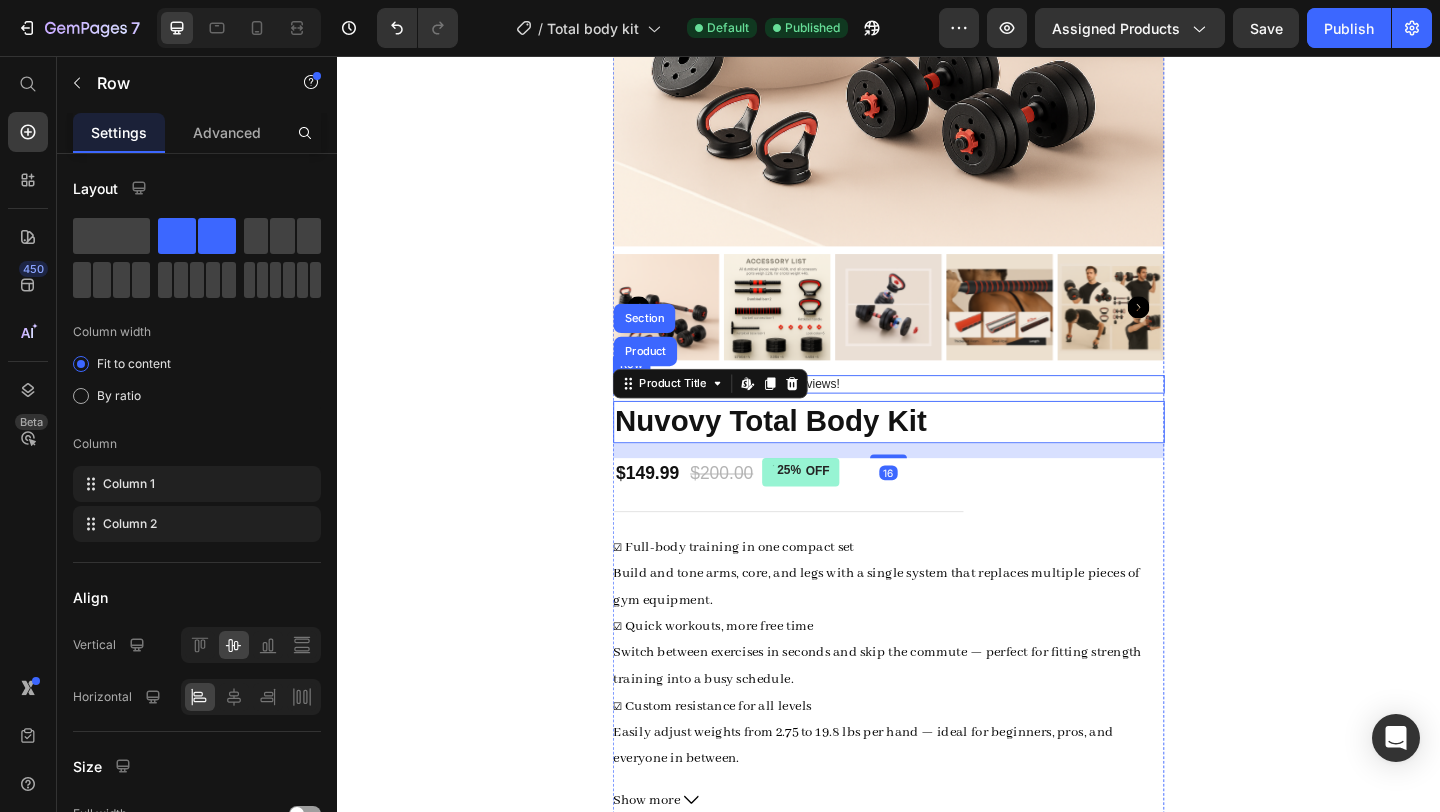 click on "Icon
Icon
Icon
Icon
Icon Icon List 2,500+ Verified Reviews! Text Block Row" at bounding box center (937, 413) 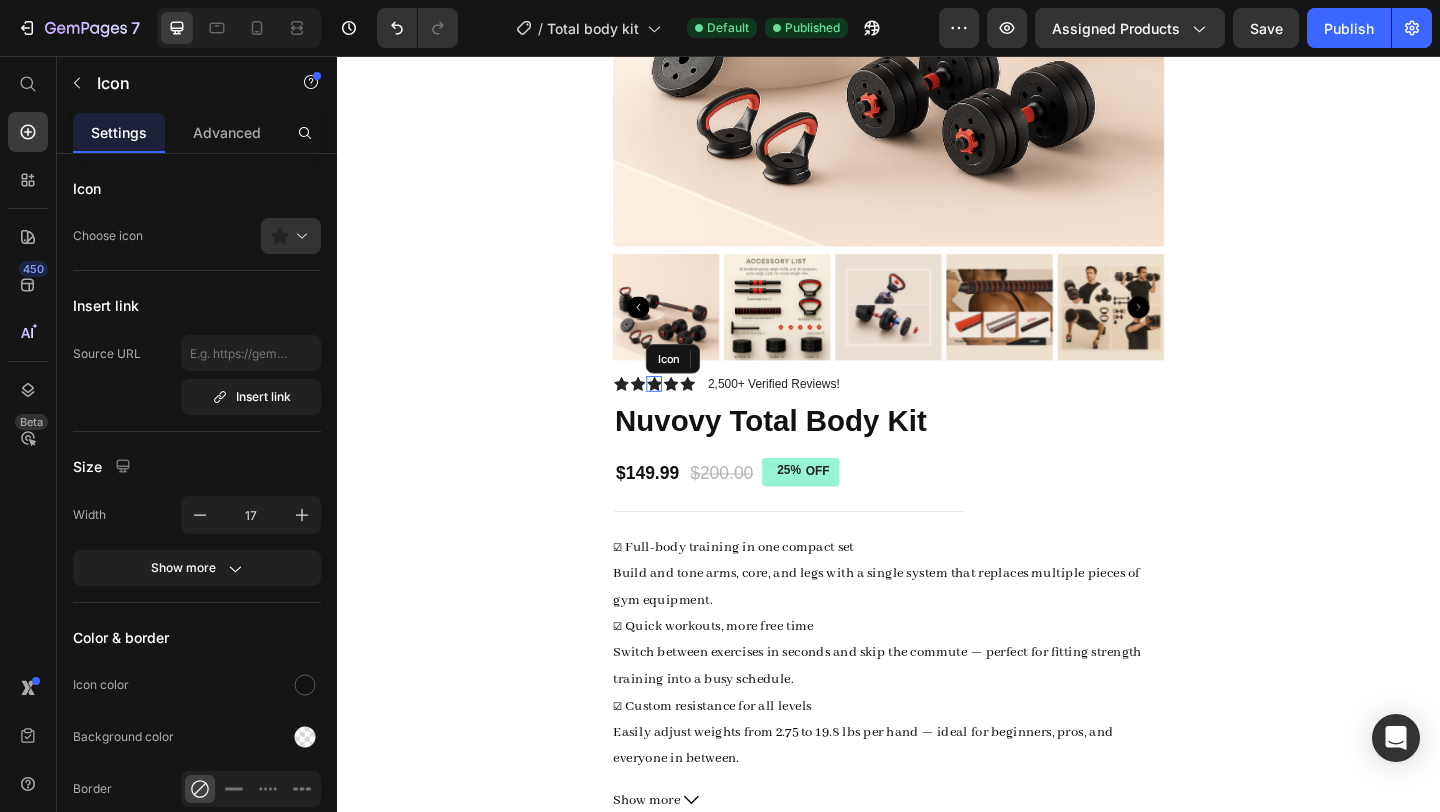 click on "Icon" at bounding box center (681, 412) 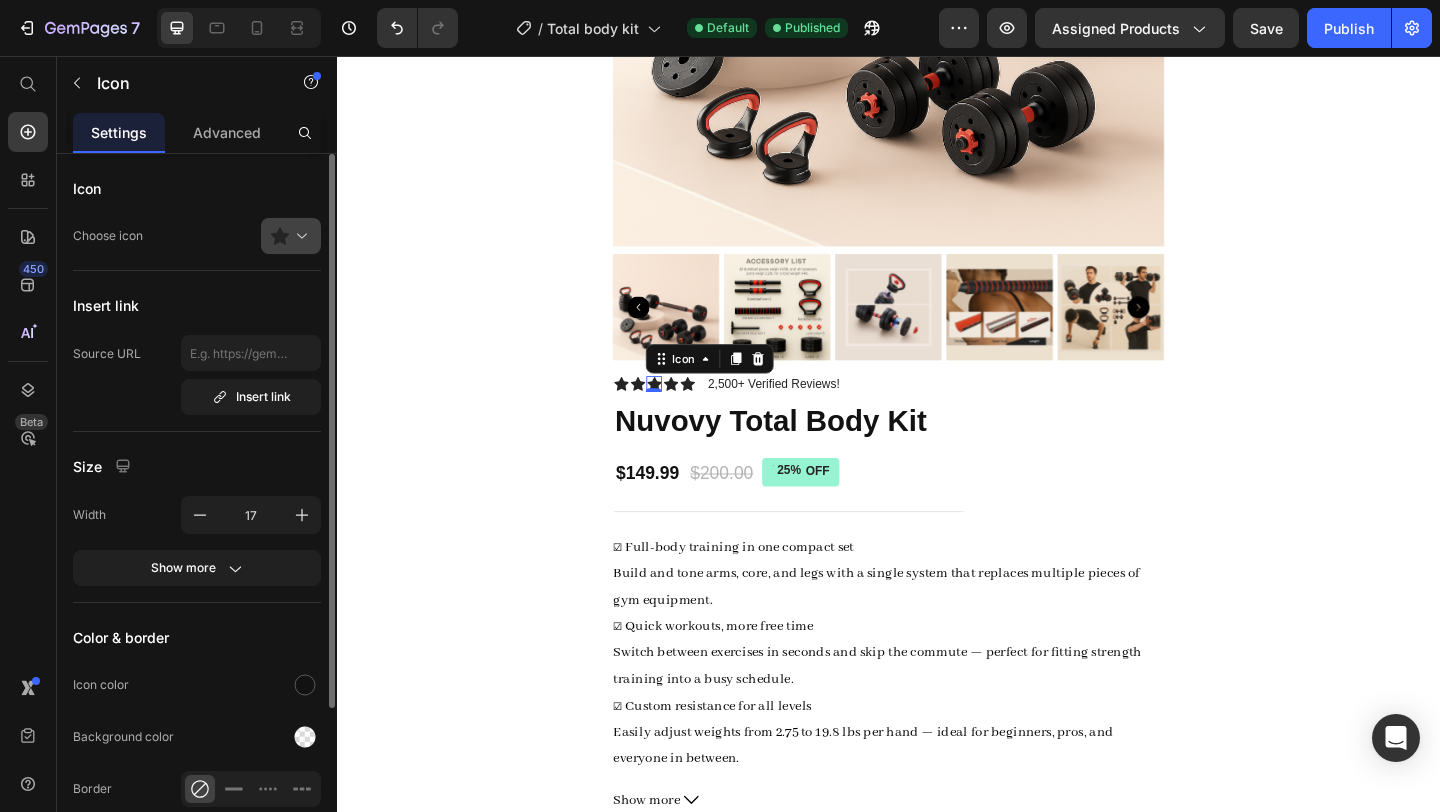 click at bounding box center (299, 236) 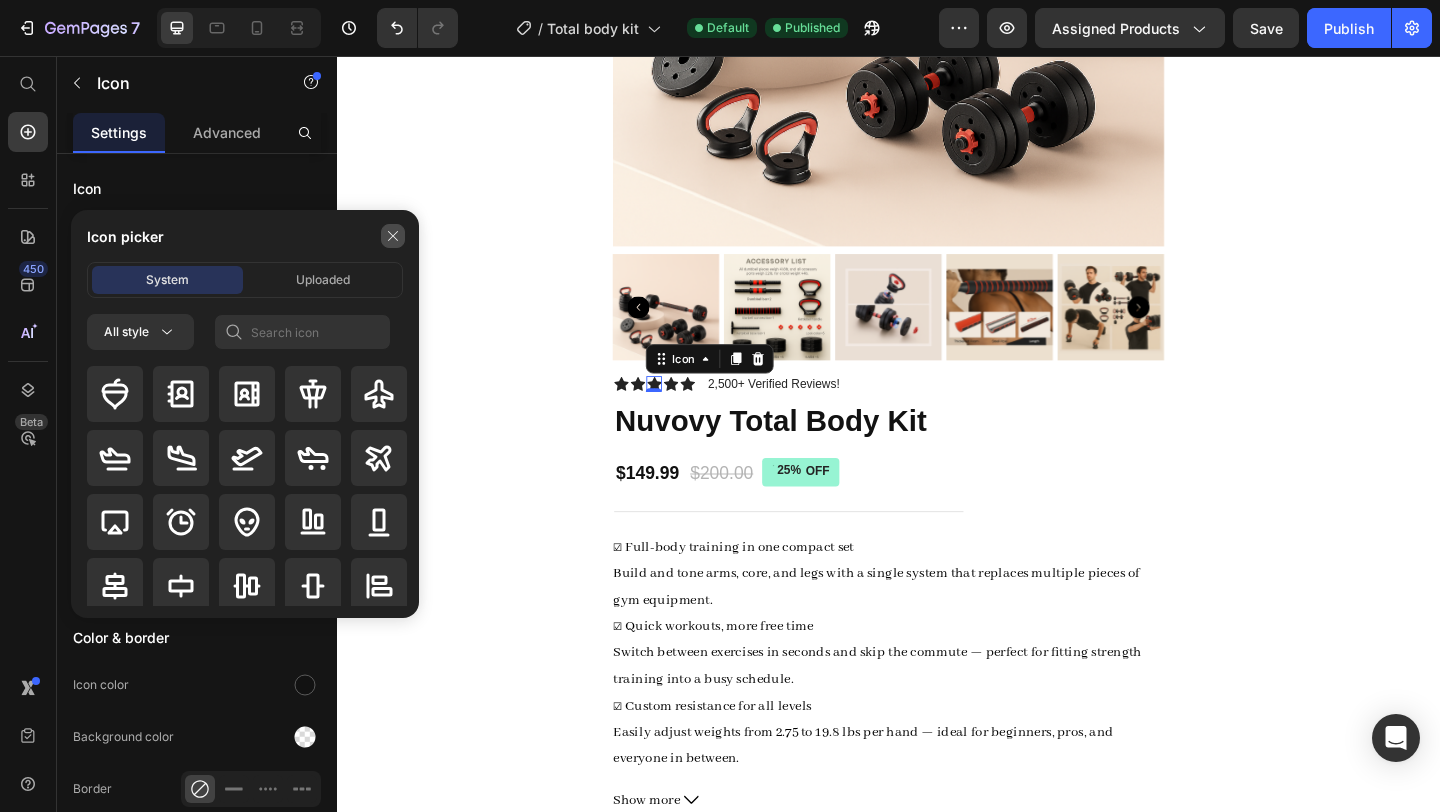 click 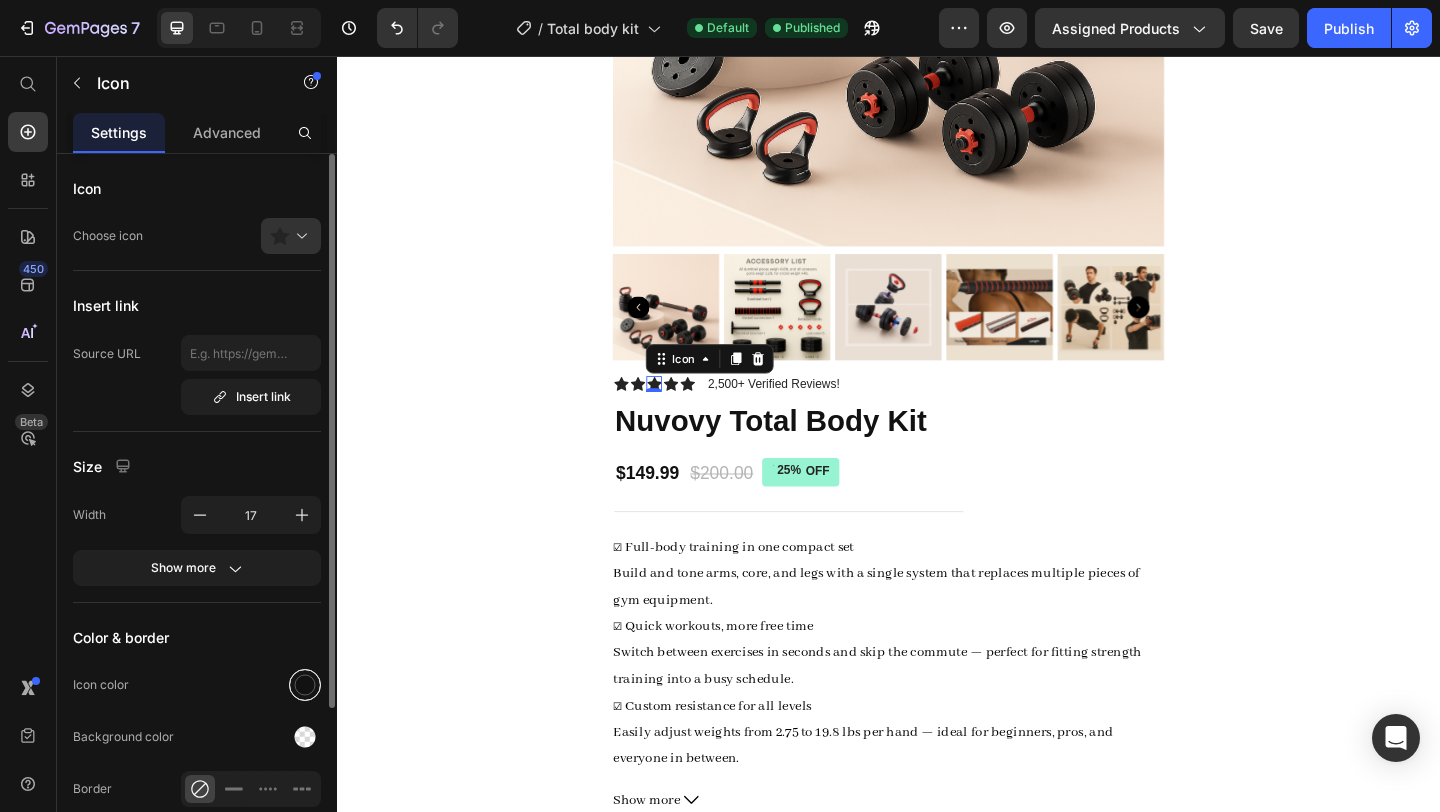 click at bounding box center (305, 685) 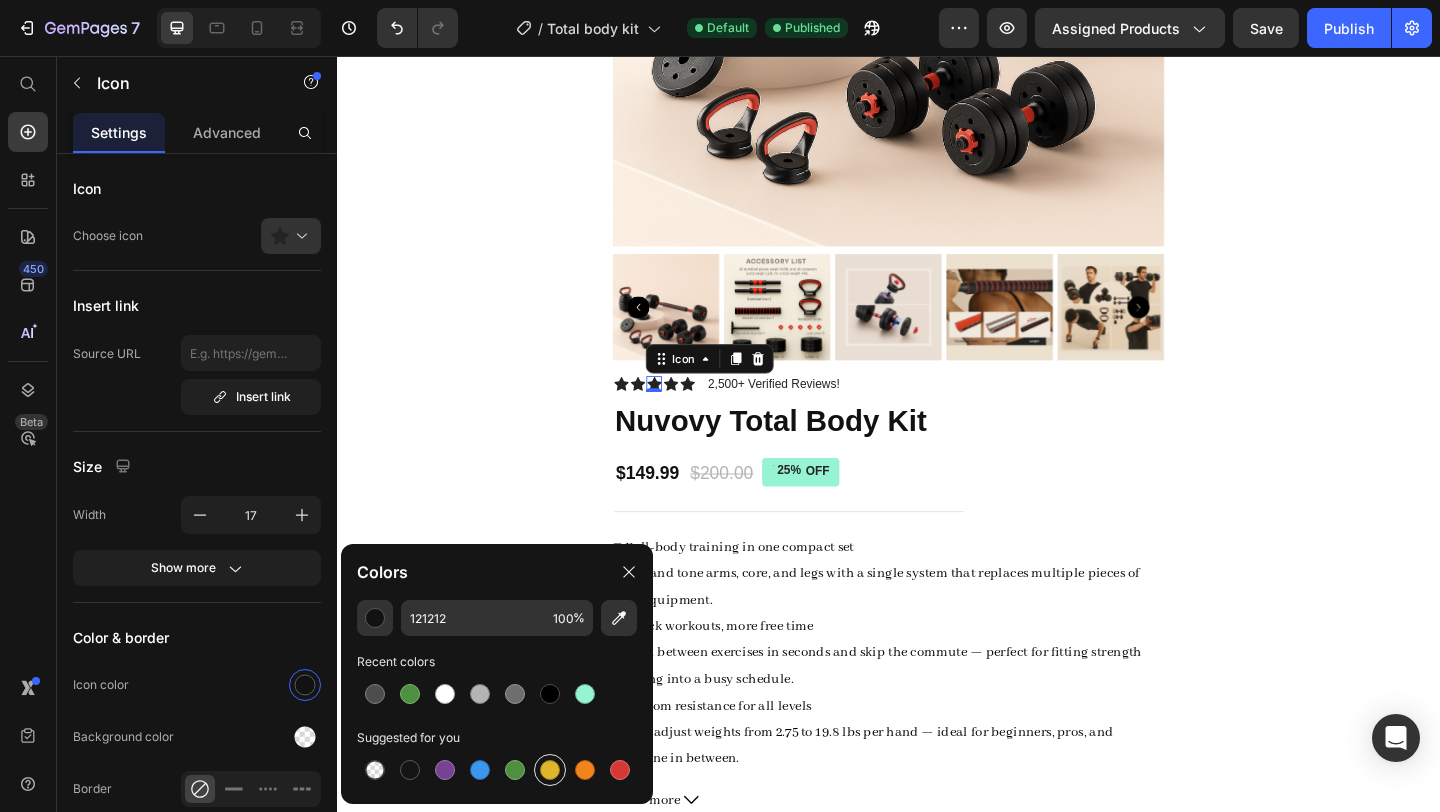 click at bounding box center (550, 770) 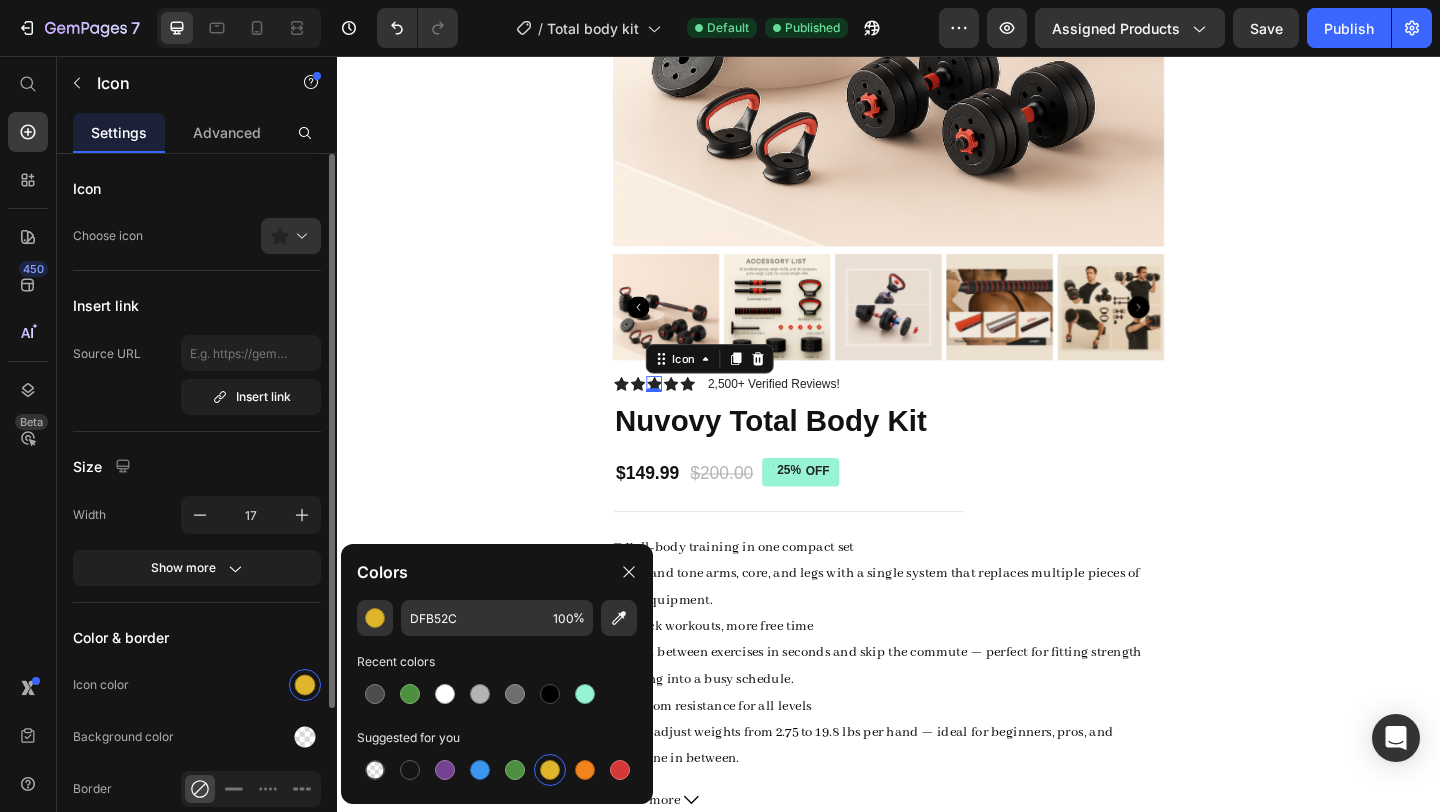 click on "Color & border" at bounding box center [197, 637] 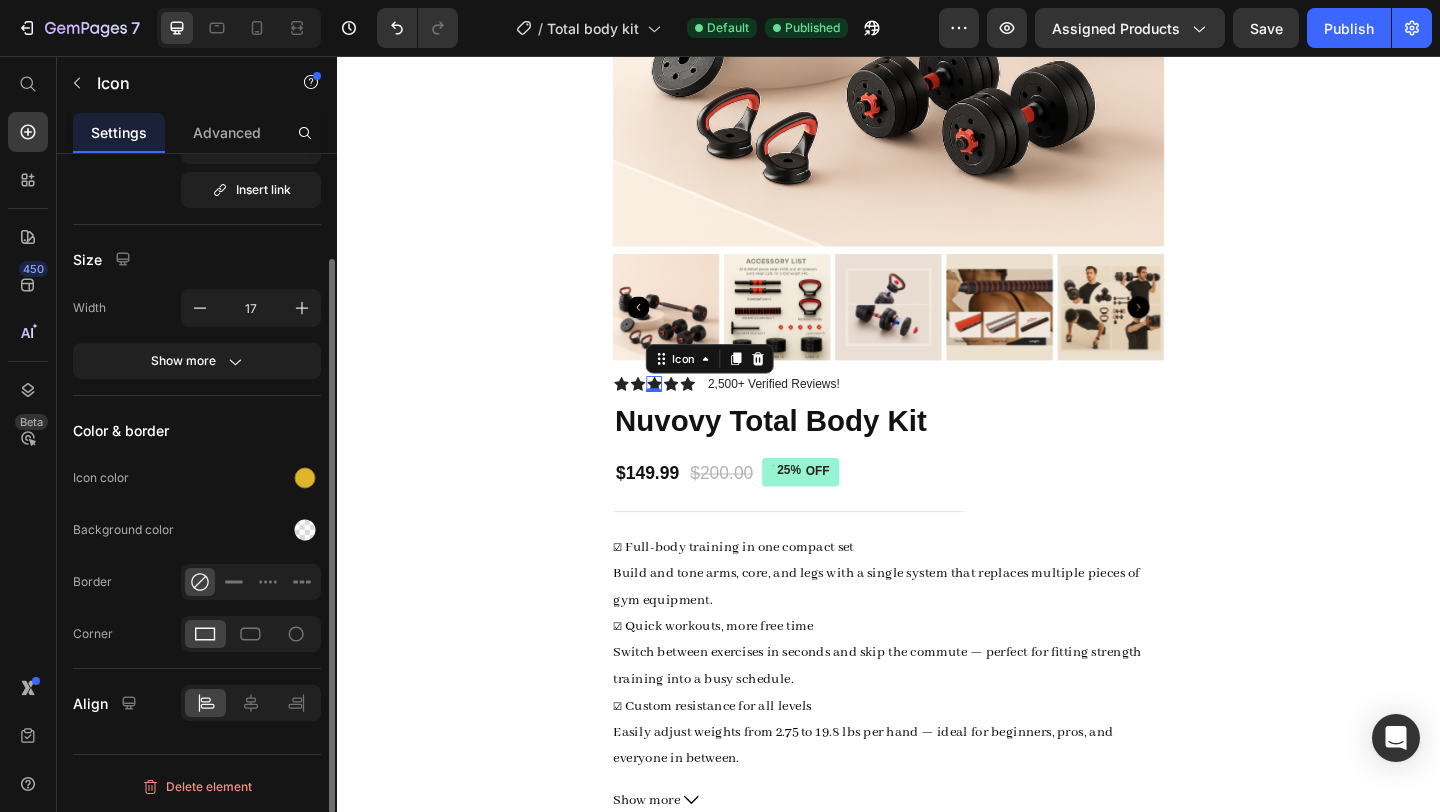 scroll, scrollTop: 0, scrollLeft: 0, axis: both 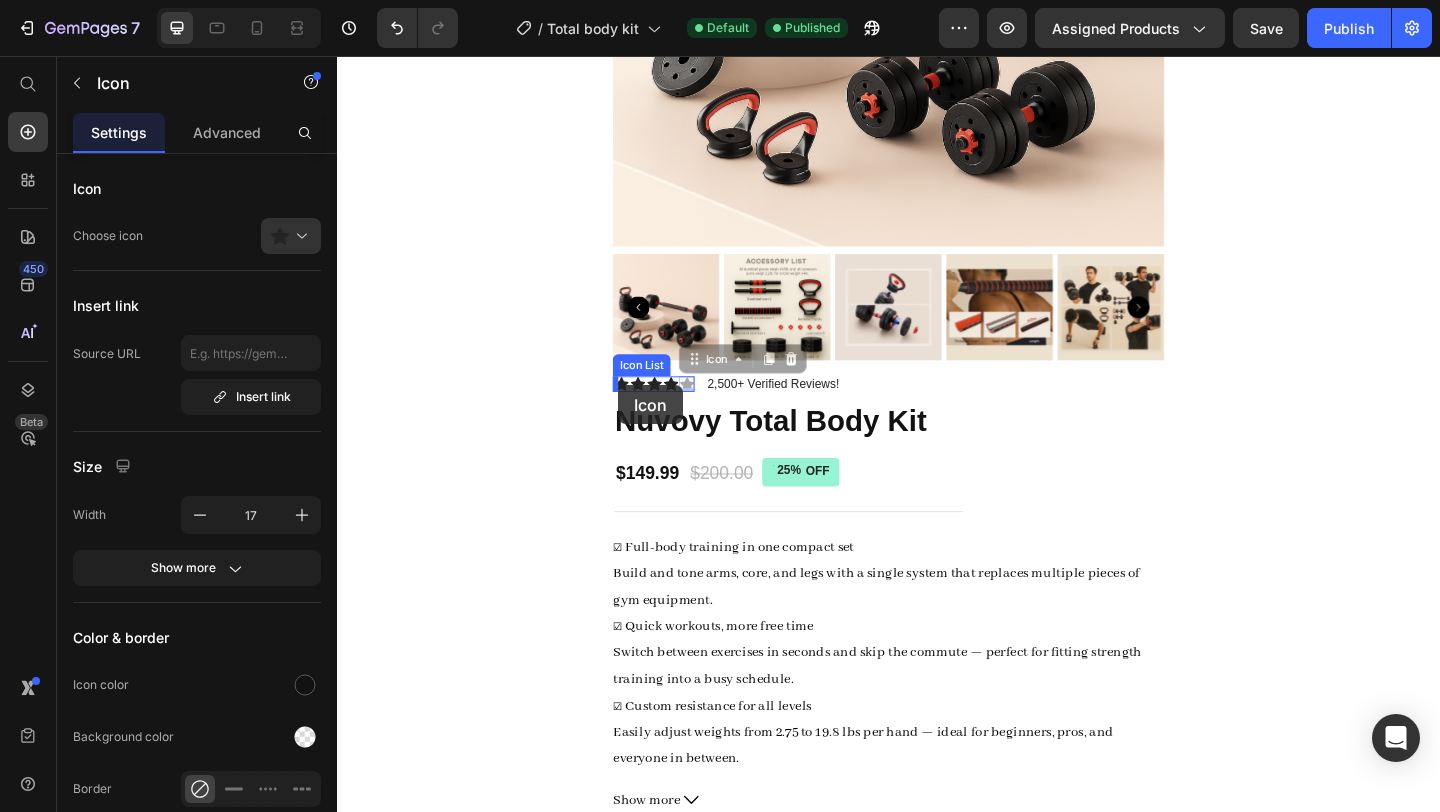 drag, startPoint x: 721, startPoint y: 415, endPoint x: 643, endPoint y: 414, distance: 78.00641 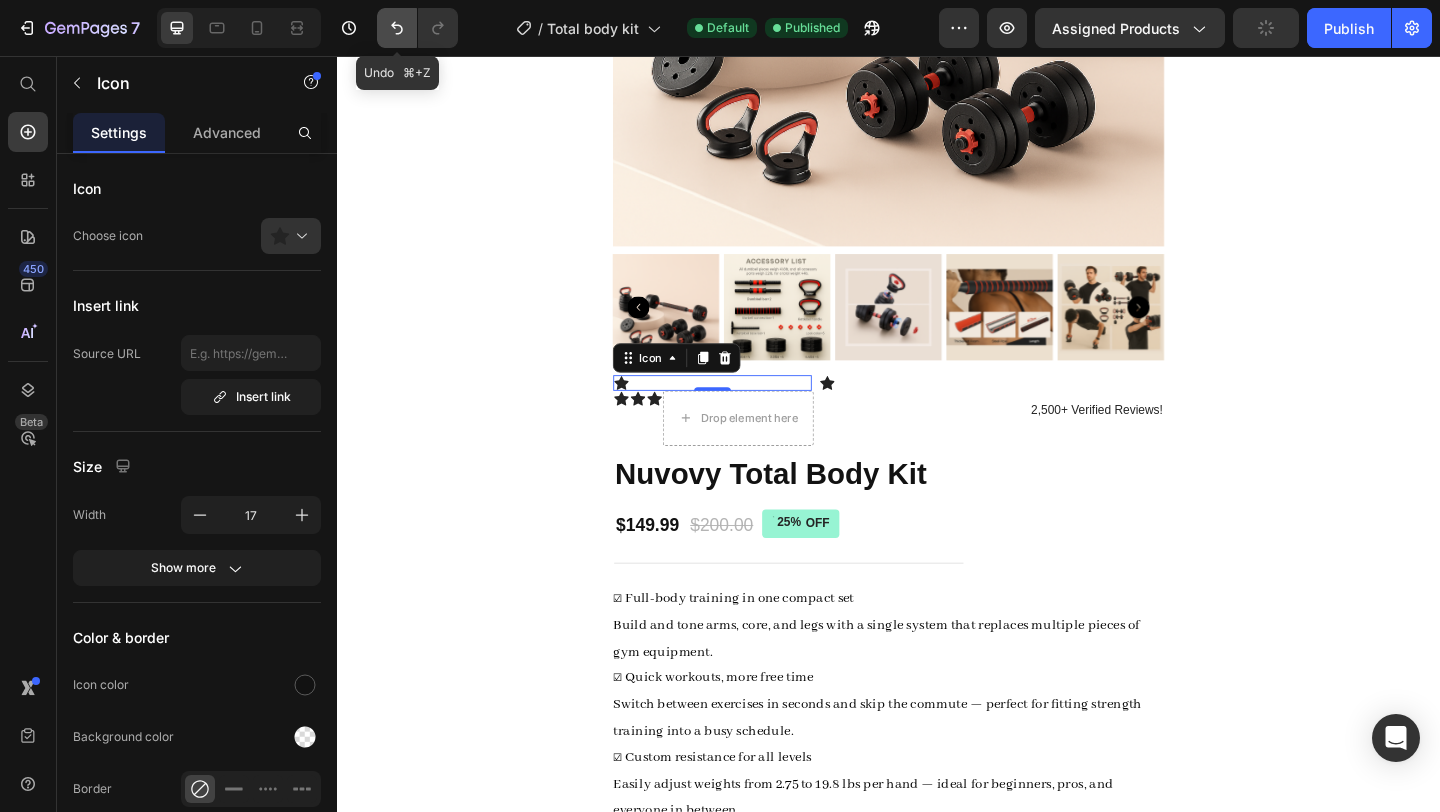click 